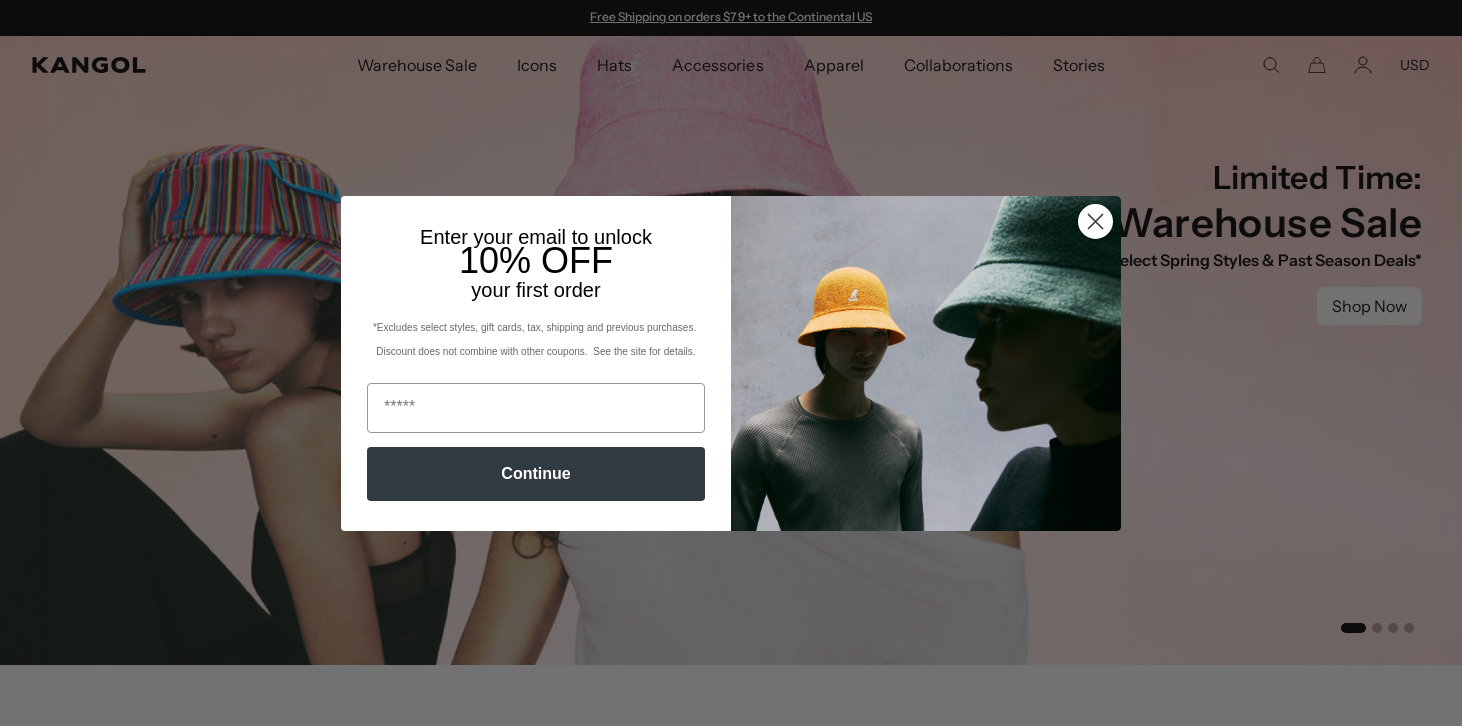 scroll, scrollTop: 0, scrollLeft: 0, axis: both 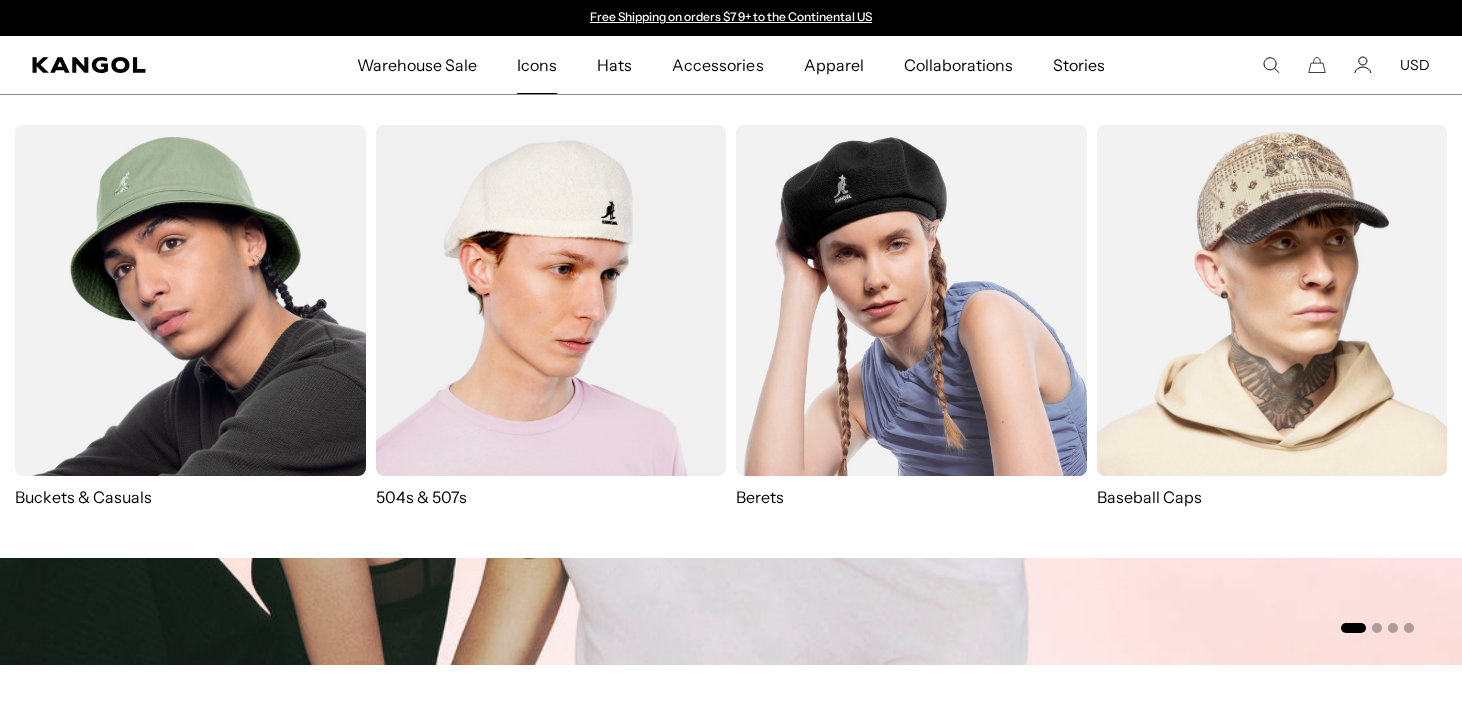 click at bounding box center (551, 300) 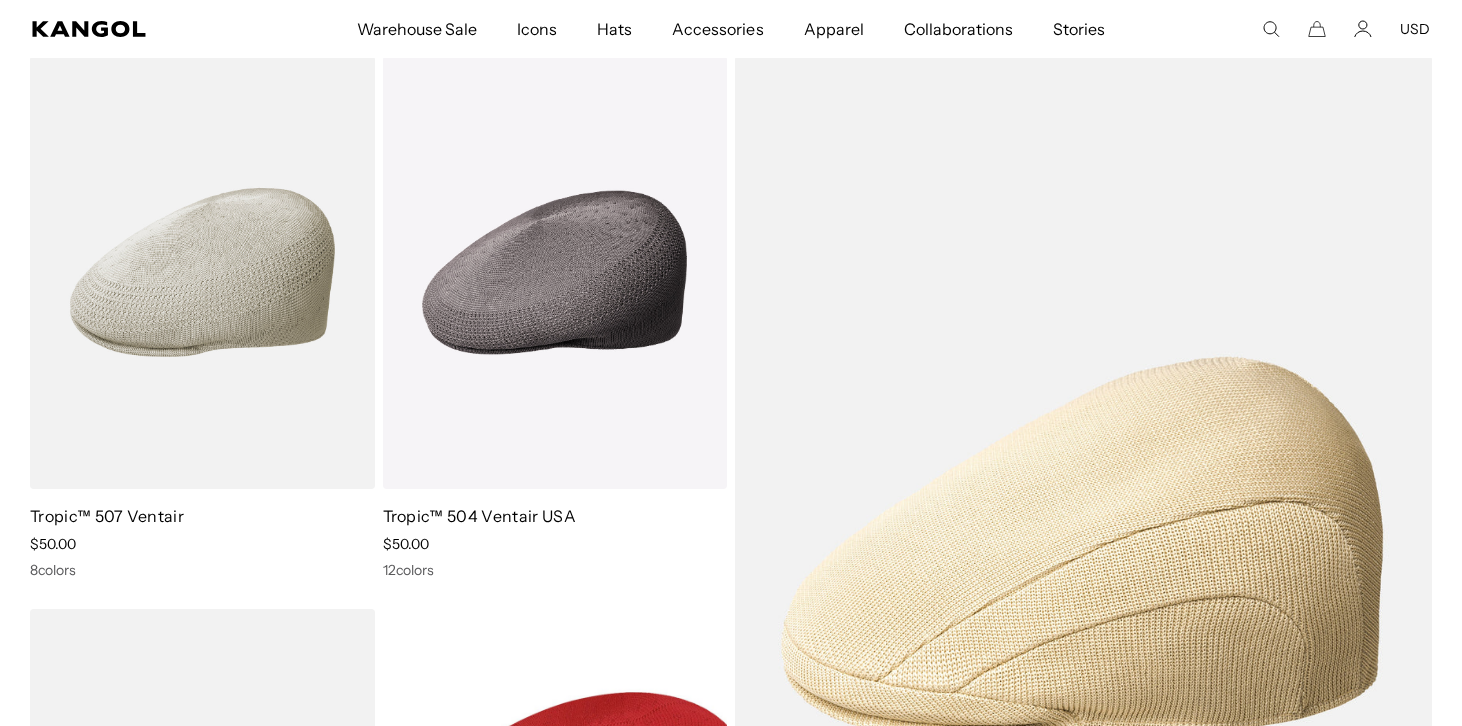 scroll, scrollTop: 179, scrollLeft: 0, axis: vertical 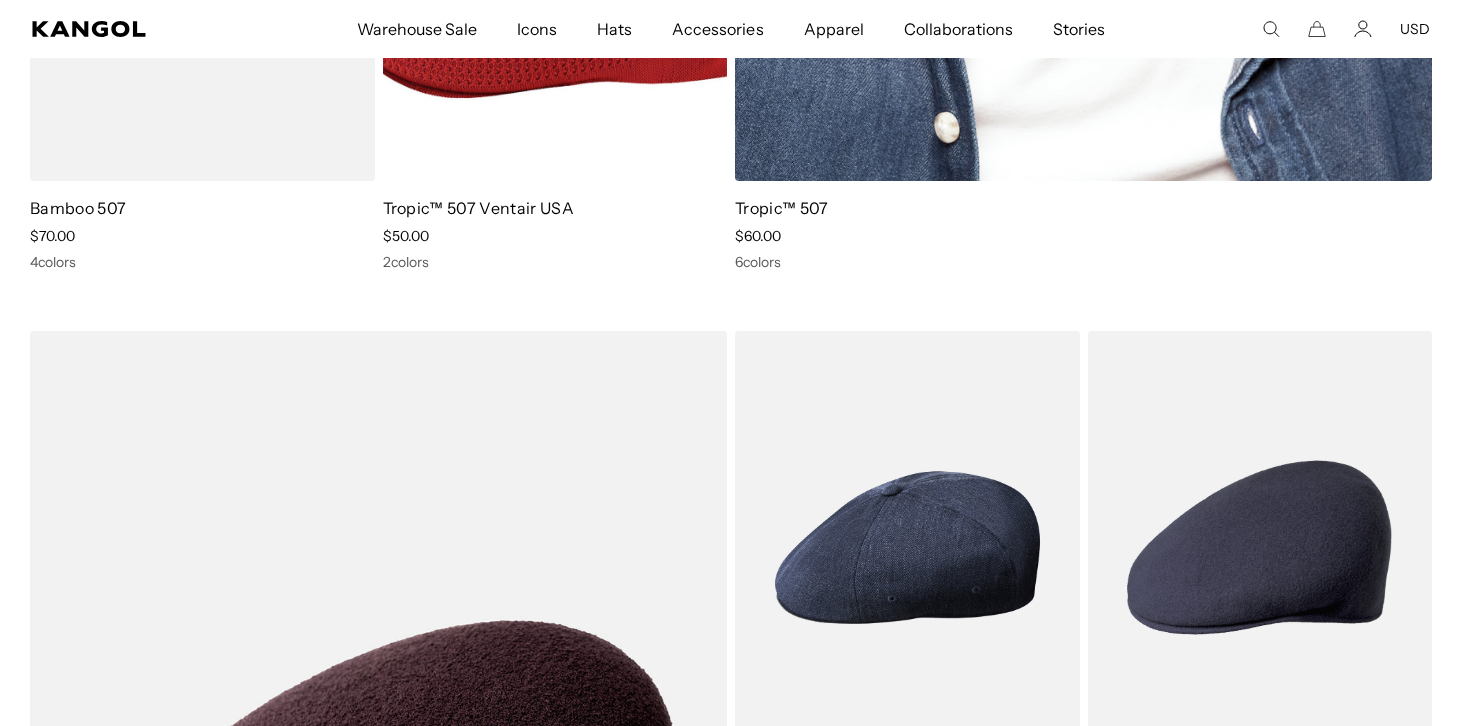 click at bounding box center [1083, -312] 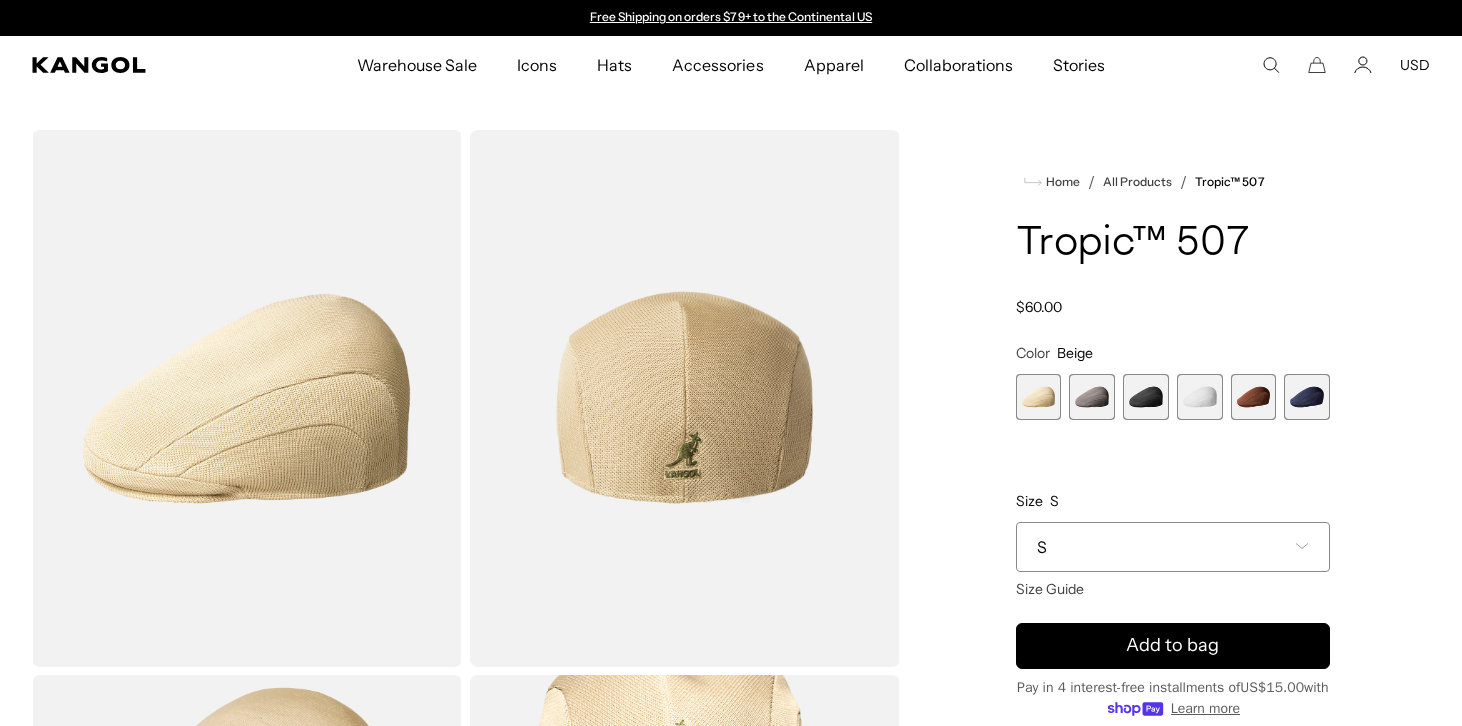 scroll, scrollTop: 0, scrollLeft: 0, axis: both 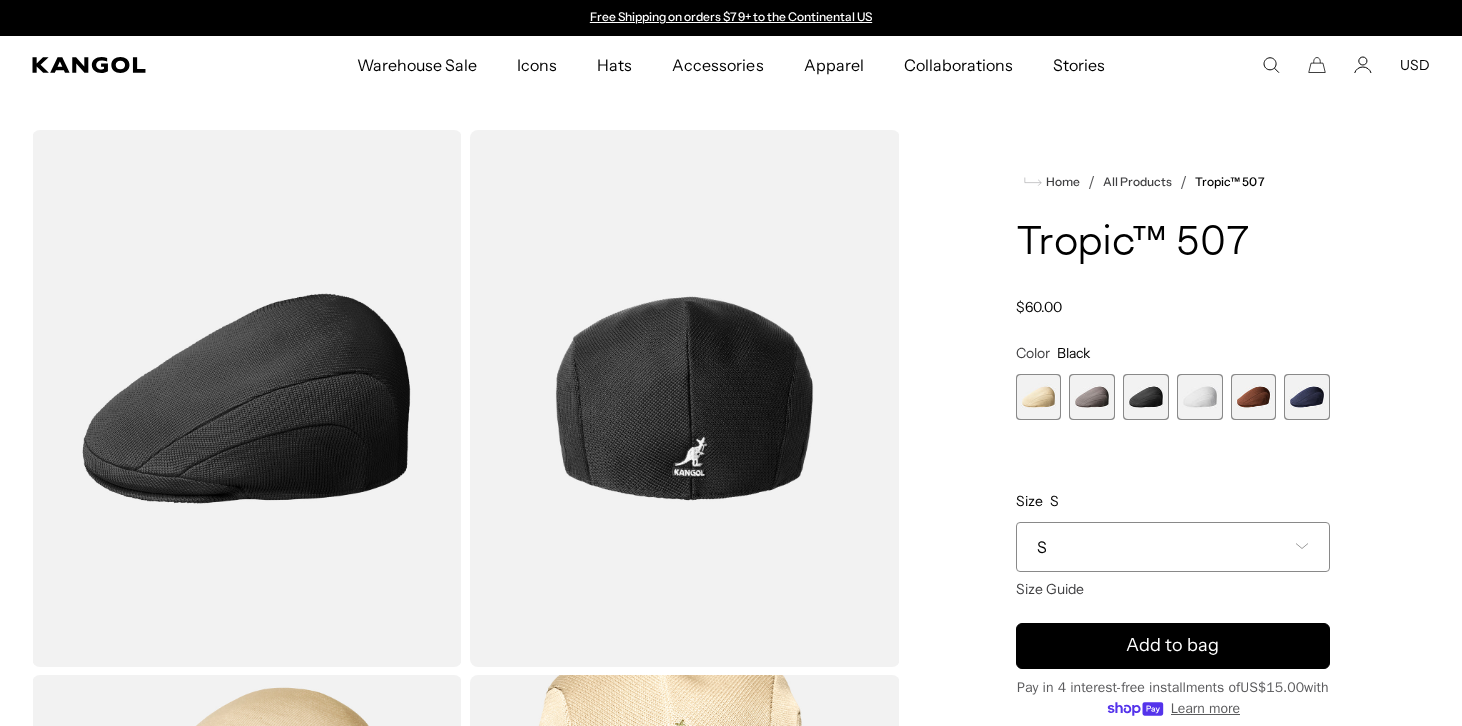 click at bounding box center [1200, 397] 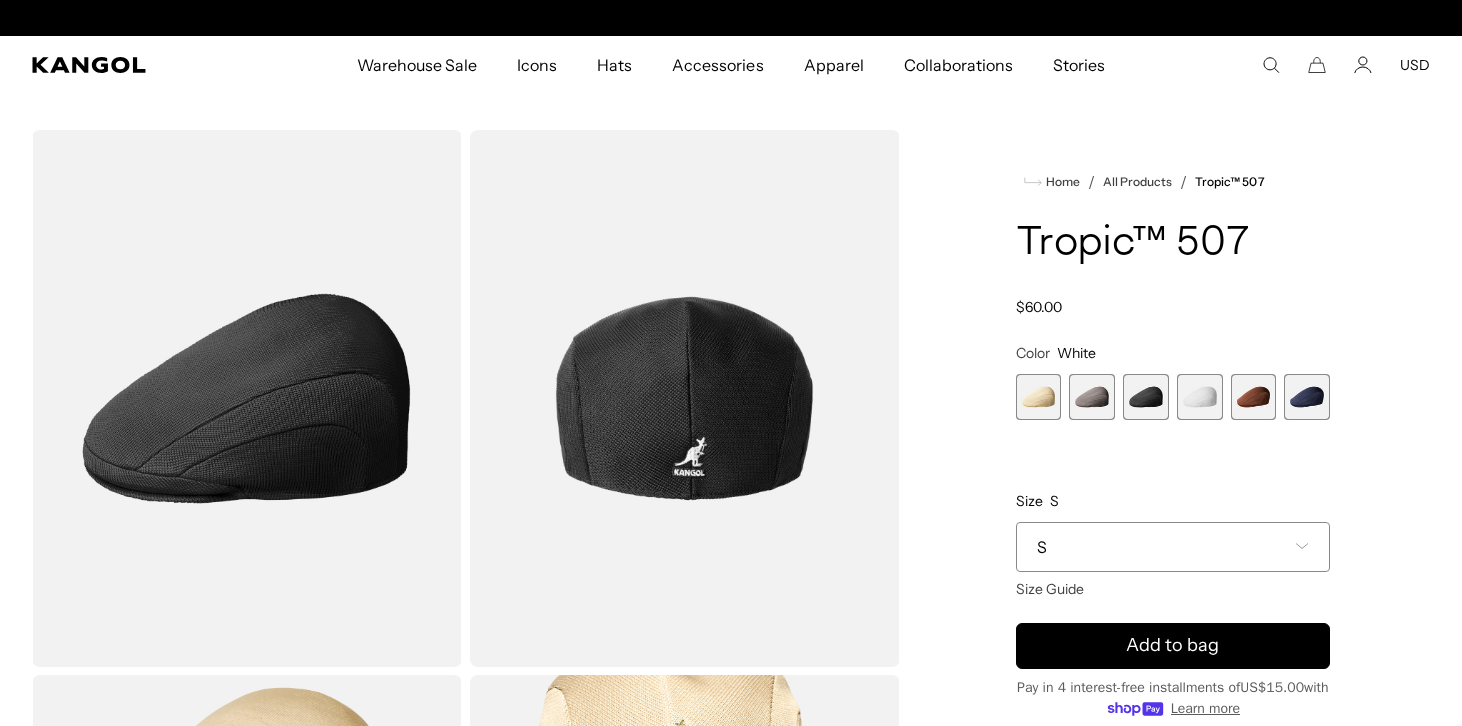 scroll, scrollTop: 0, scrollLeft: 412, axis: horizontal 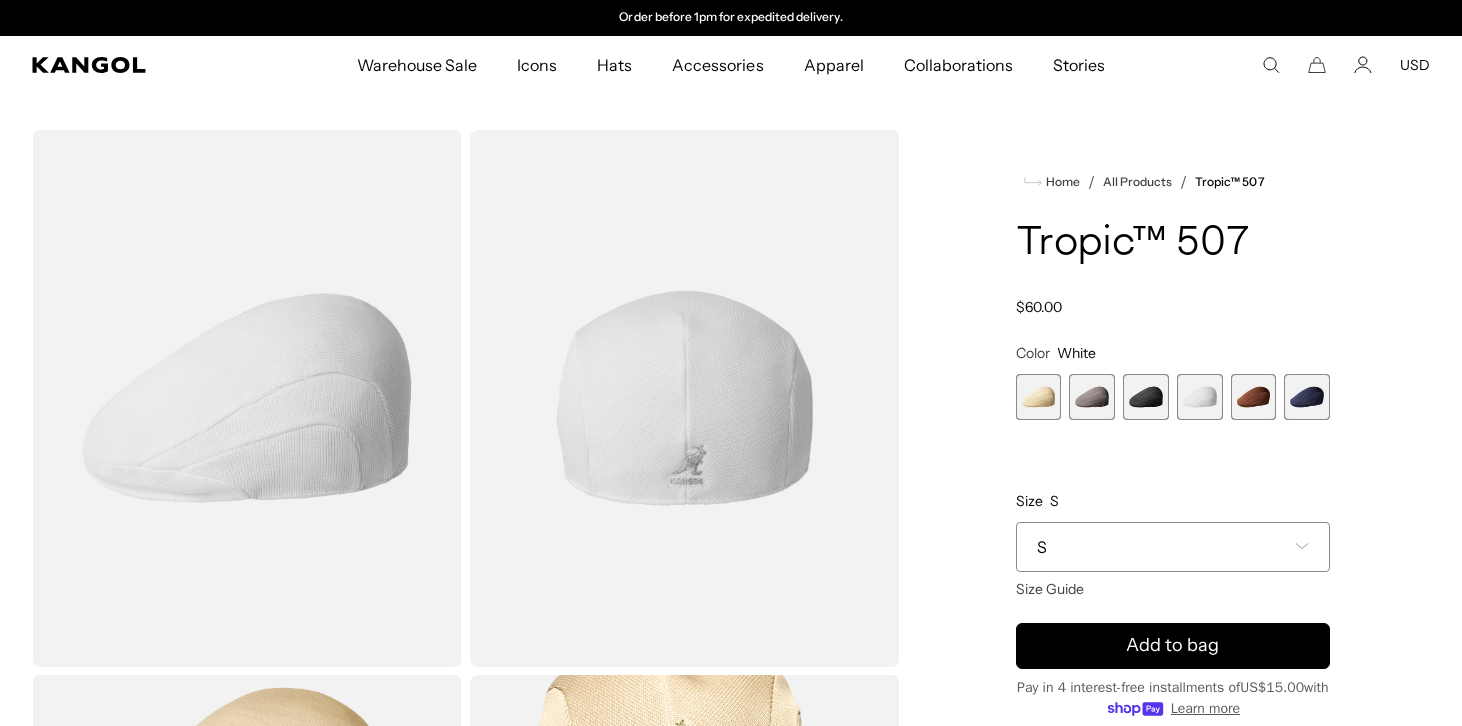 click at bounding box center (1254, 397) 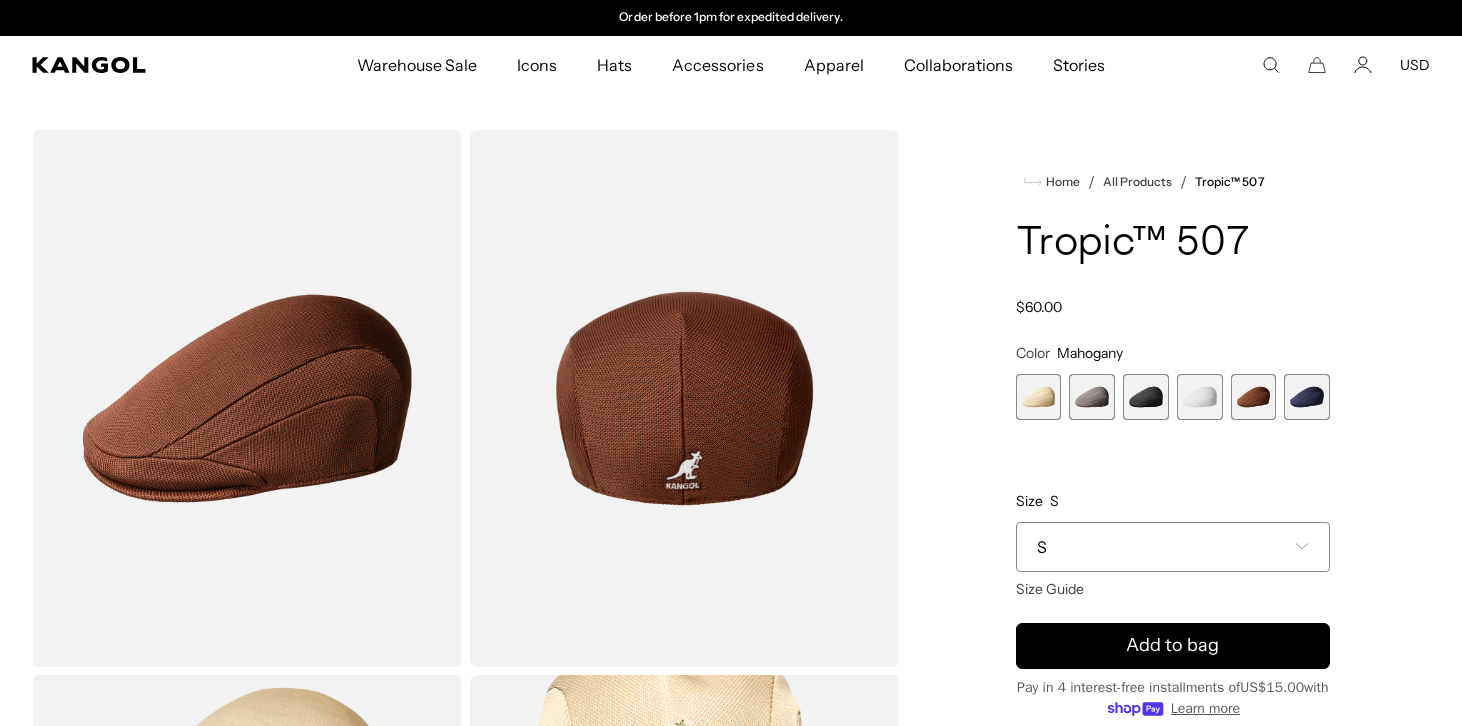 click at bounding box center (1307, 397) 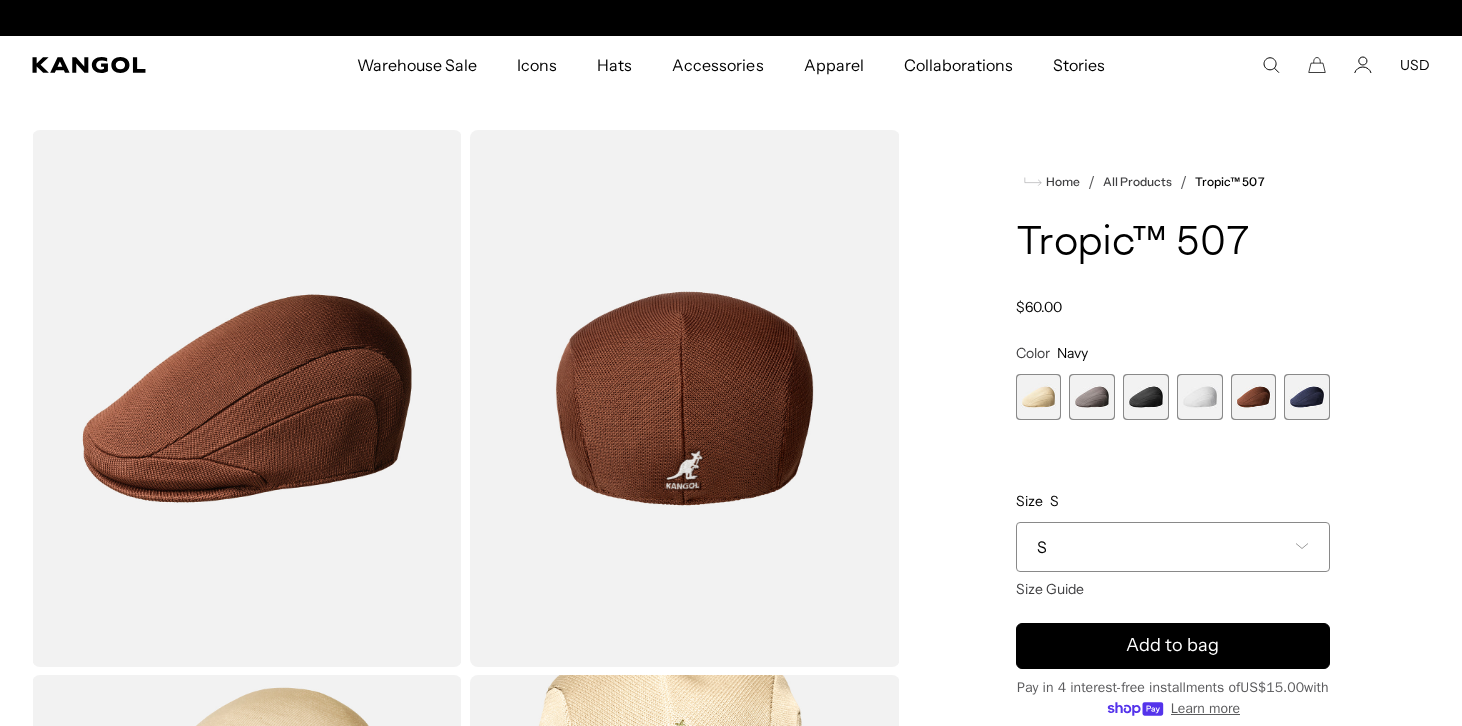 scroll, scrollTop: 0, scrollLeft: 0, axis: both 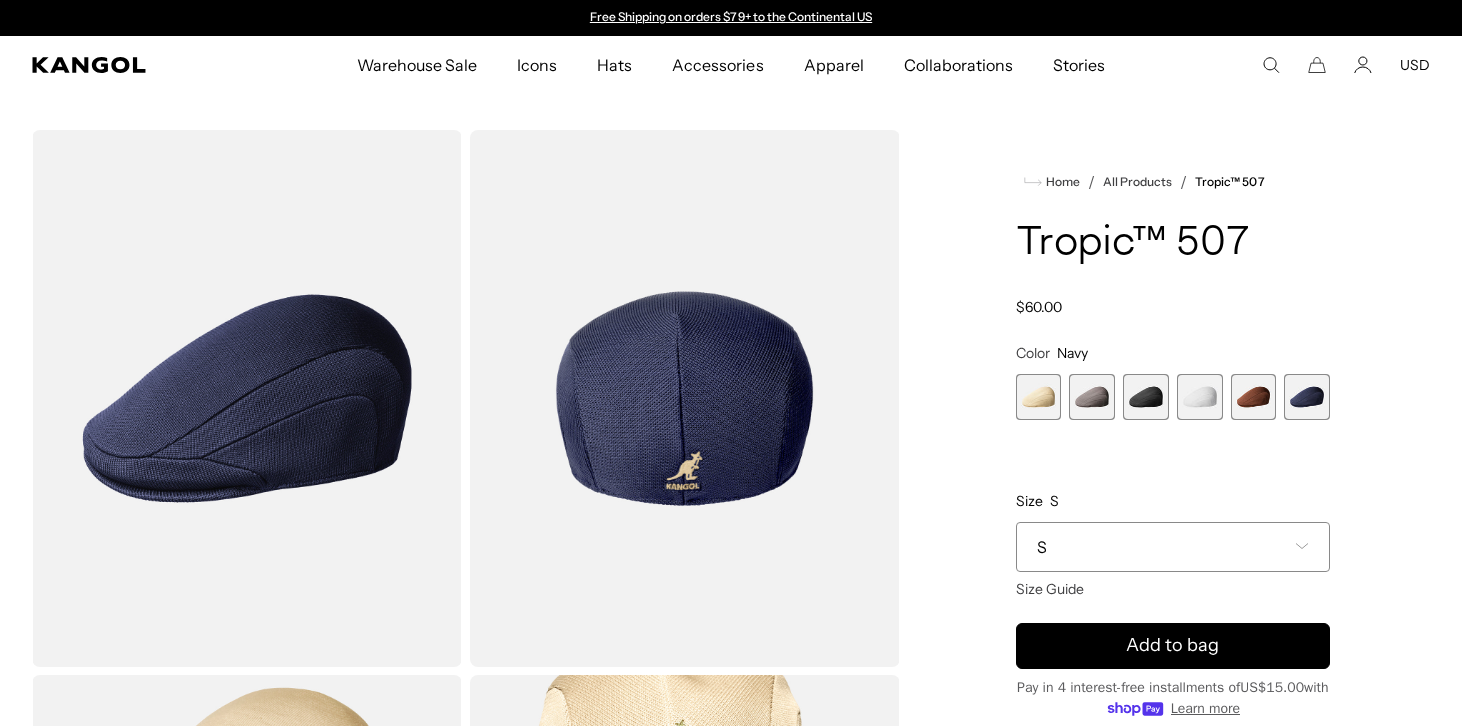 click at bounding box center (1254, 397) 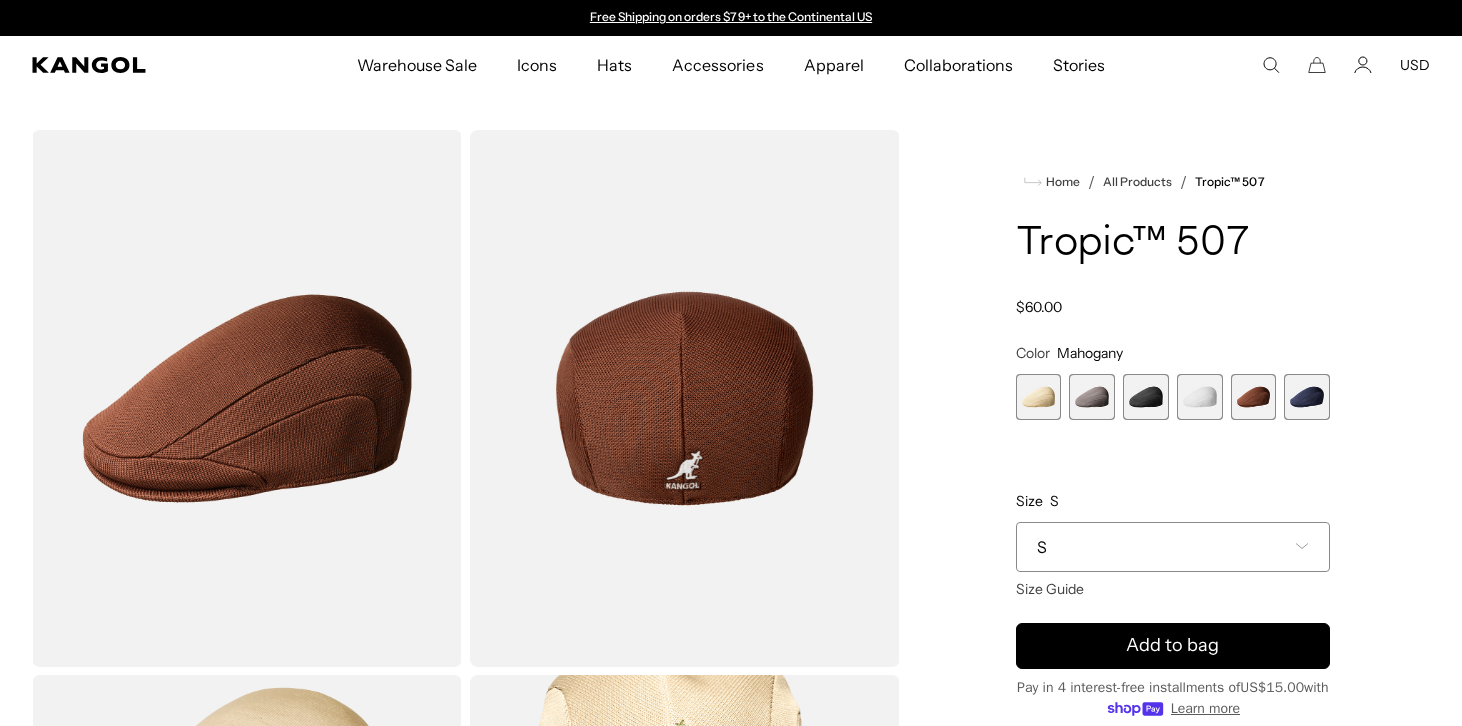 click at bounding box center (1039, 397) 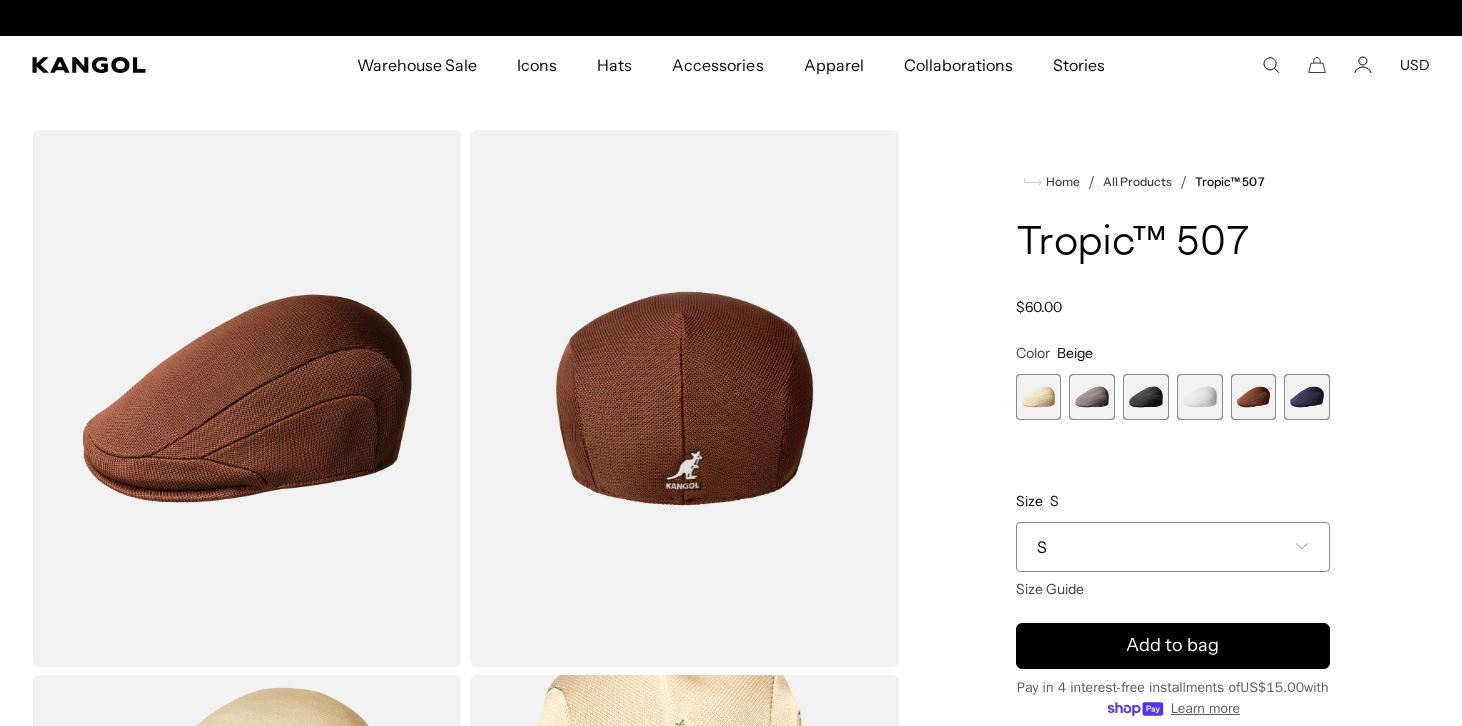 scroll, scrollTop: 0, scrollLeft: 412, axis: horizontal 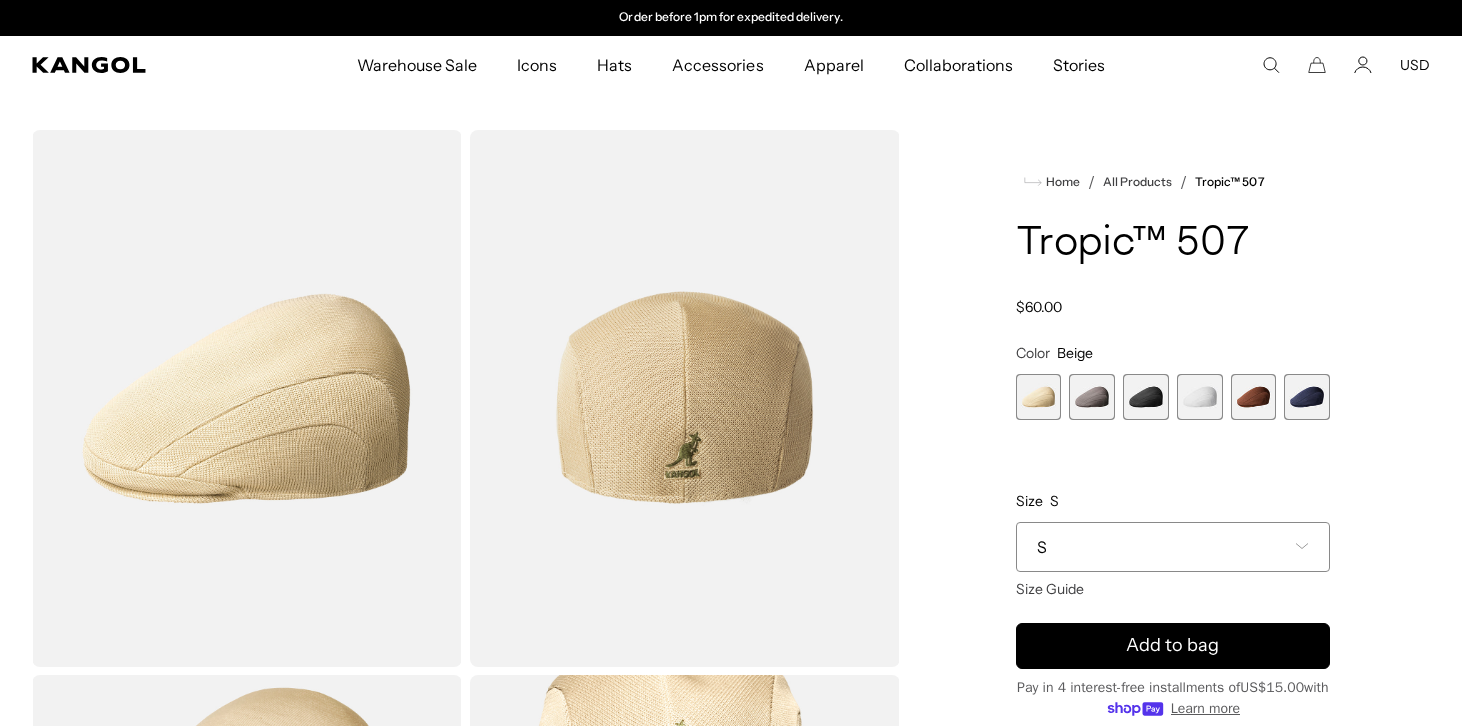 click at bounding box center [1092, 397] 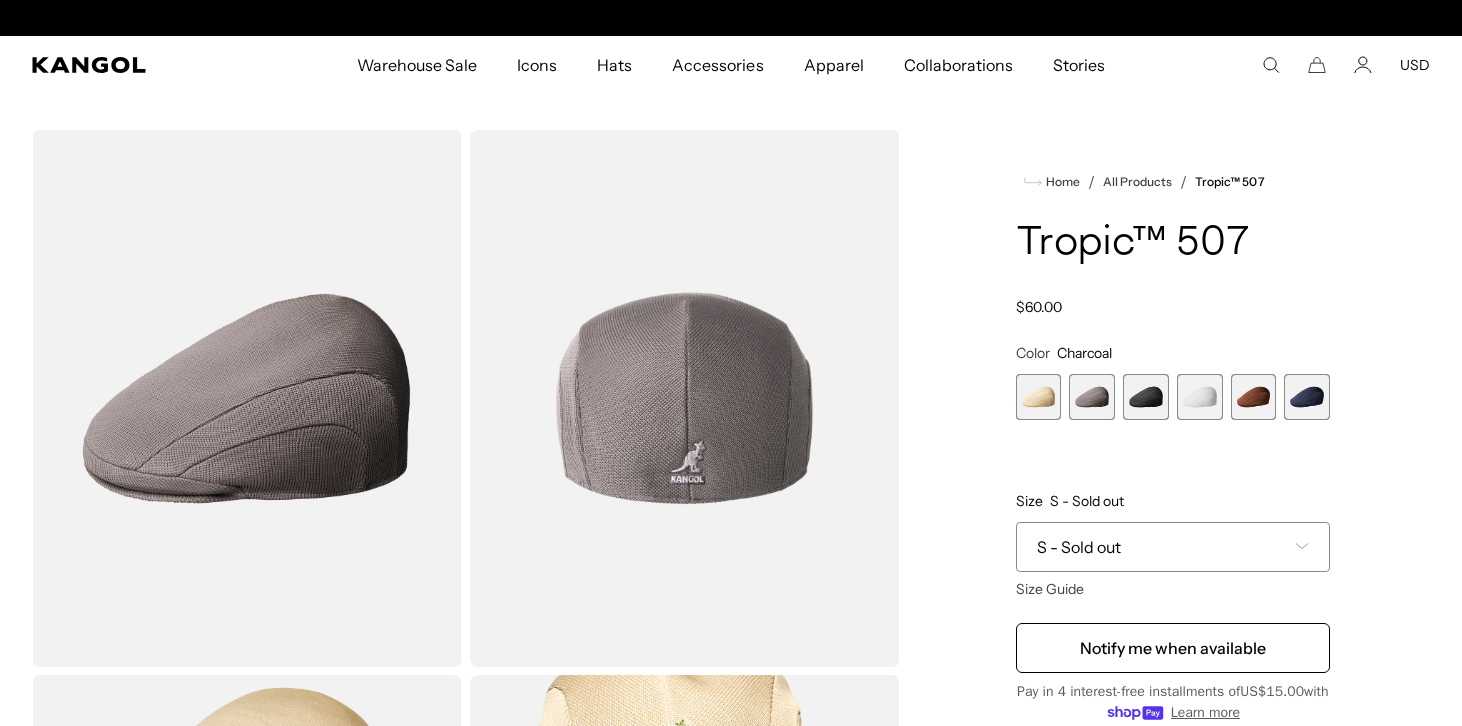 scroll, scrollTop: 0, scrollLeft: 0, axis: both 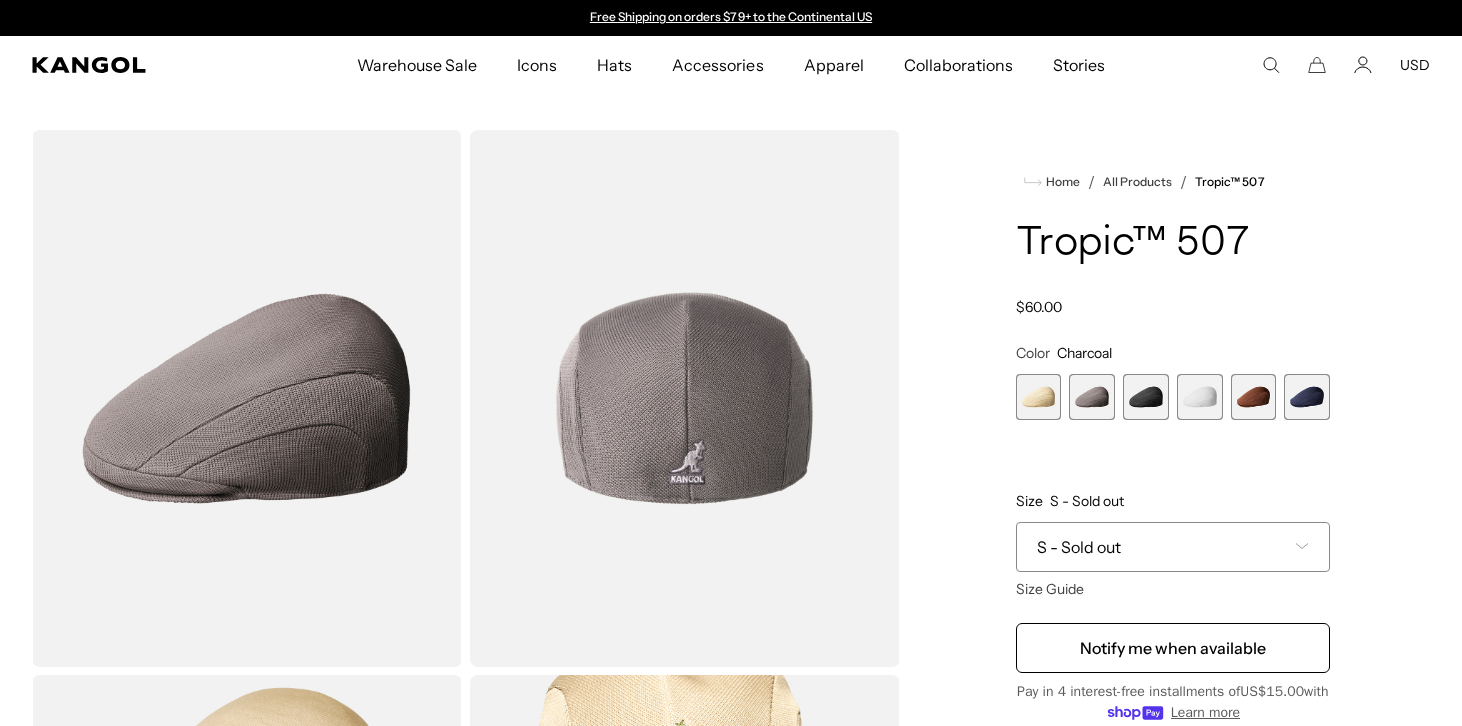 click at bounding box center [1146, 397] 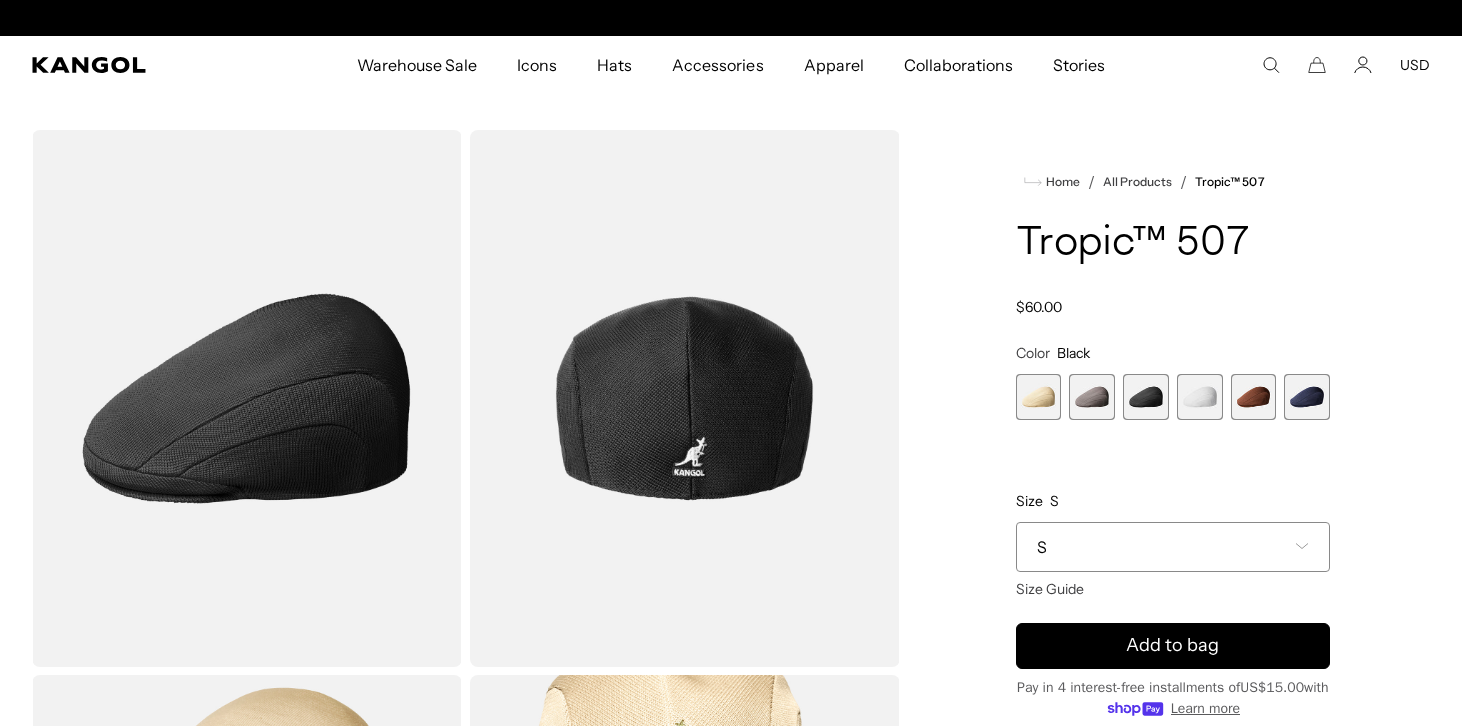 scroll, scrollTop: 0, scrollLeft: 412, axis: horizontal 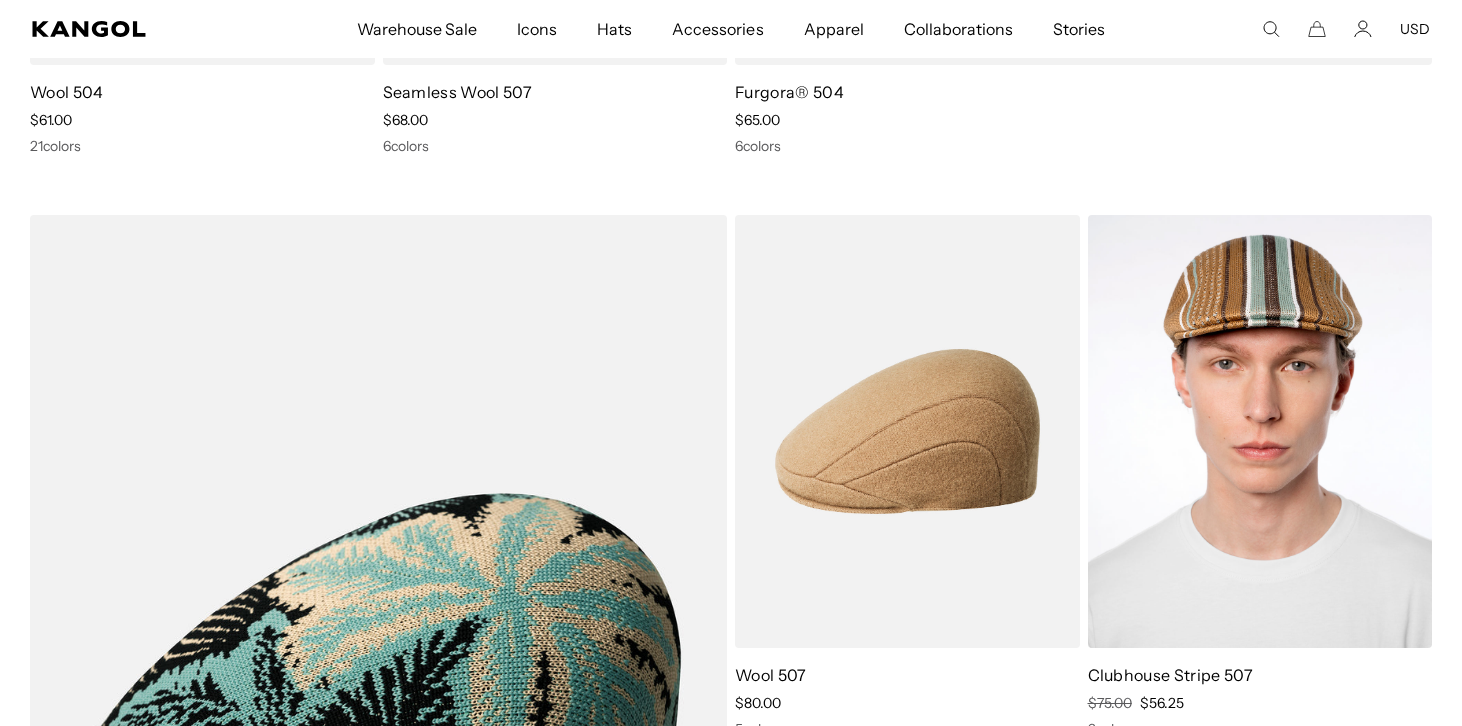 click at bounding box center [1260, 431] 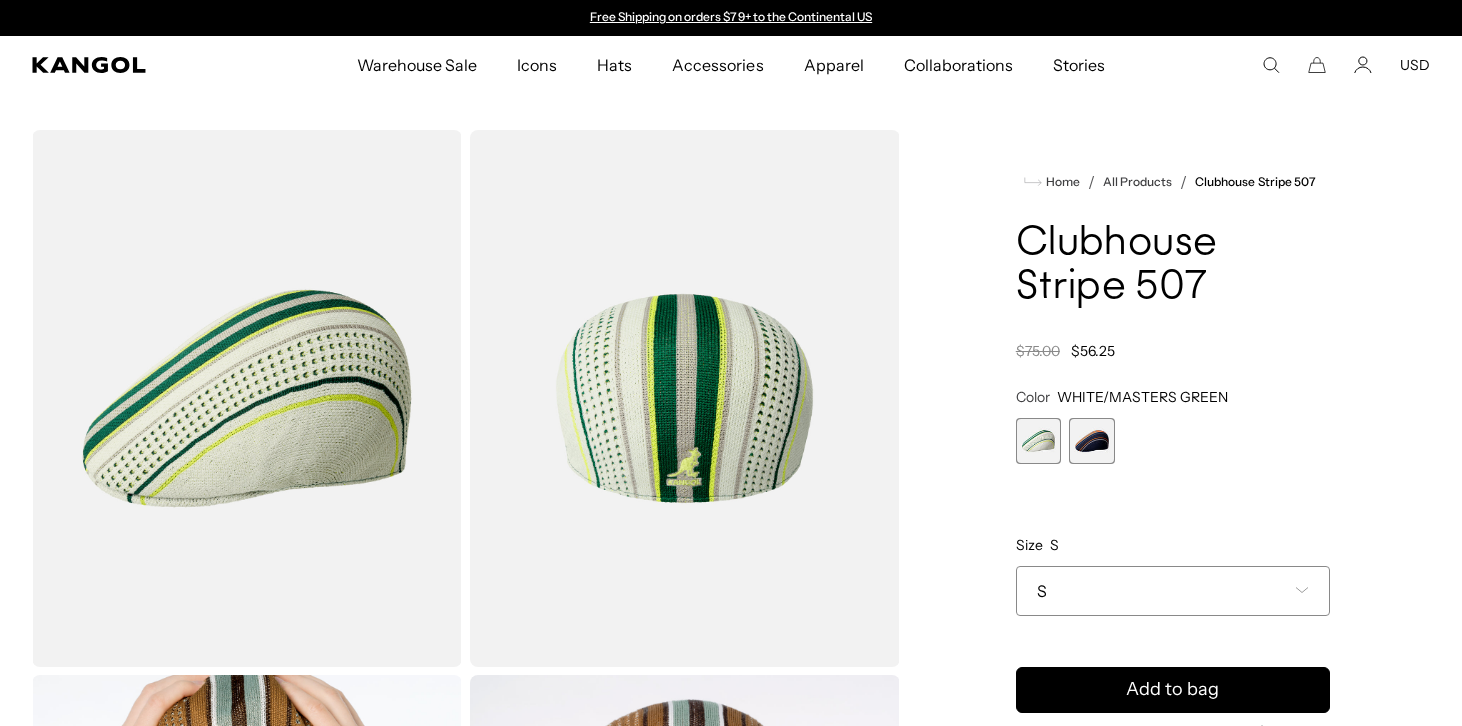 scroll, scrollTop: 0, scrollLeft: 0, axis: both 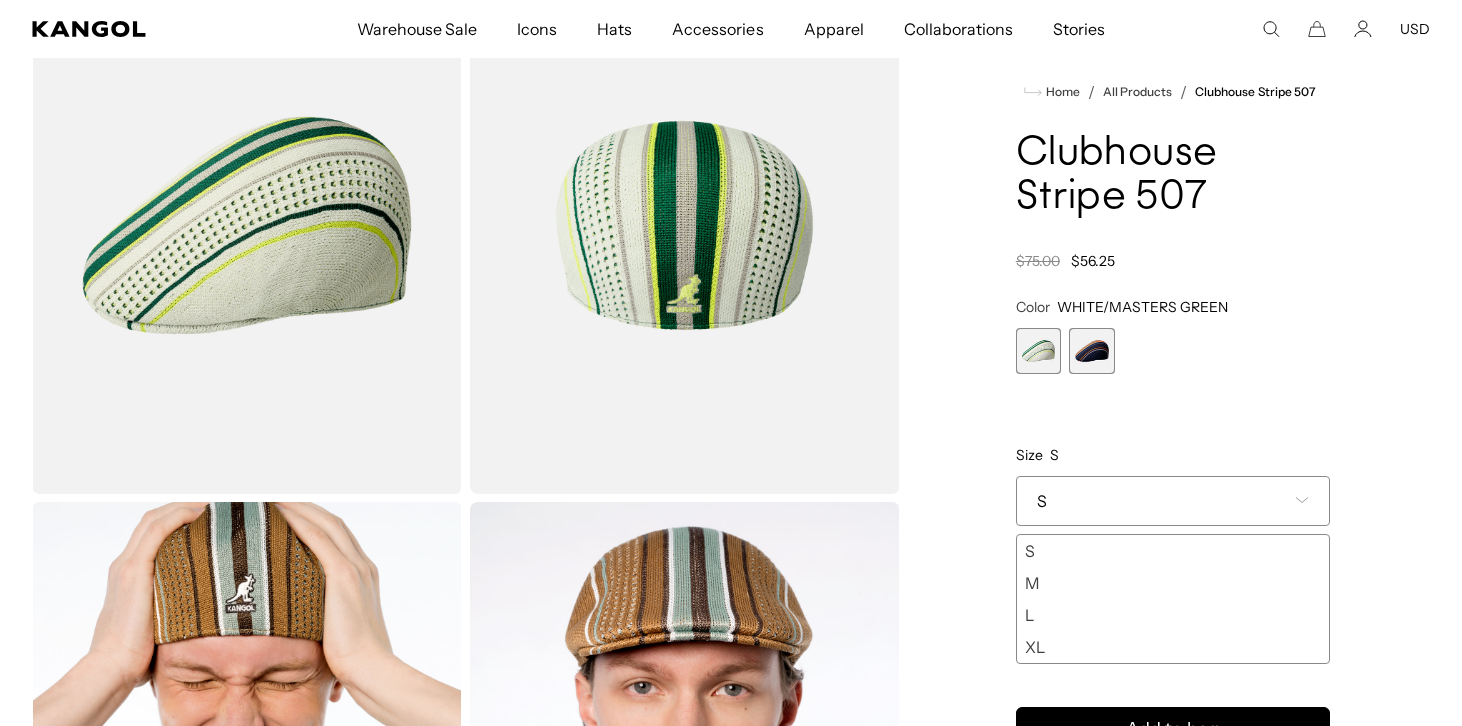 click on "L" at bounding box center (1173, 615) 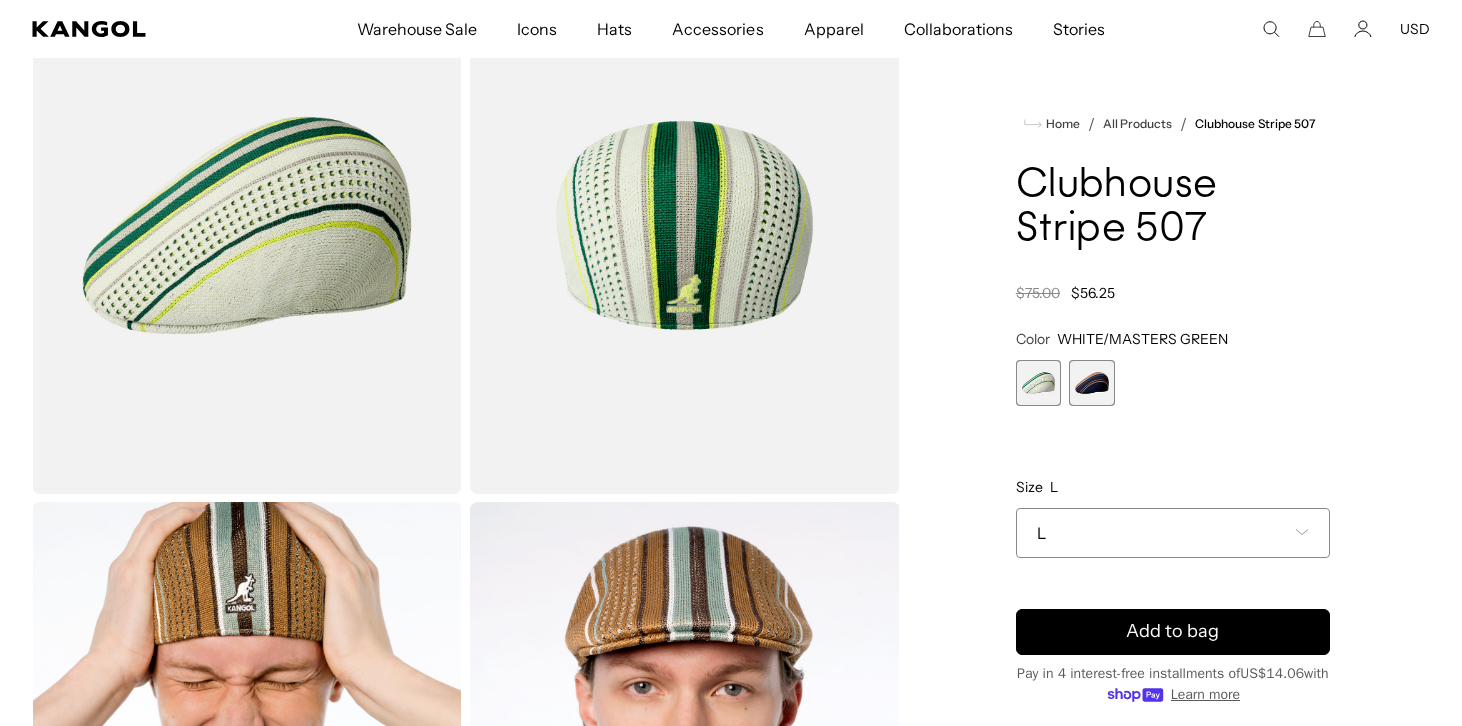 scroll, scrollTop: 0, scrollLeft: 0, axis: both 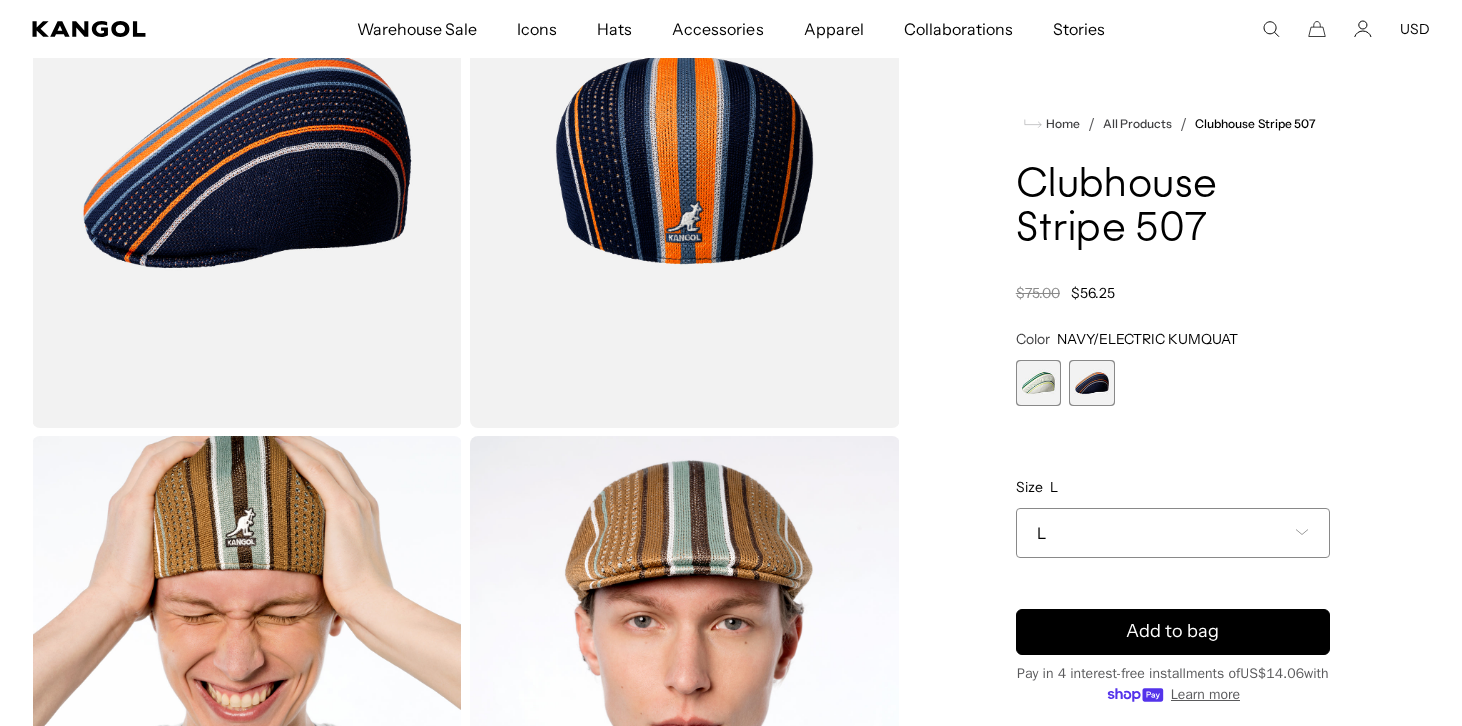 click at bounding box center (1039, 383) 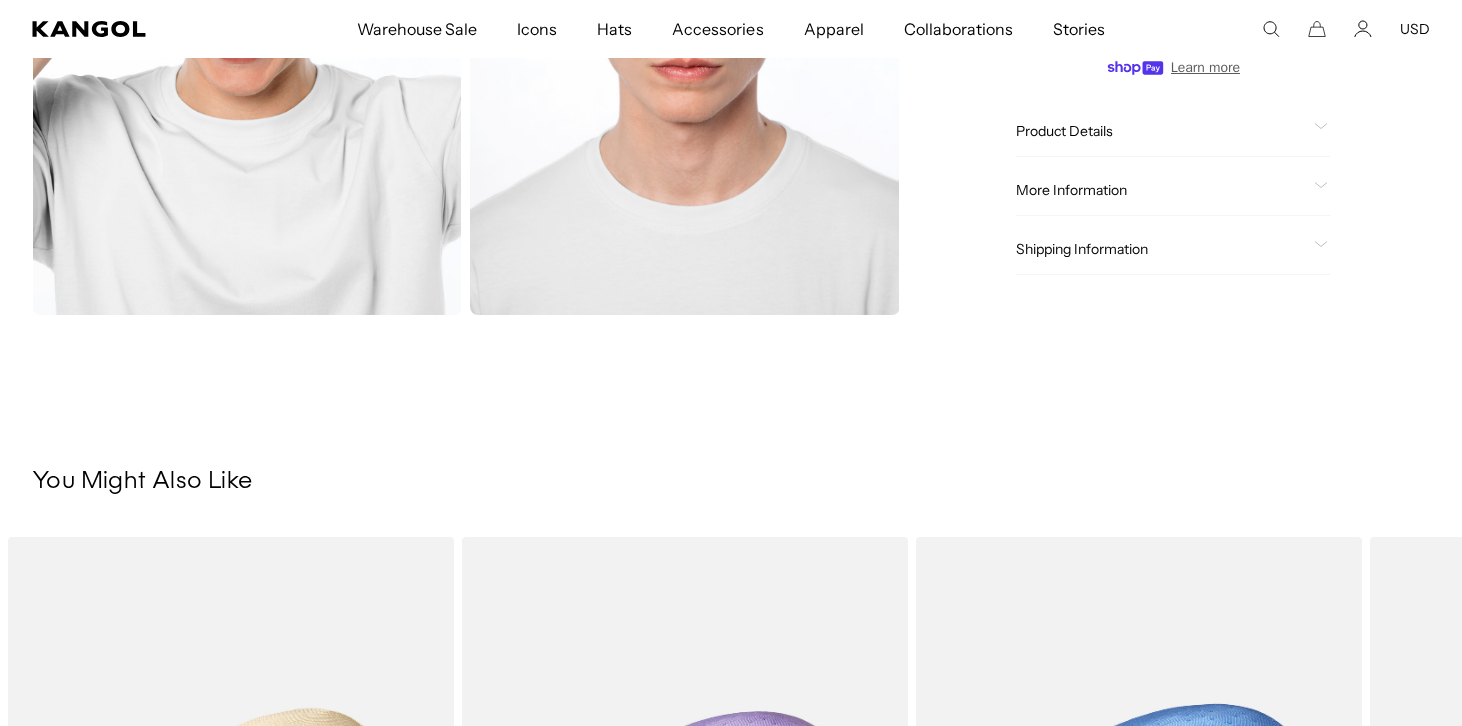 scroll, scrollTop: 952, scrollLeft: 0, axis: vertical 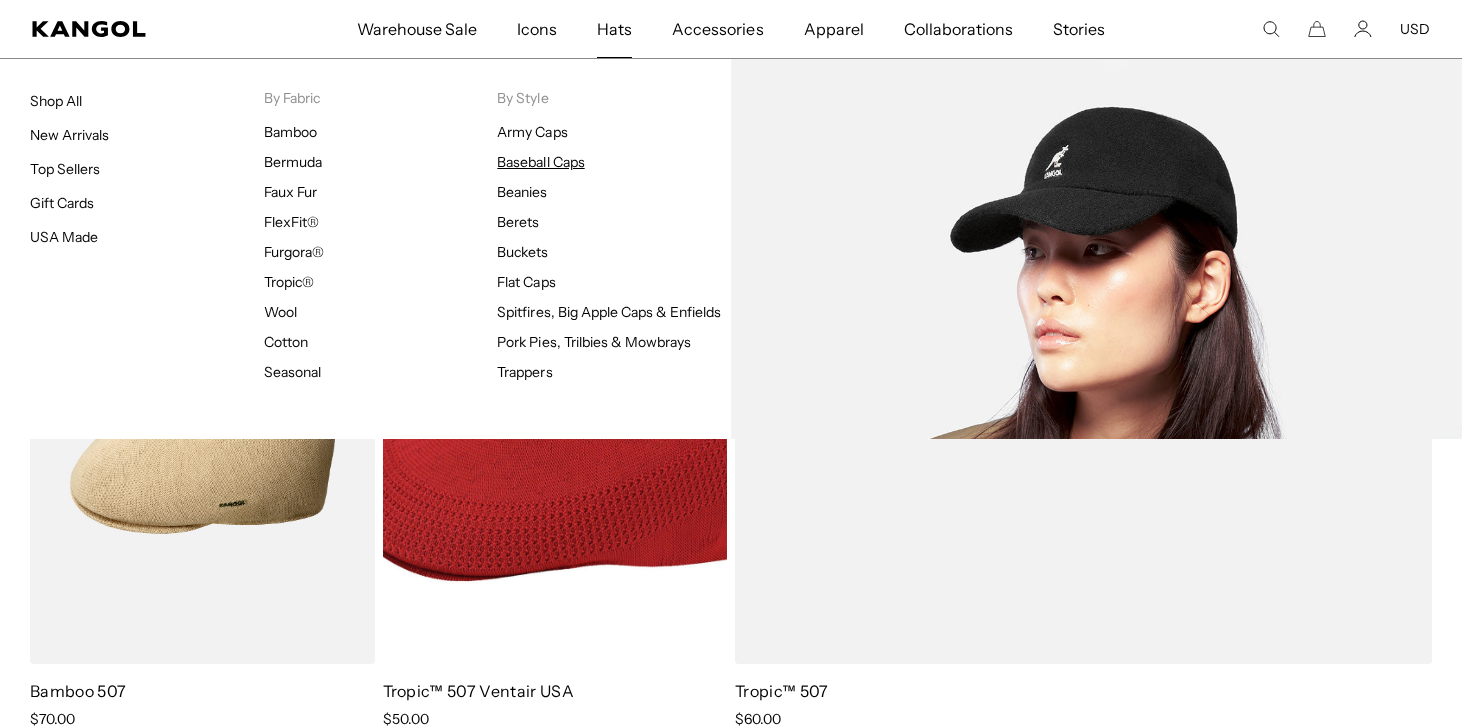 click on "Baseball Caps" at bounding box center (540, 162) 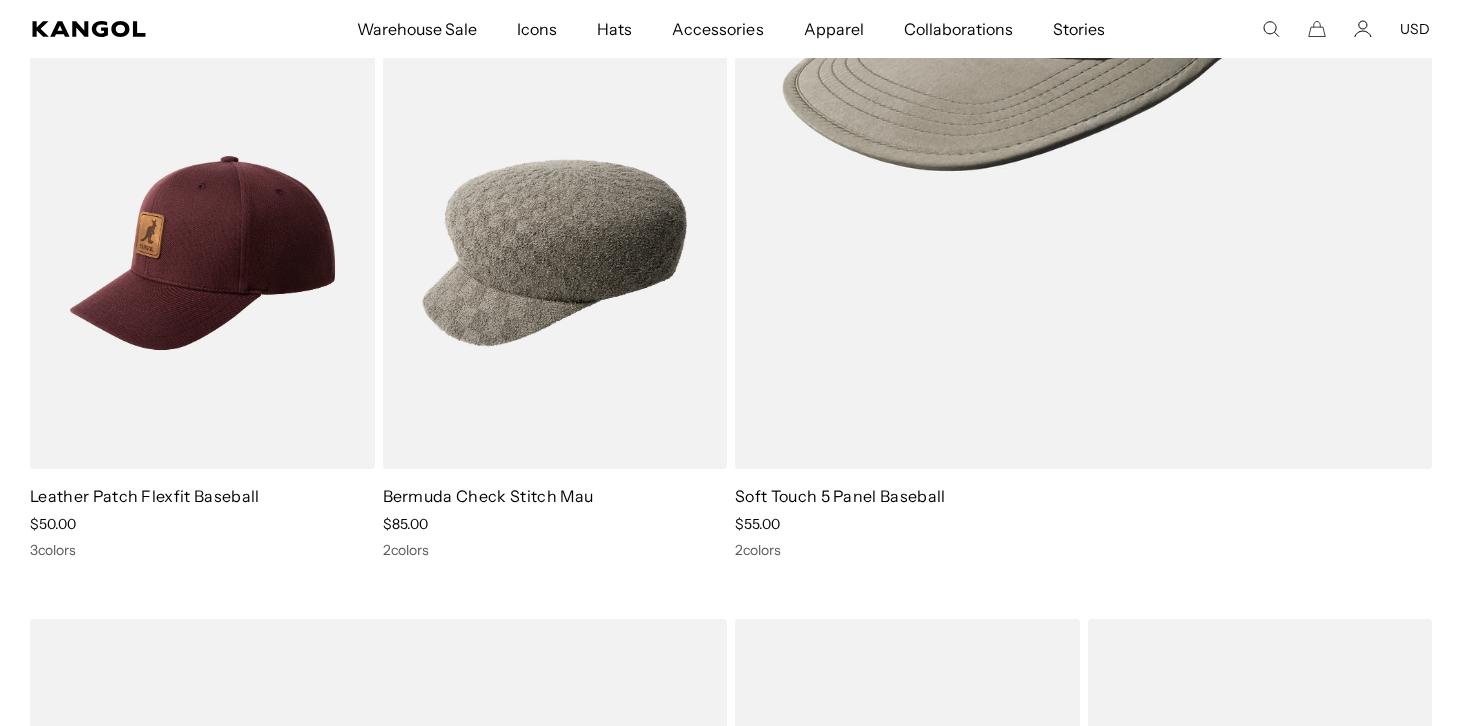 scroll, scrollTop: 737, scrollLeft: 0, axis: vertical 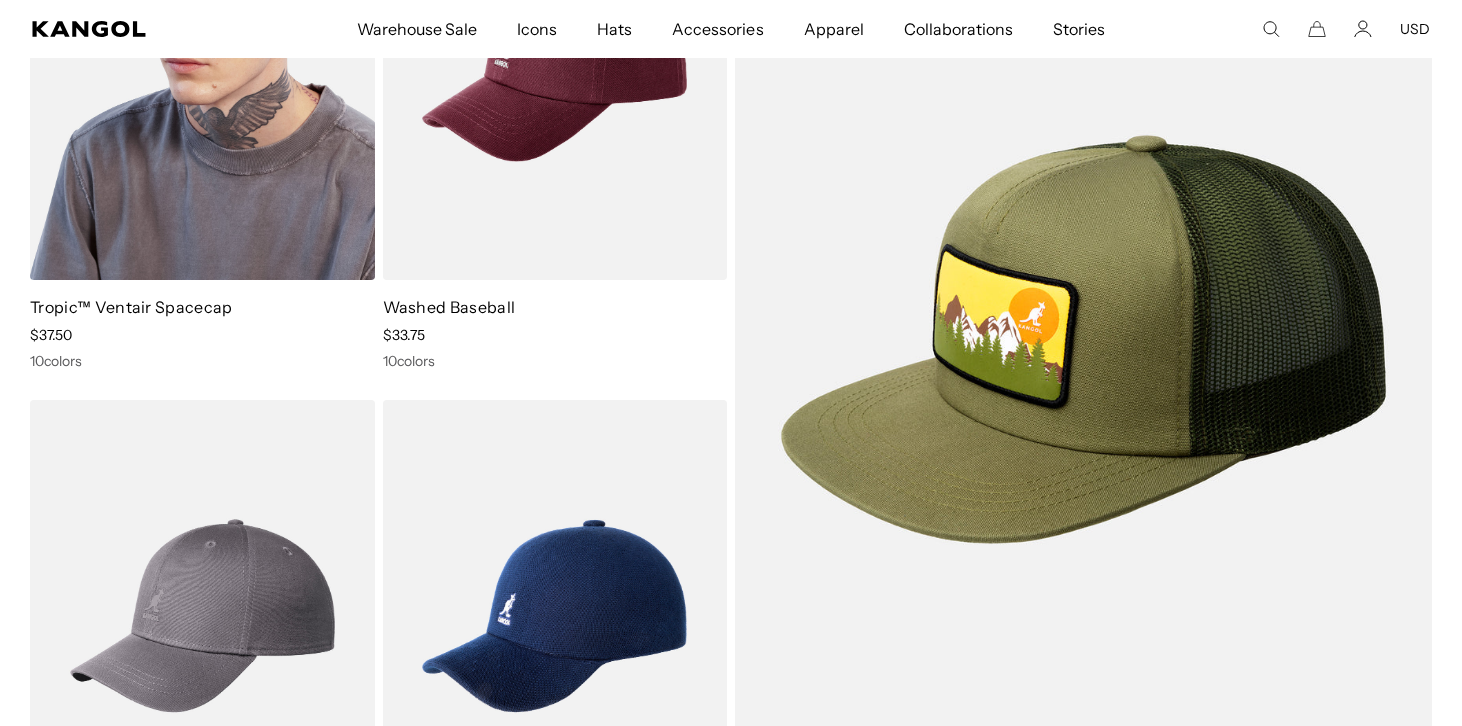 click at bounding box center (202, 63) 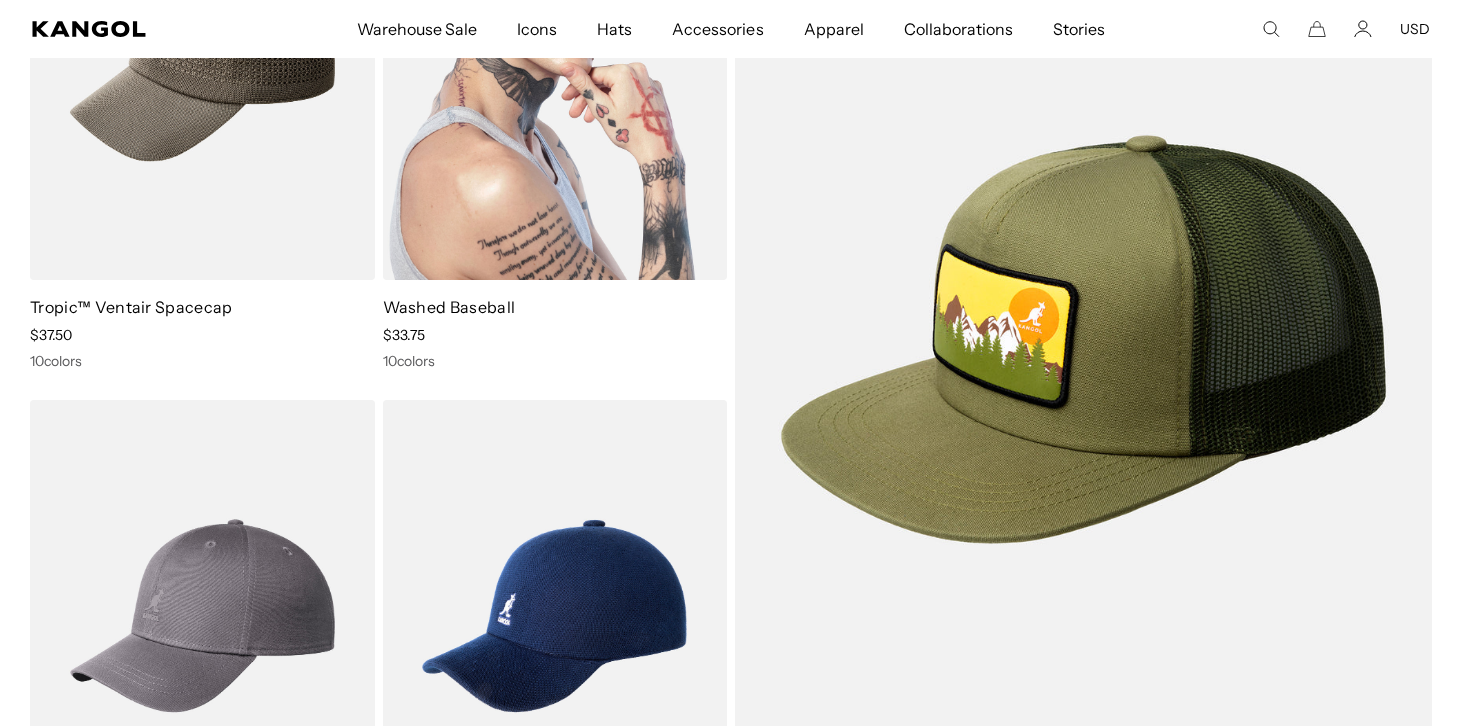 scroll, scrollTop: 2700, scrollLeft: 0, axis: vertical 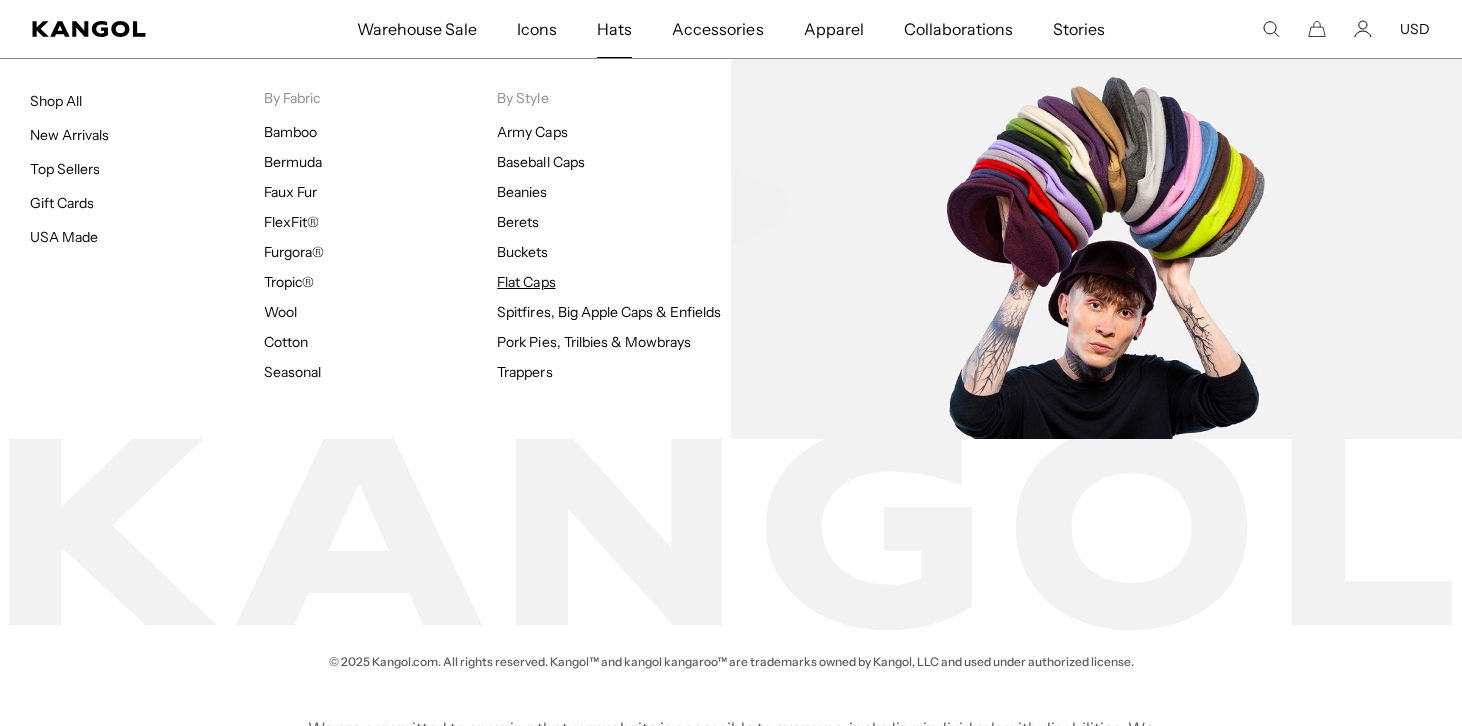 click on "Flat Caps" at bounding box center (526, 282) 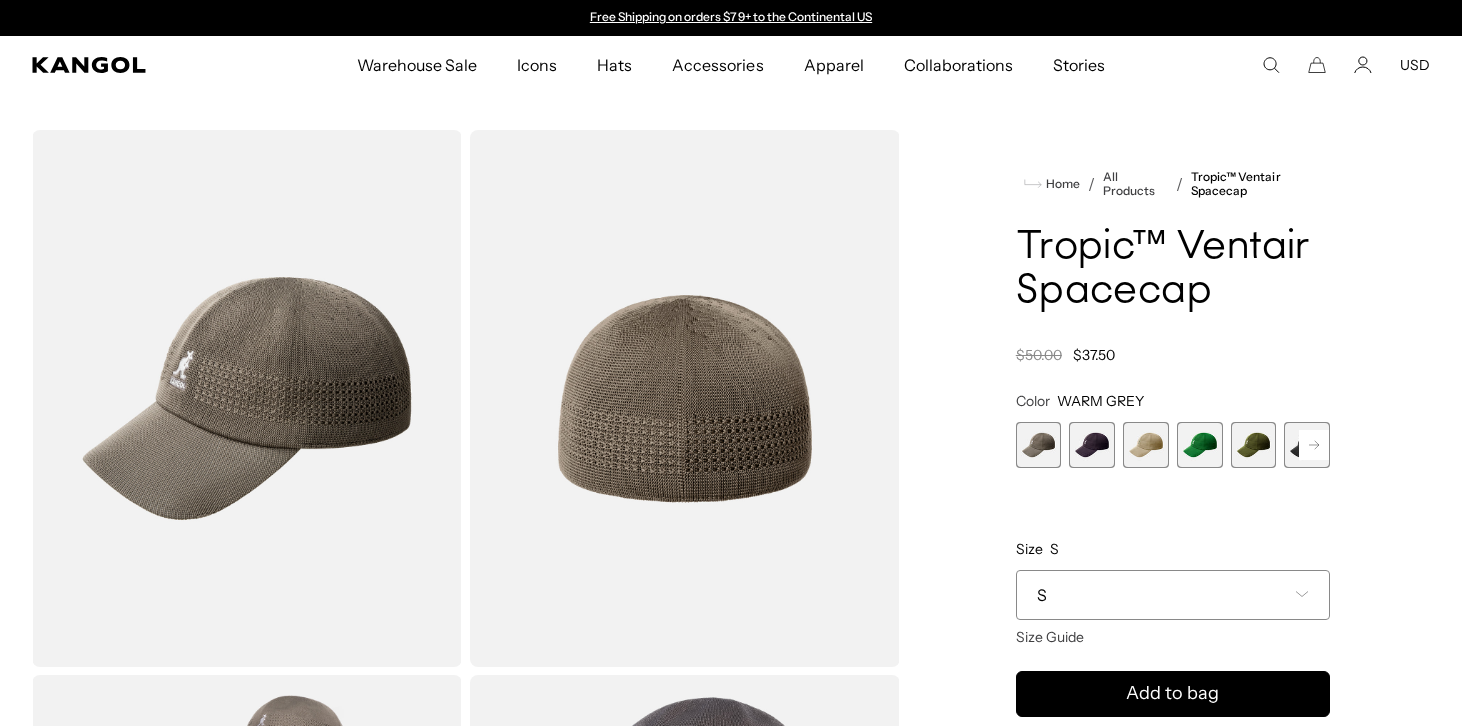 scroll, scrollTop: 0, scrollLeft: 0, axis: both 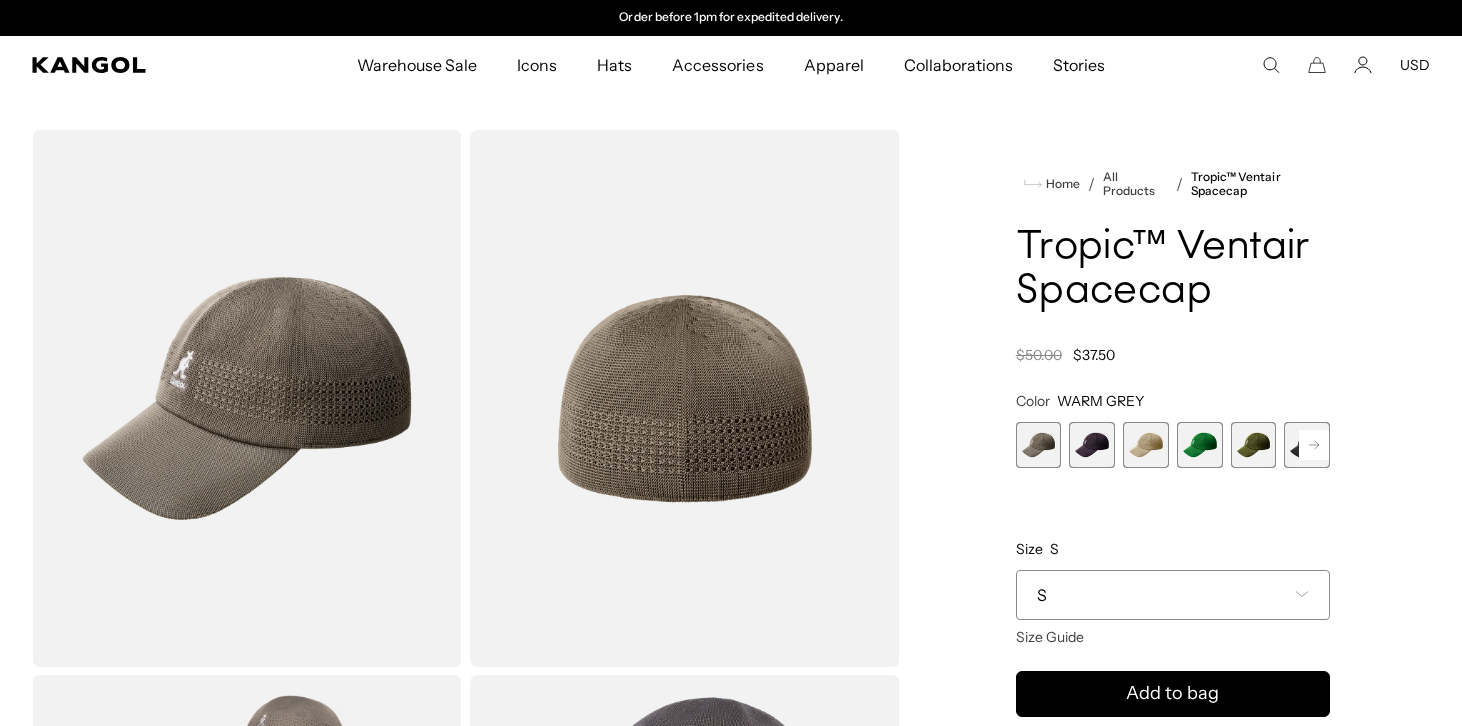 click at bounding box center [1092, 445] 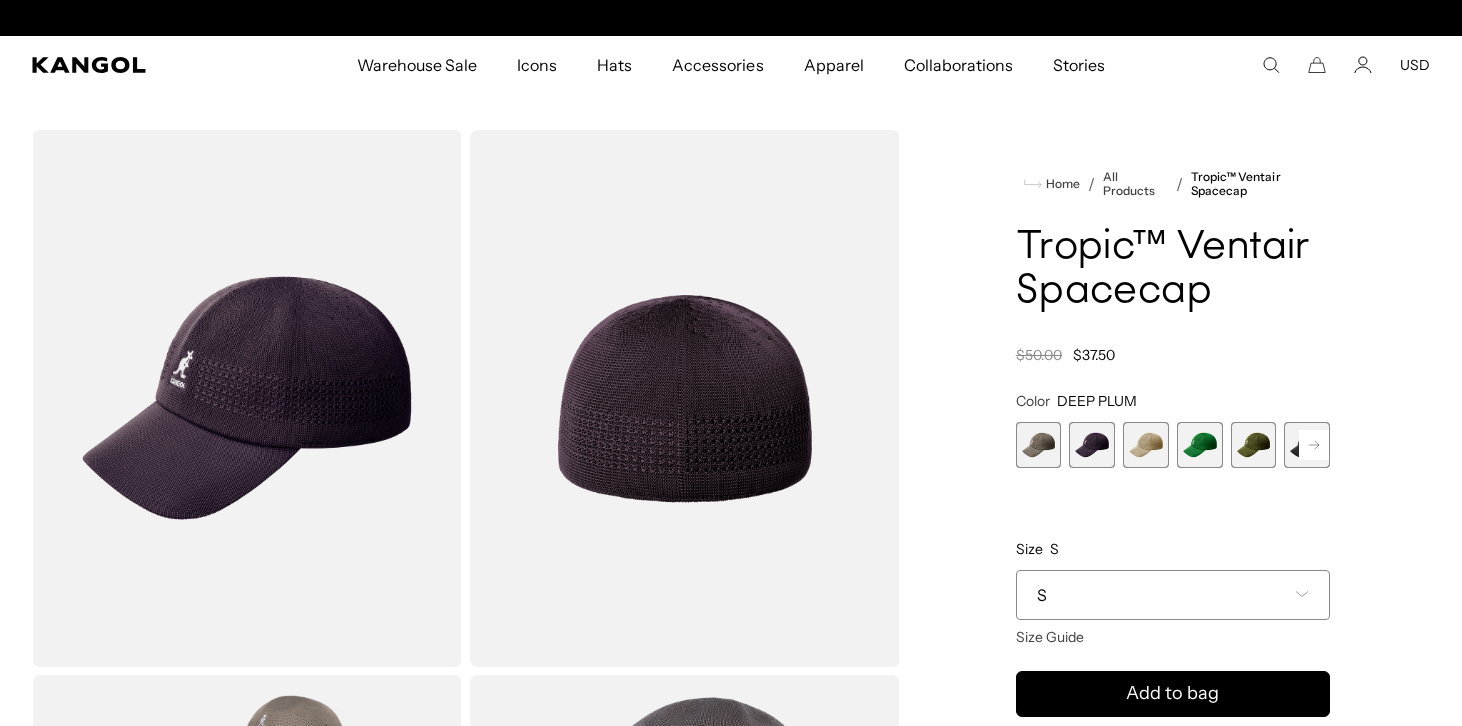 scroll, scrollTop: 0, scrollLeft: 0, axis: both 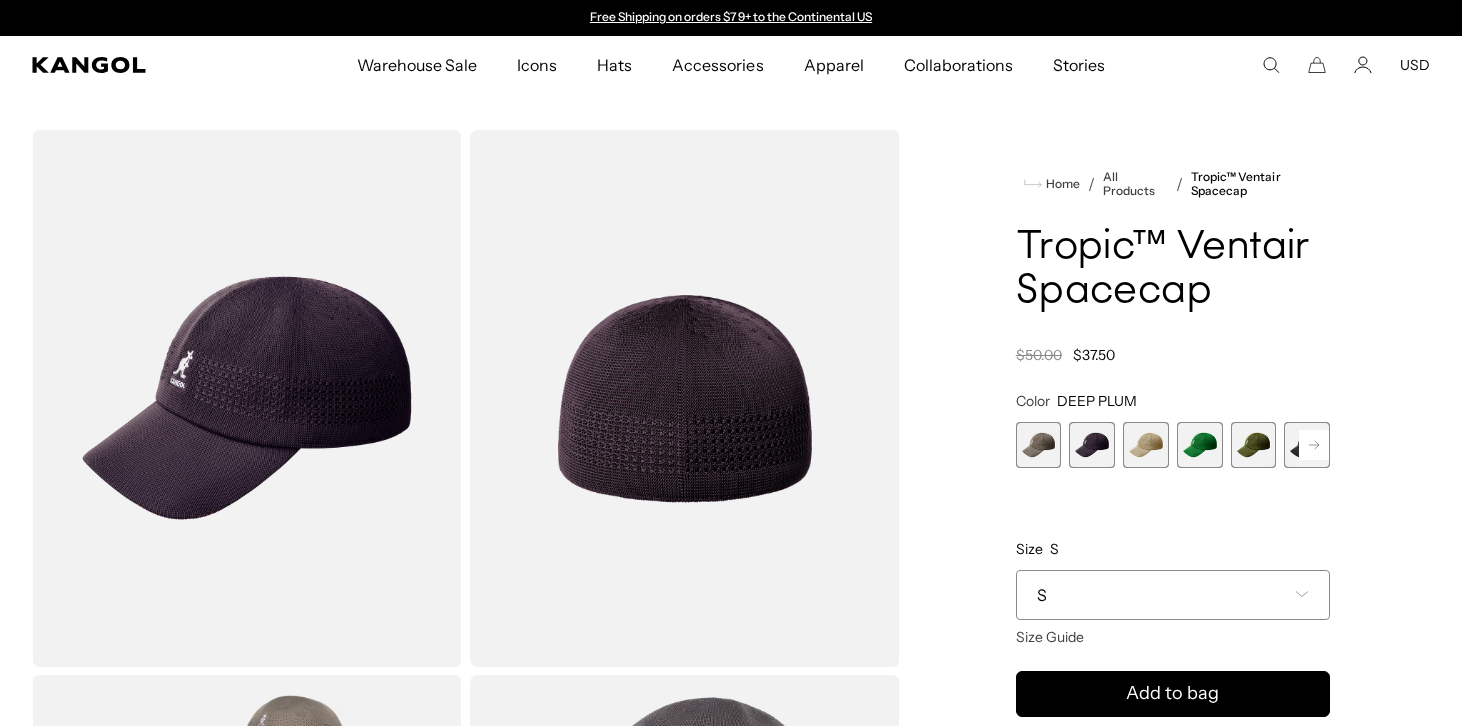 click at bounding box center [1146, 445] 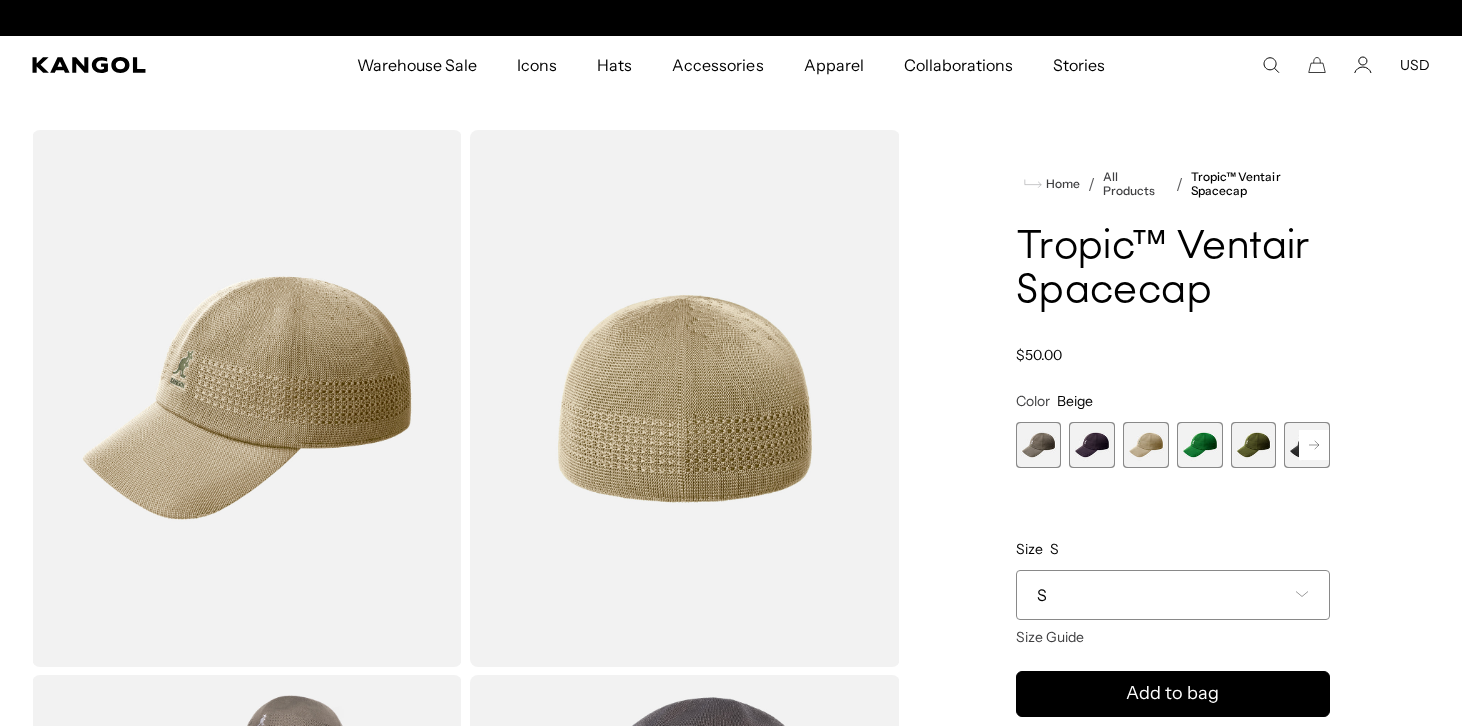 scroll, scrollTop: 0, scrollLeft: 412, axis: horizontal 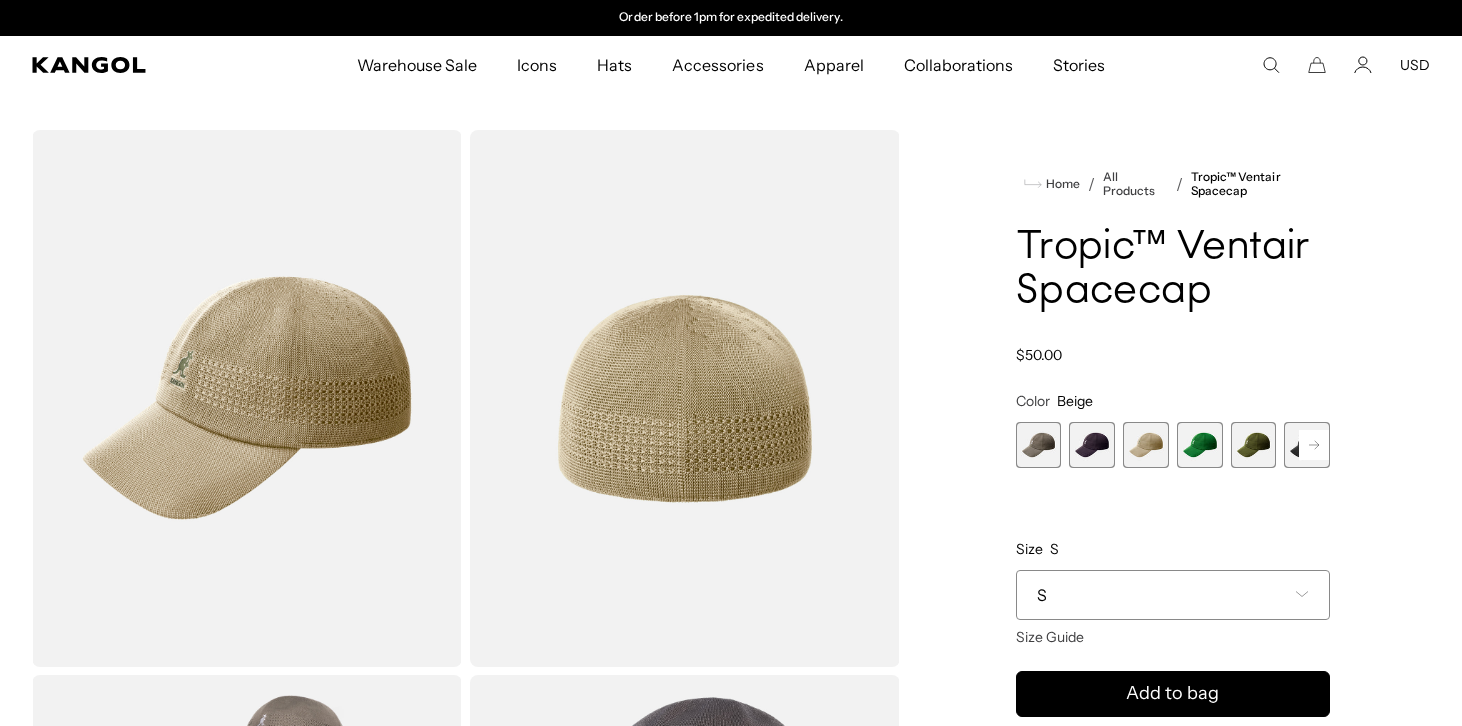 click at bounding box center [1200, 445] 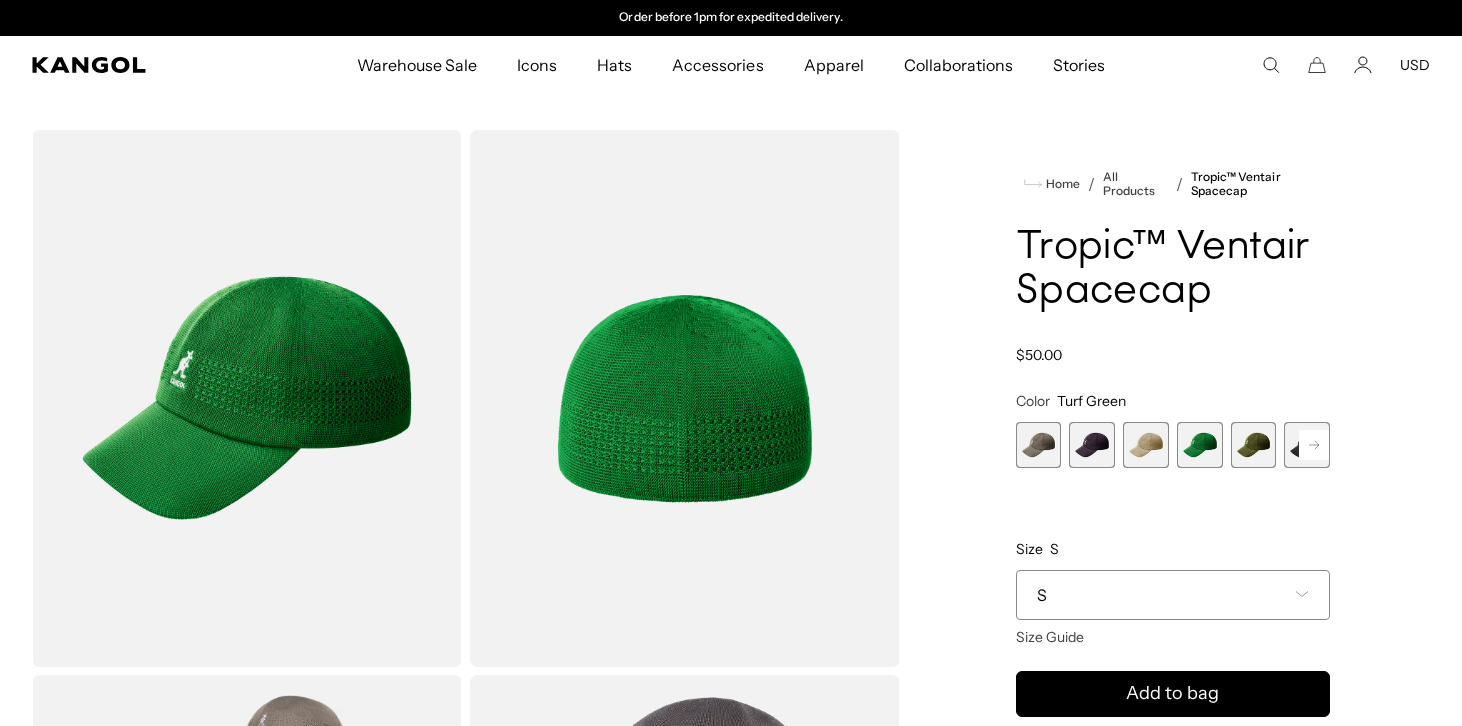 click at bounding box center (1254, 445) 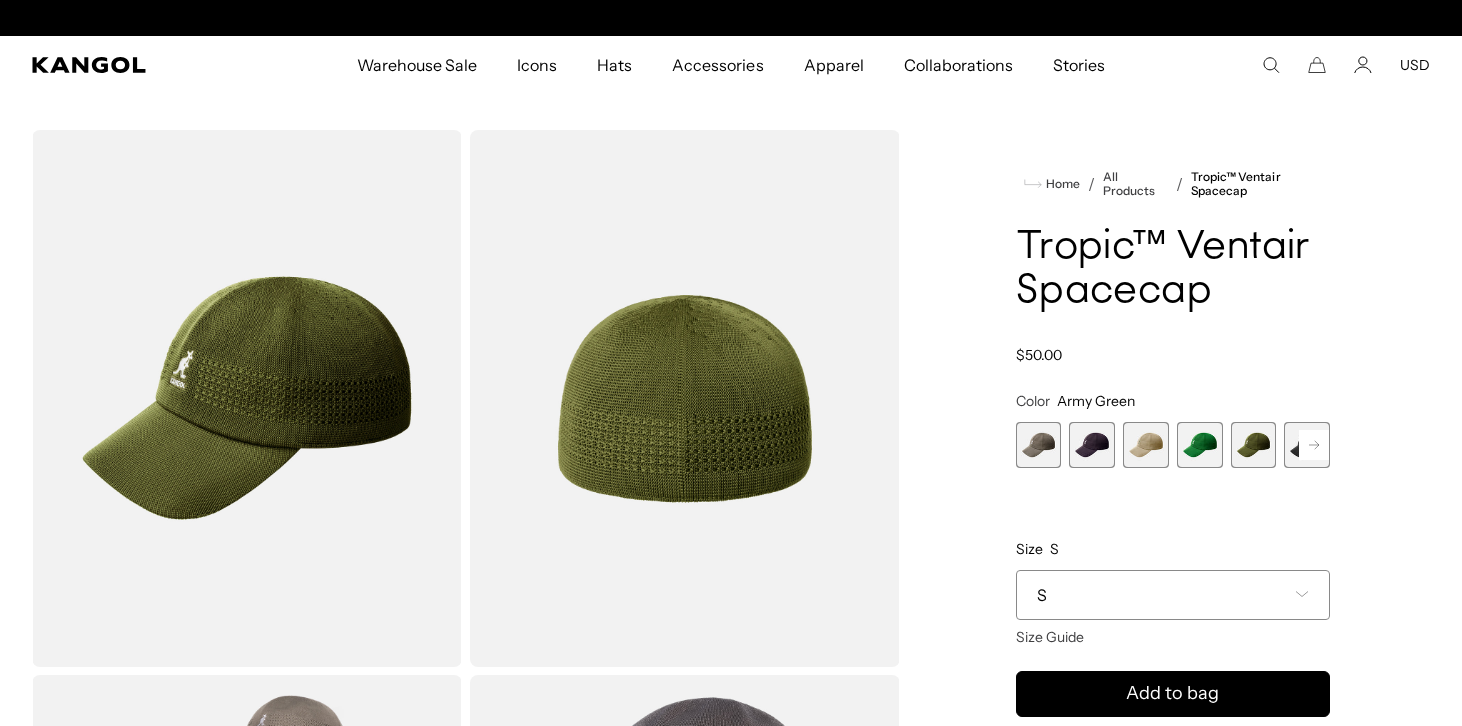 scroll, scrollTop: 0, scrollLeft: 0, axis: both 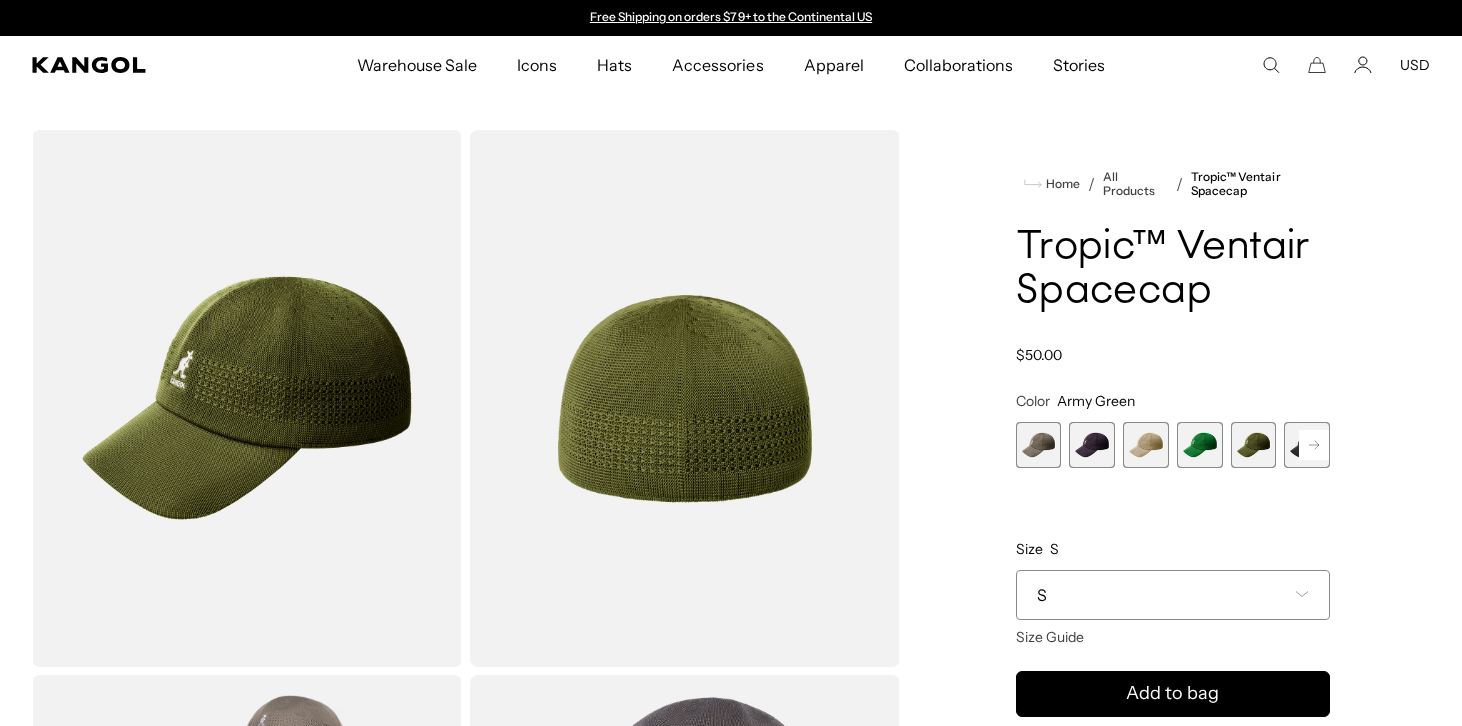 click 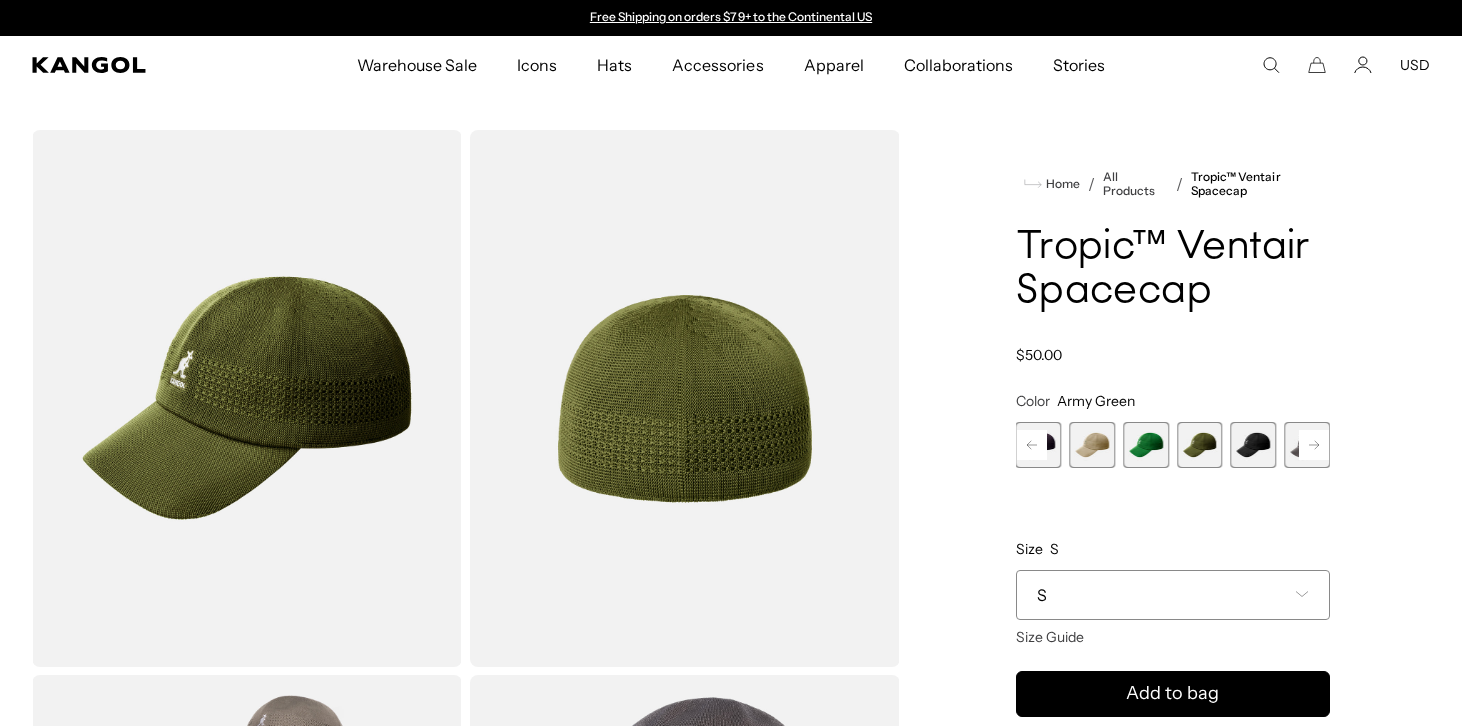 click at bounding box center (1254, 445) 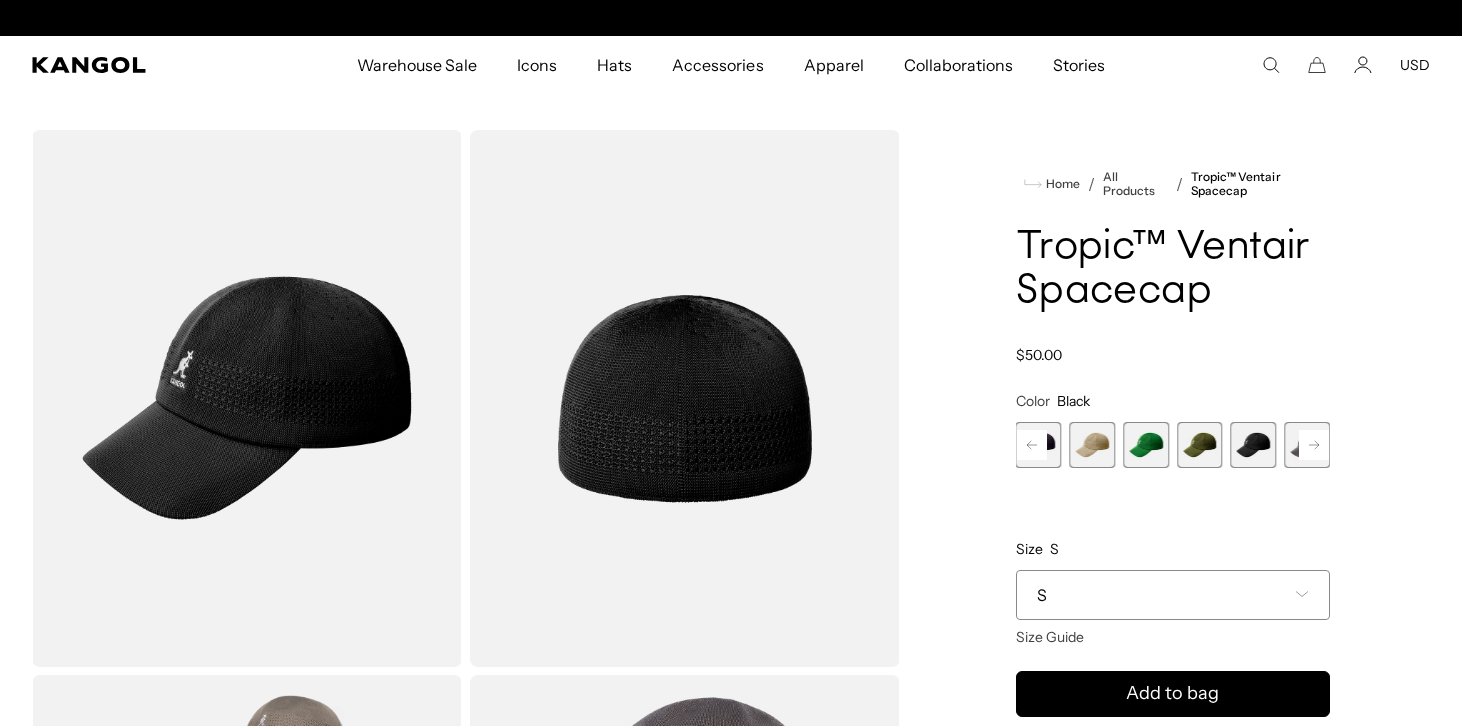 scroll, scrollTop: 0, scrollLeft: 412, axis: horizontal 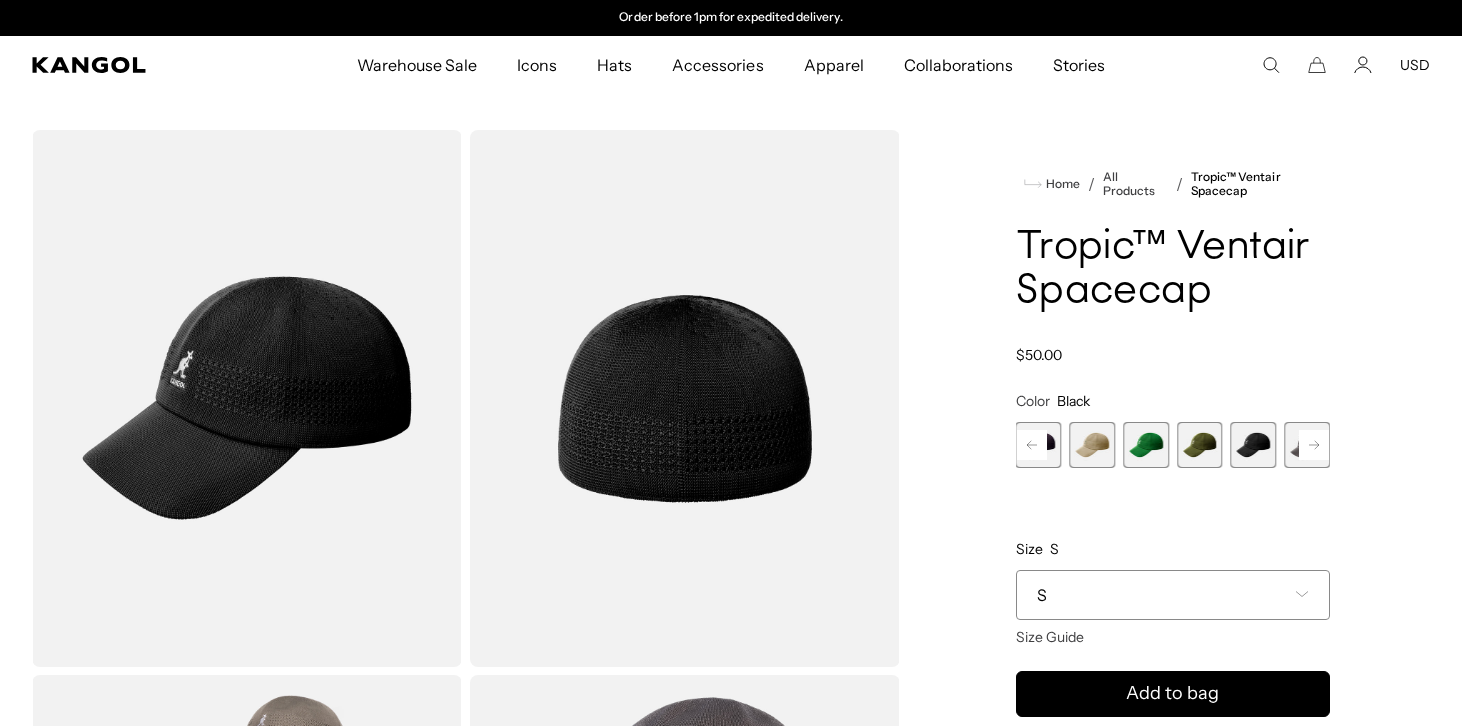 click at bounding box center (1307, 445) 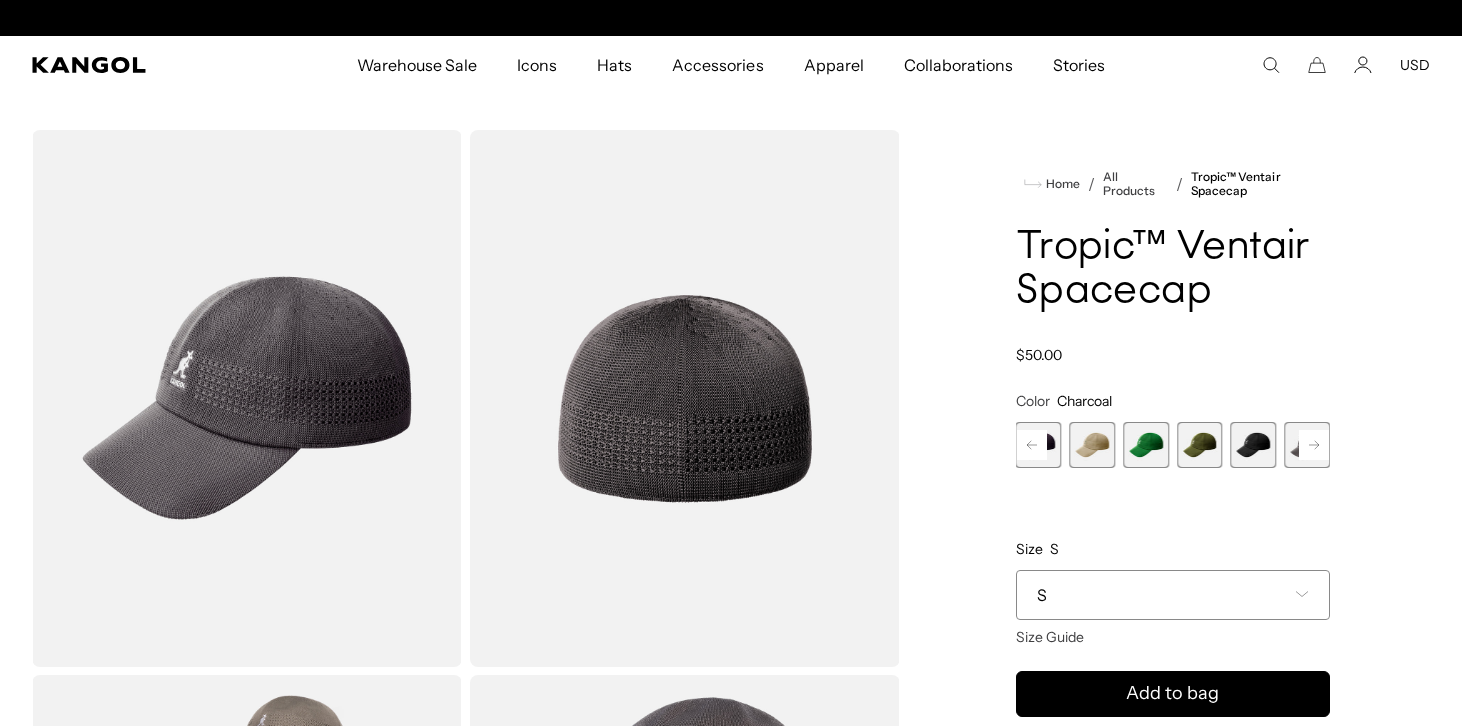 scroll, scrollTop: 0, scrollLeft: 0, axis: both 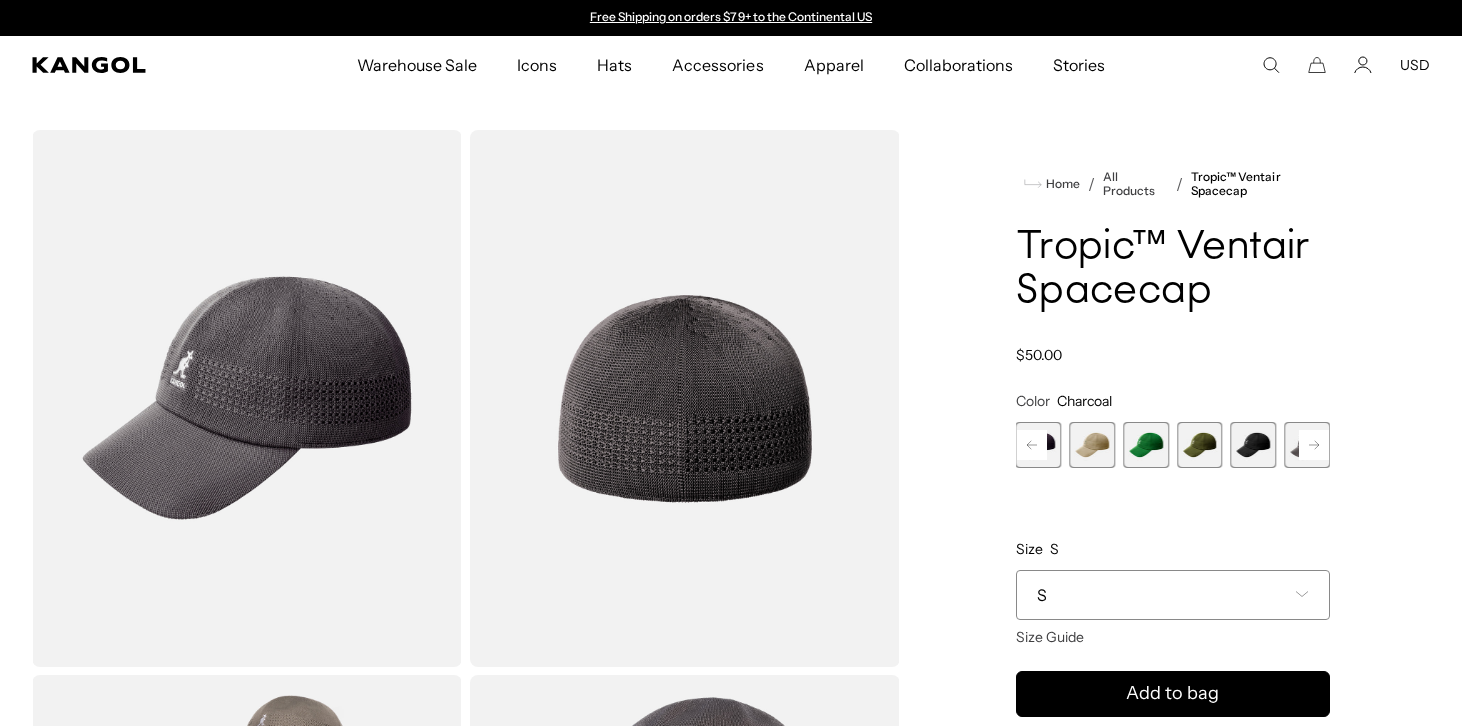 click 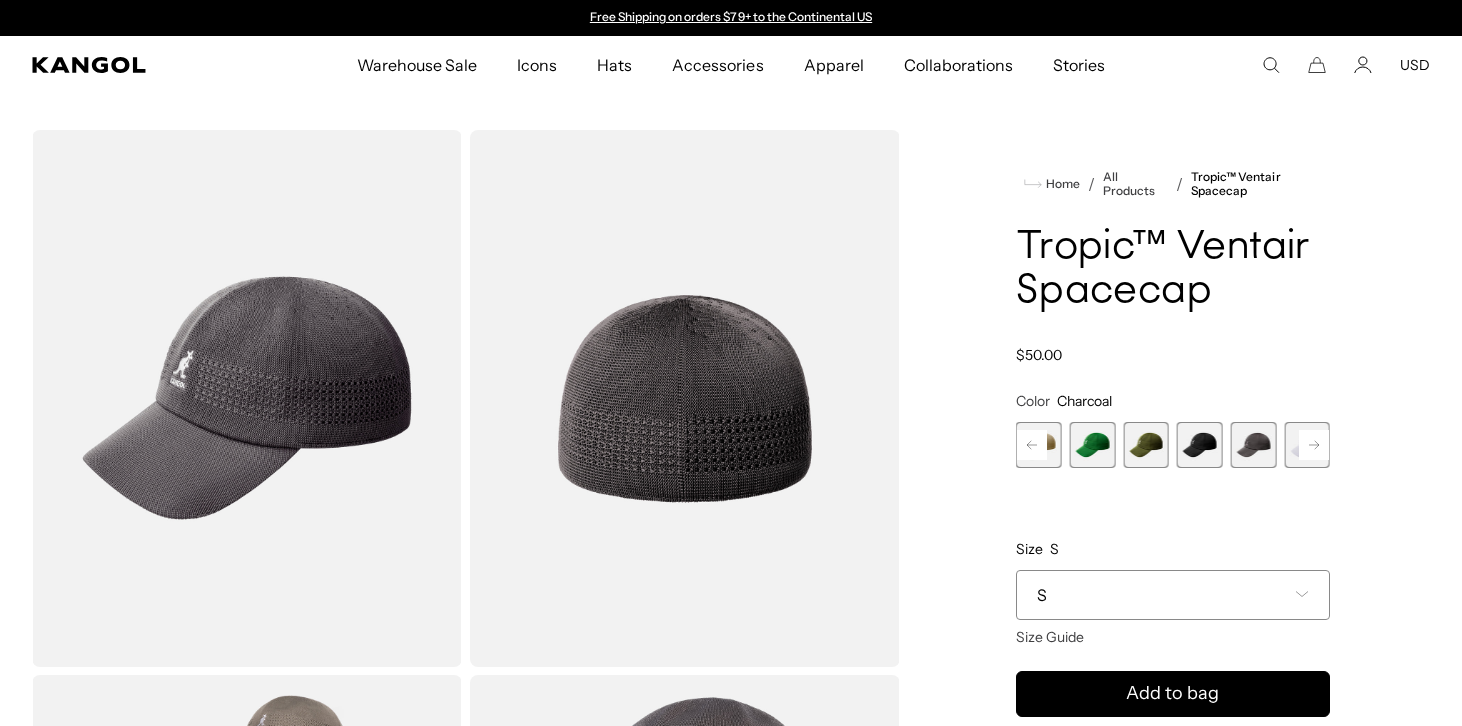 click at bounding box center [1307, 445] 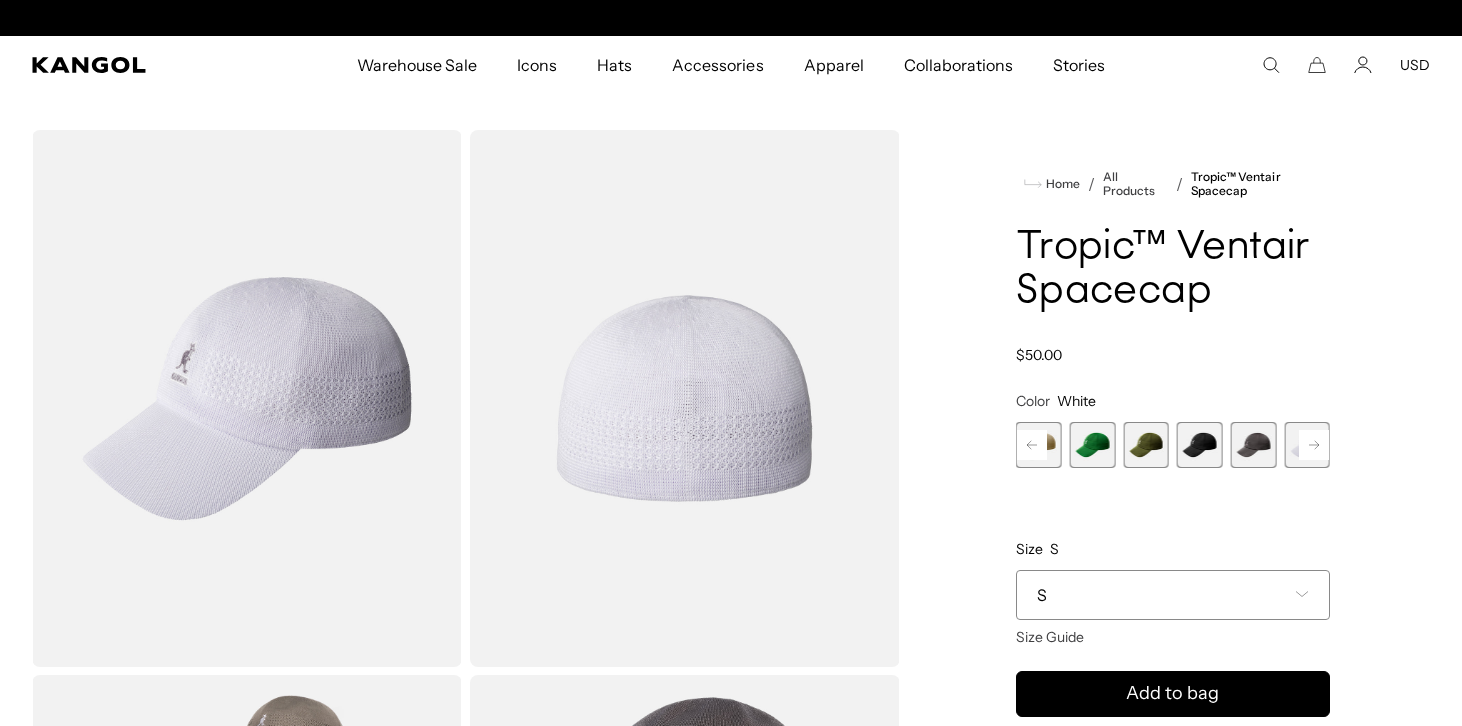 scroll, scrollTop: 0, scrollLeft: 412, axis: horizontal 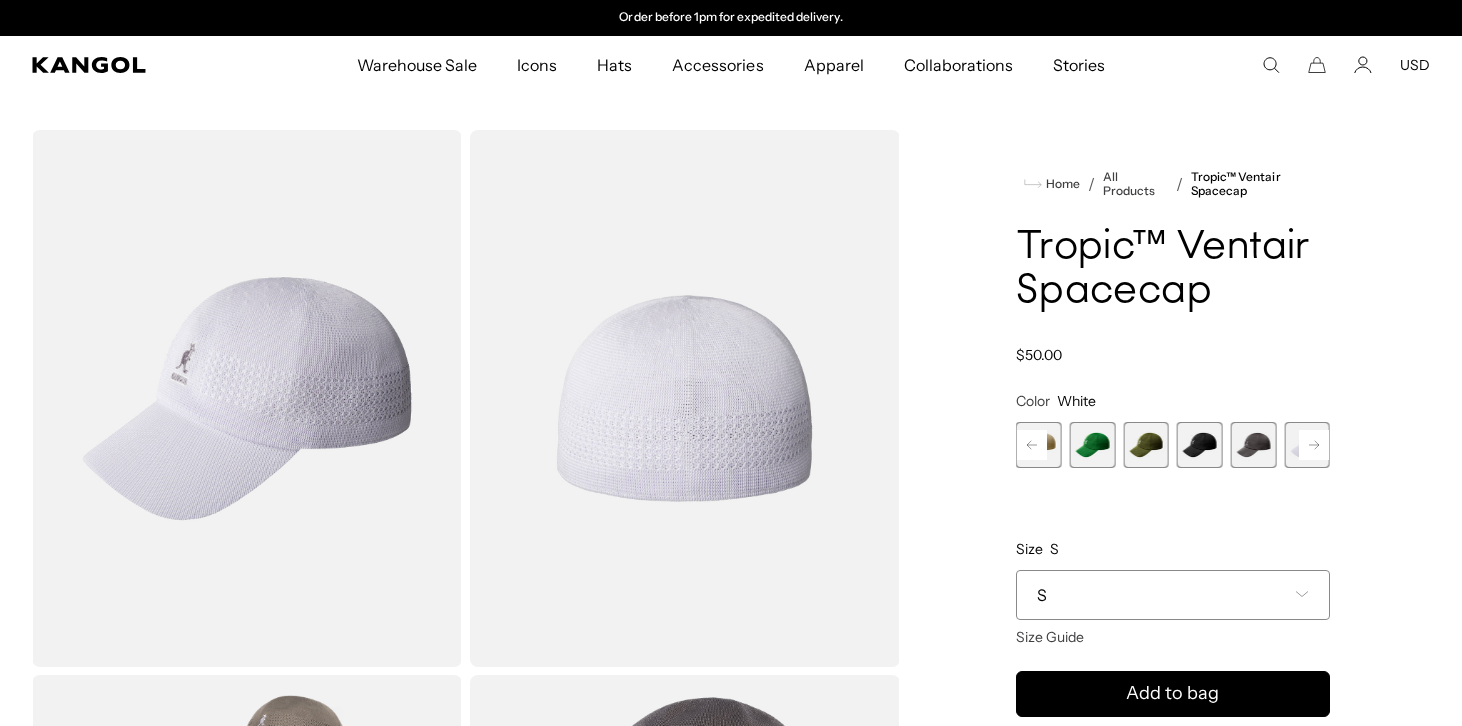 click 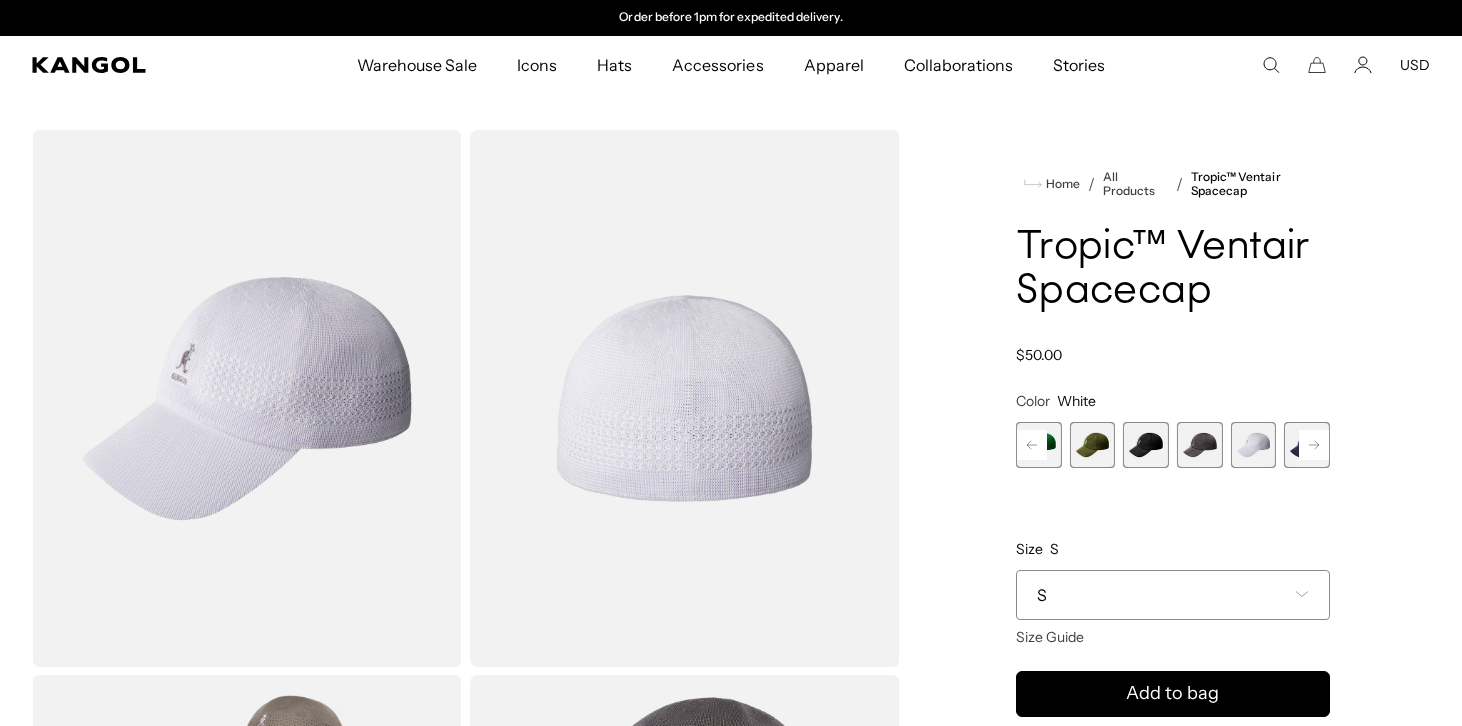 click at bounding box center (1307, 445) 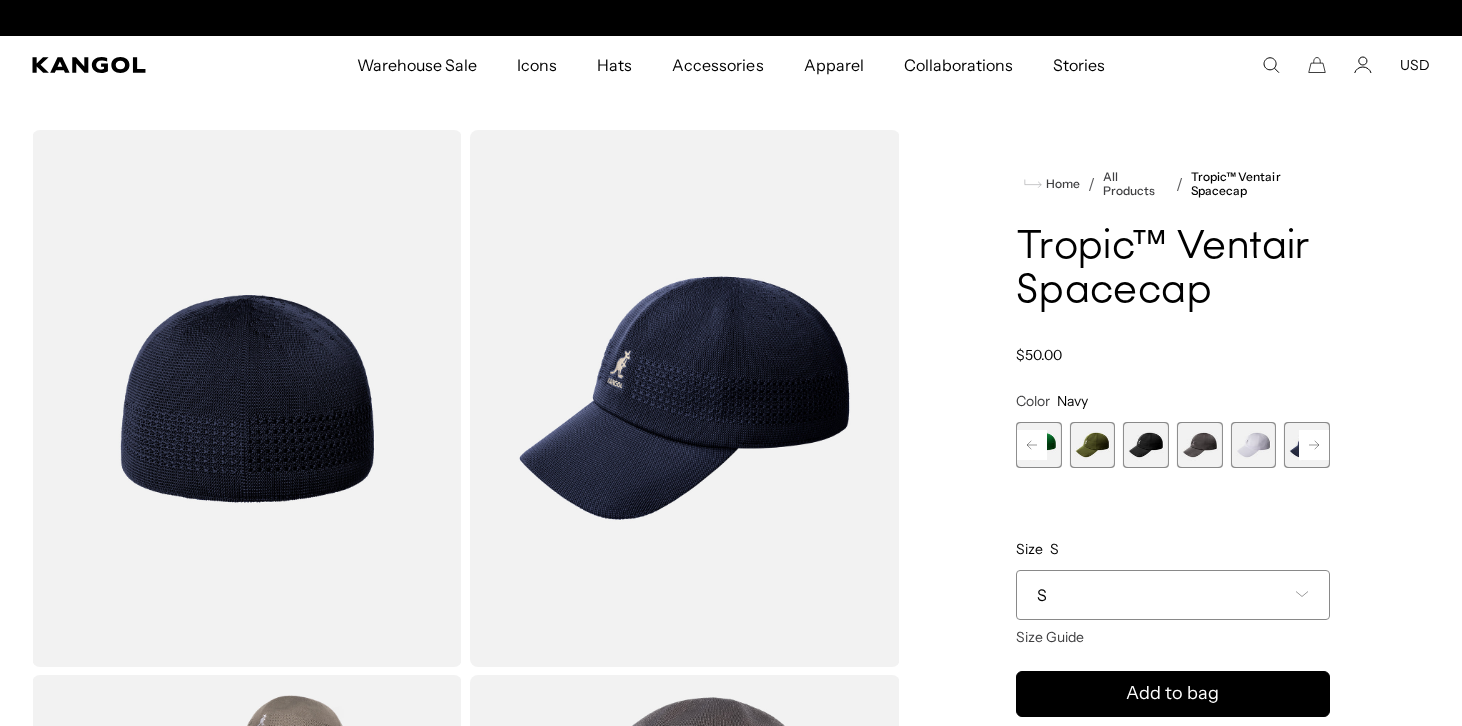 scroll, scrollTop: 0, scrollLeft: 0, axis: both 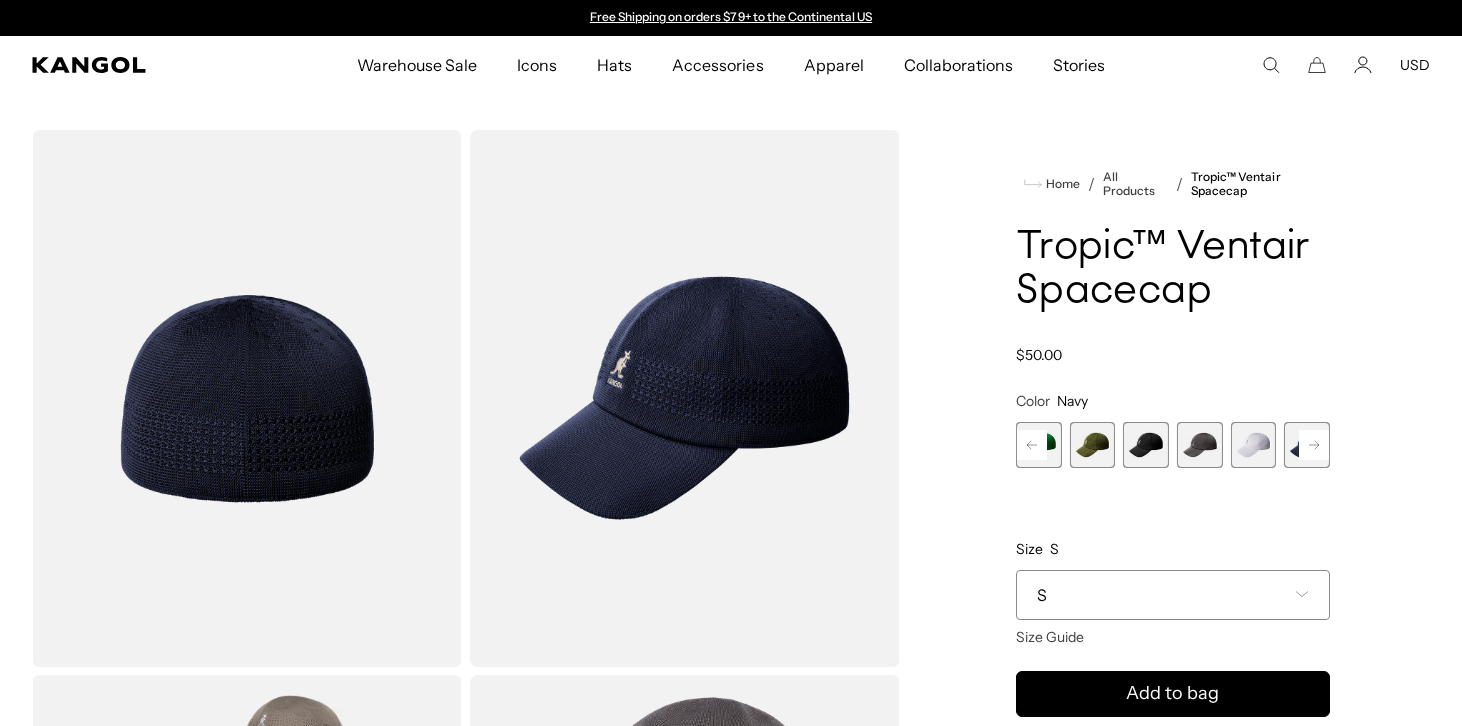 click 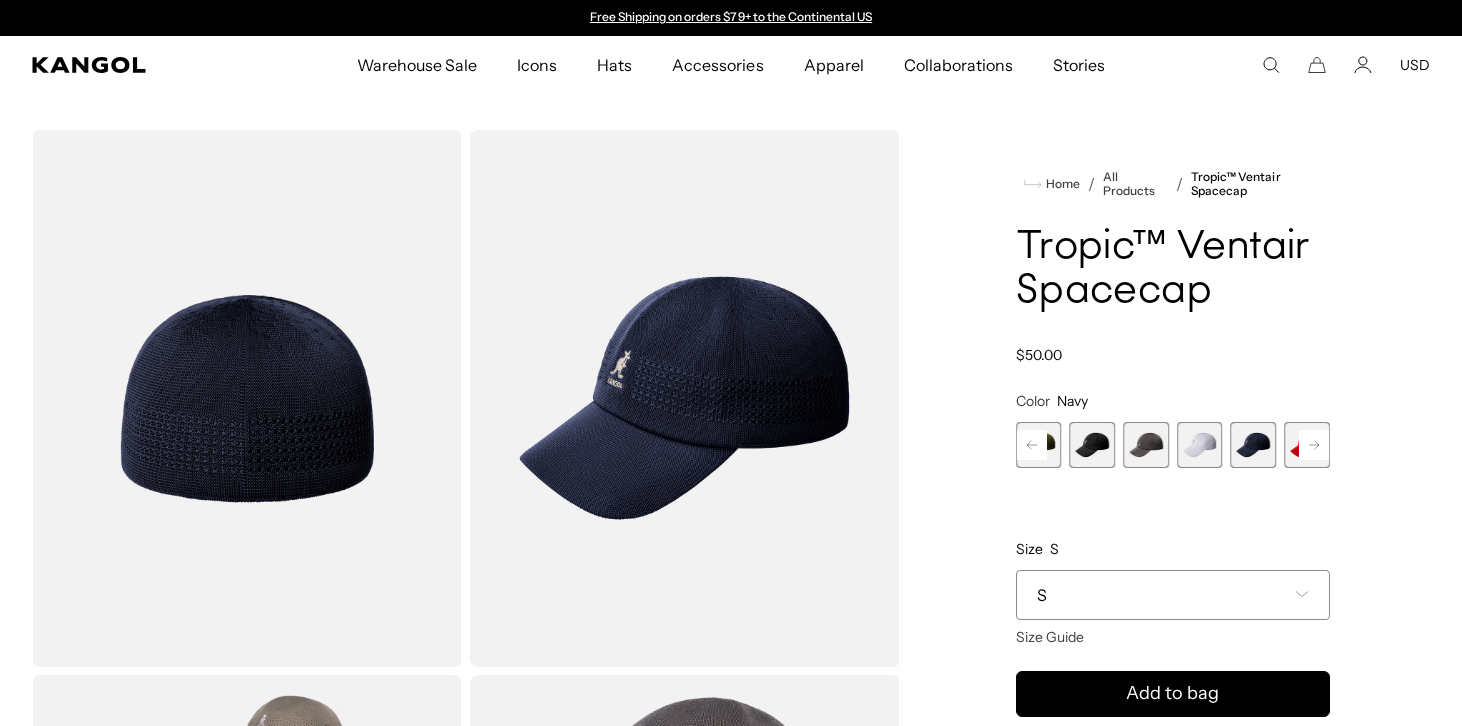 click 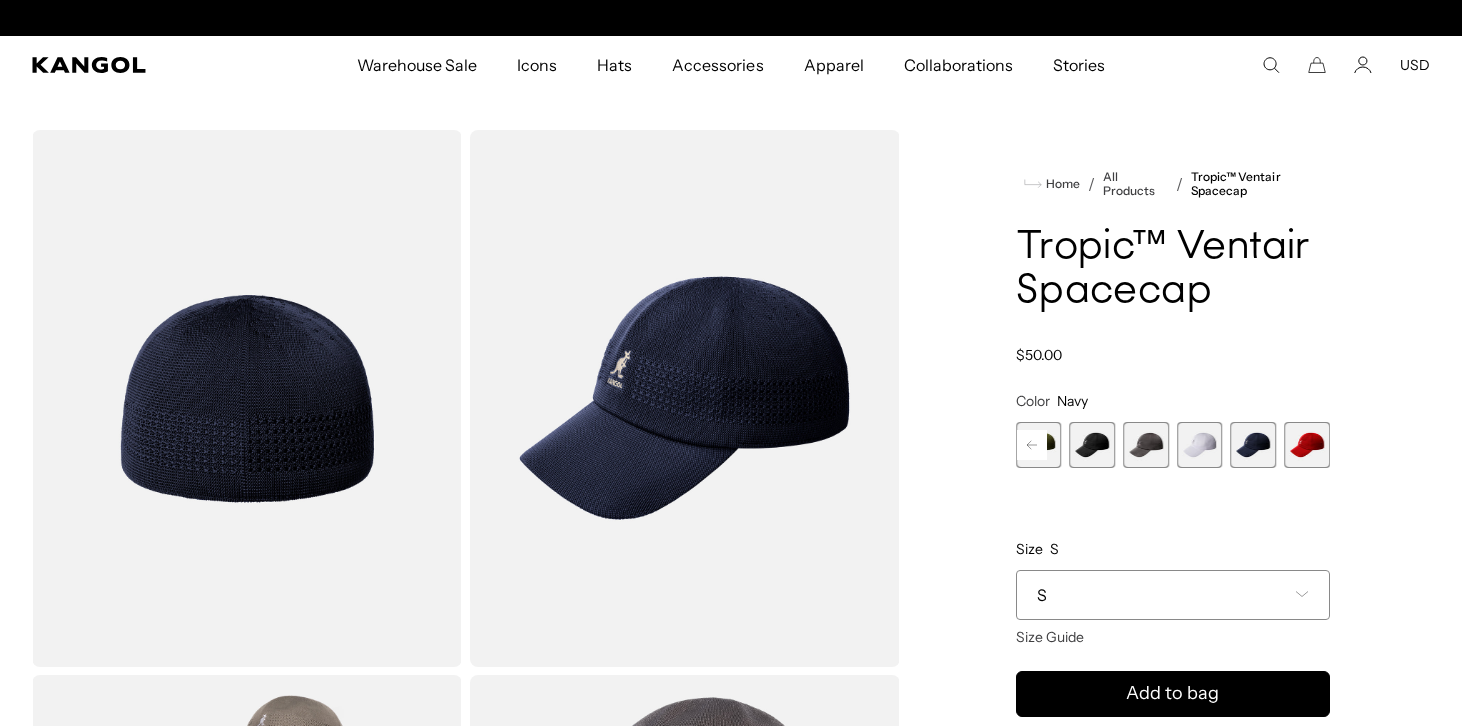 scroll, scrollTop: 0, scrollLeft: 412, axis: horizontal 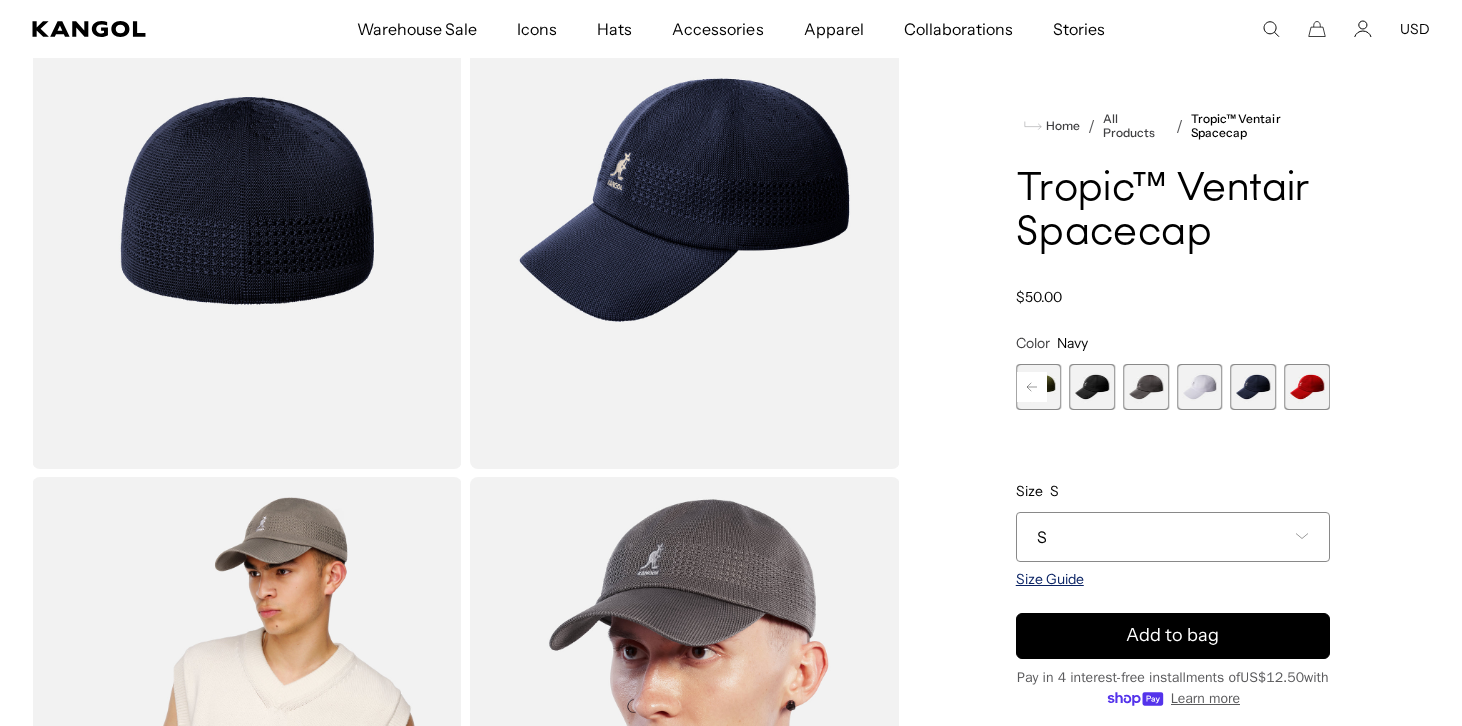 click on "Size Guide" at bounding box center (1050, 579) 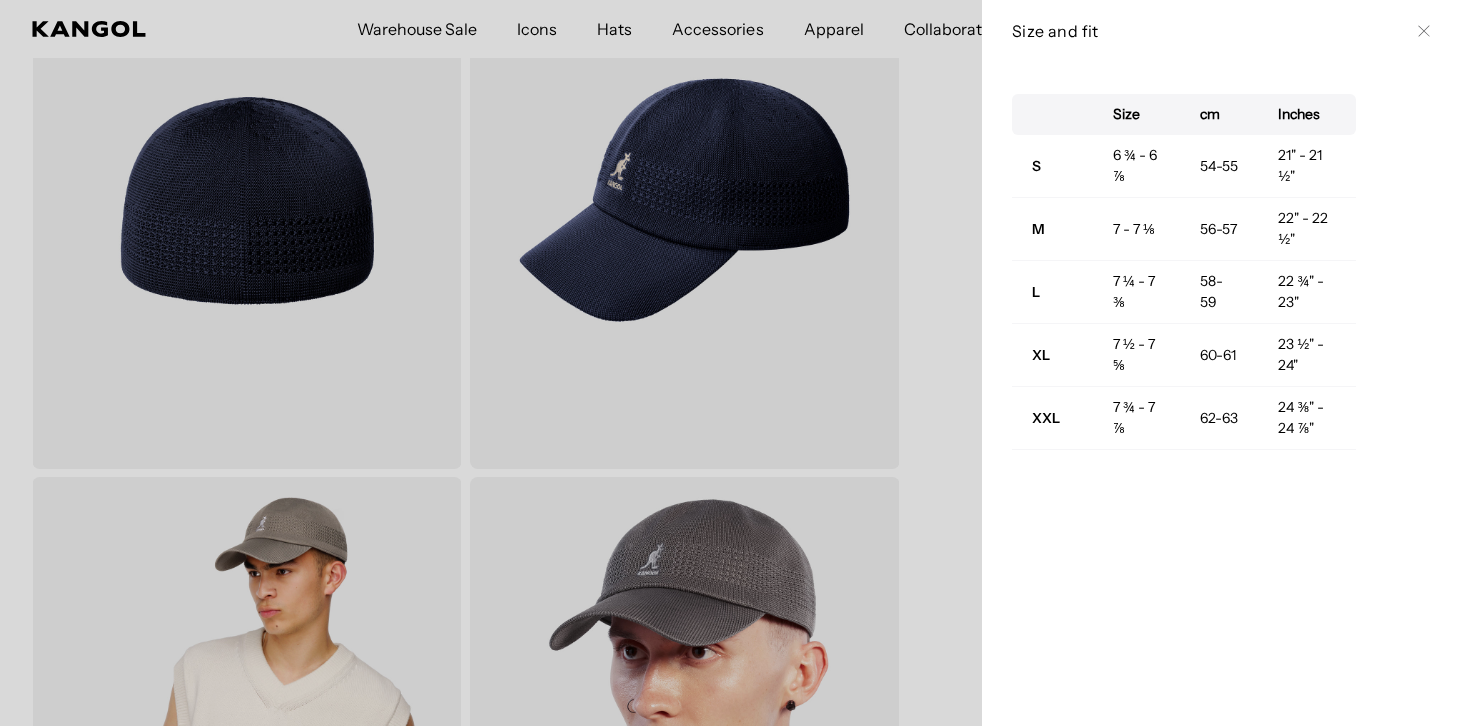 scroll, scrollTop: 0, scrollLeft: 0, axis: both 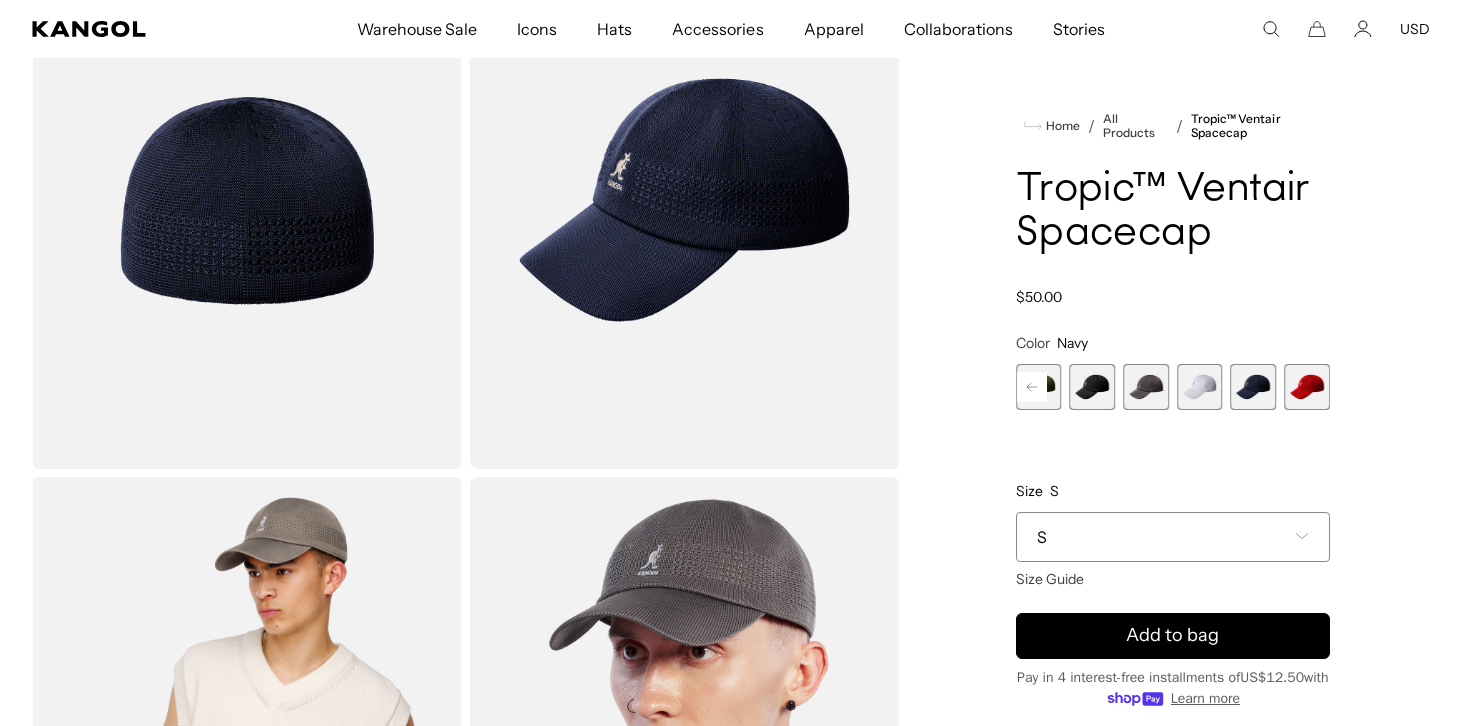 click on "S" at bounding box center [1173, 537] 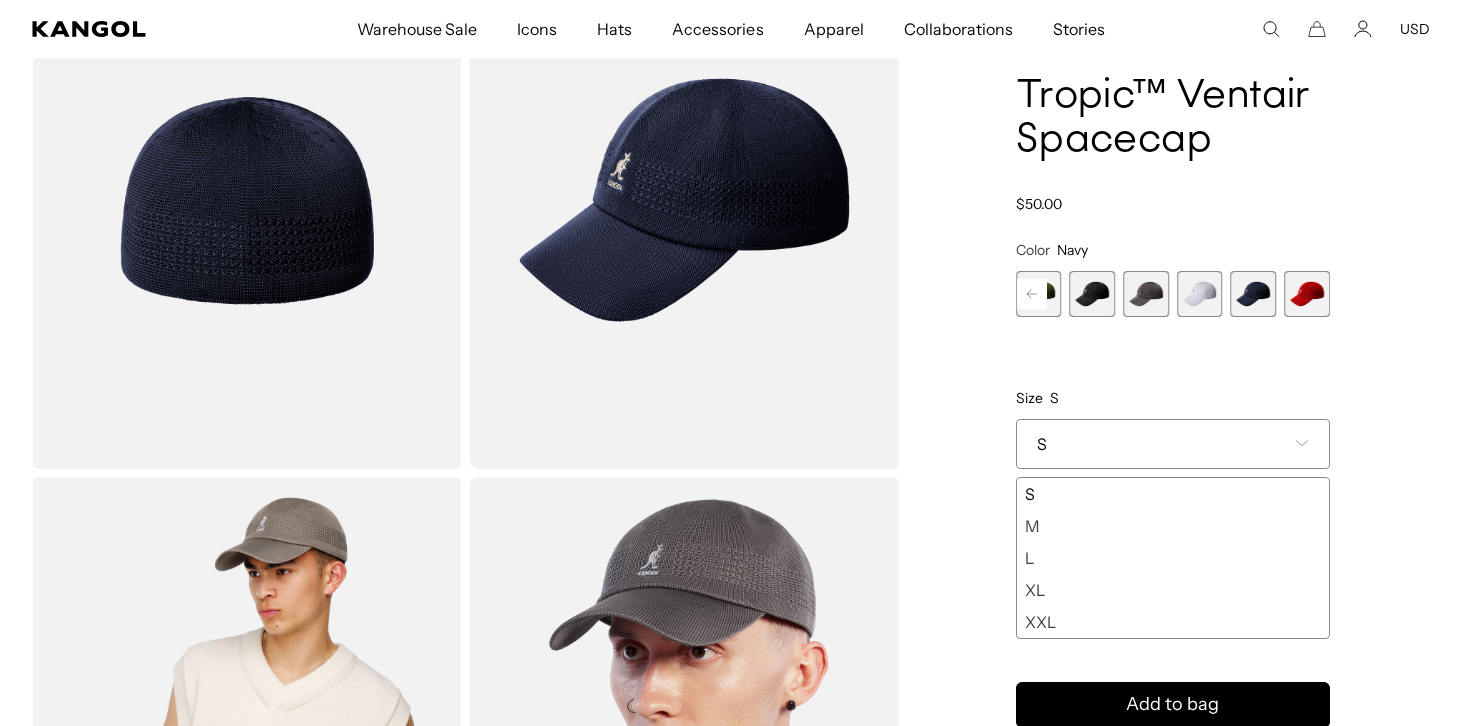 scroll, scrollTop: 0, scrollLeft: 412, axis: horizontal 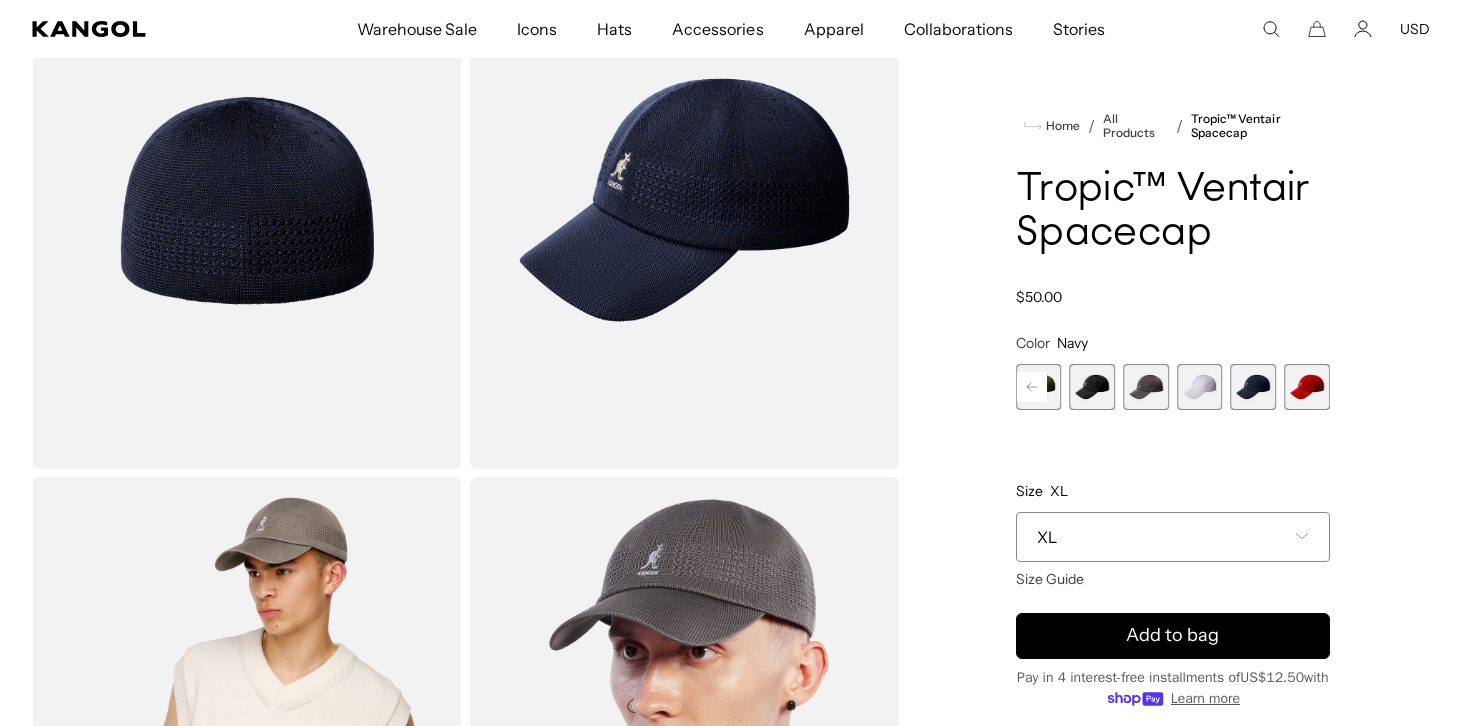 click on "Home
/
All Products
/
Tropic™ Ventair Spacecap
Tropic™ Ventair Spacecap
Regular price
$50.00
Regular price
Sale price
$50.00
Color
Navy
Previous
Next
WARM GREY
Variant sold out or unavailable
DEEP PLUM
Variant sold out or unavailable" at bounding box center [1173, 473] 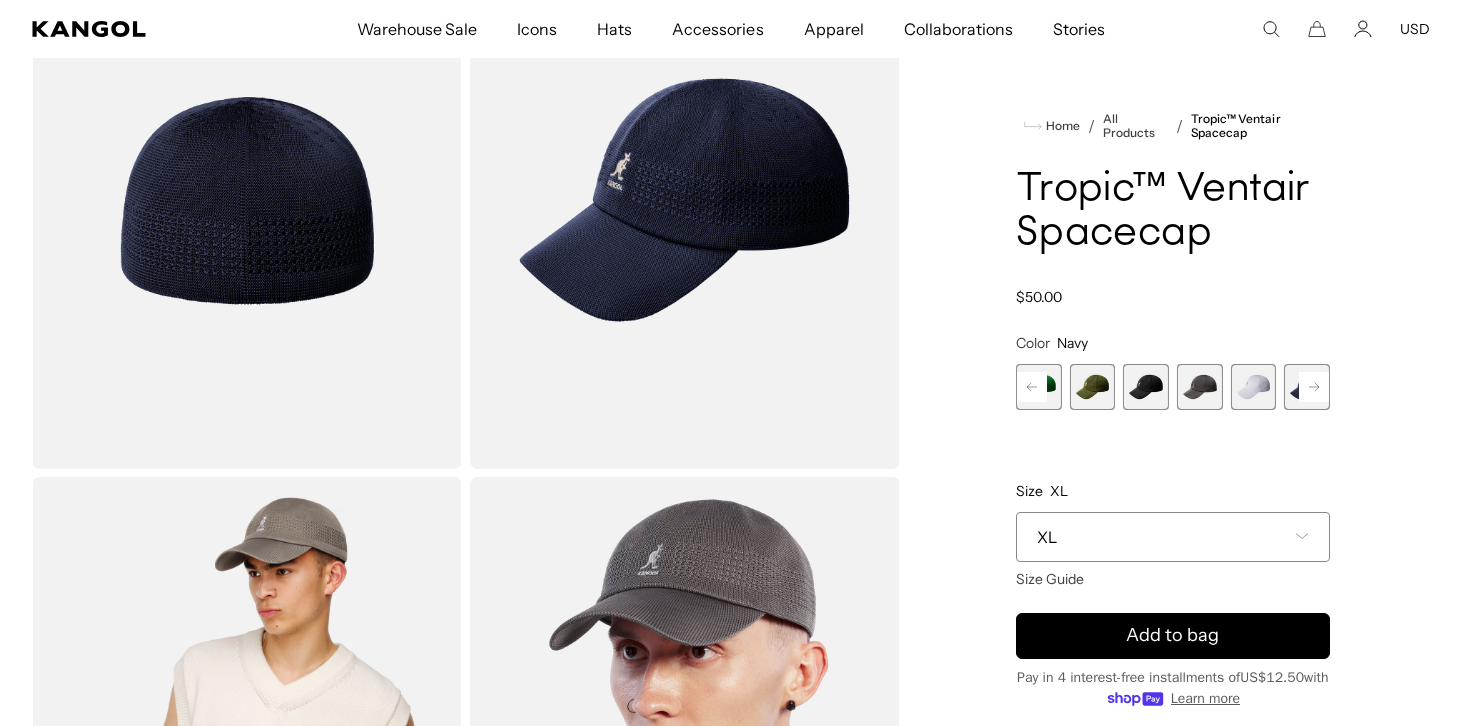 click at bounding box center [1039, 387] 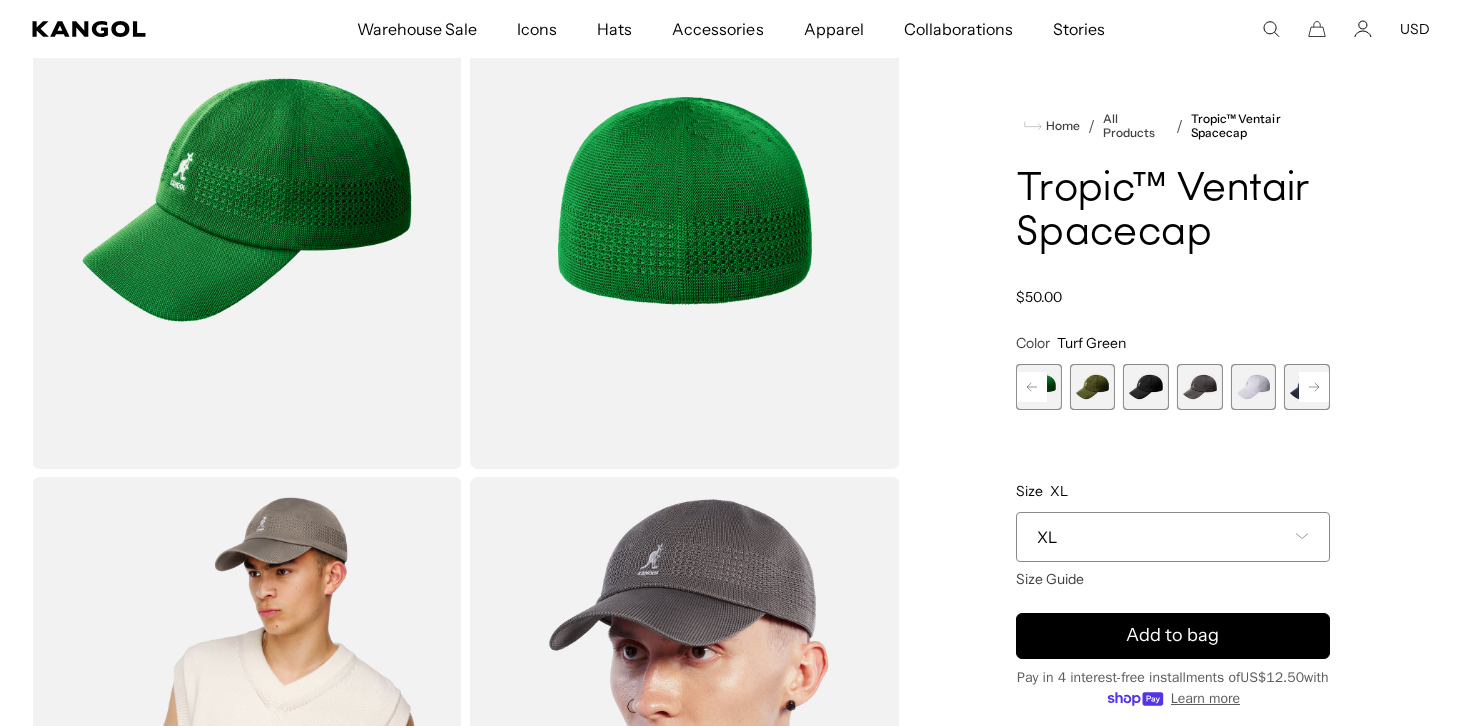 scroll, scrollTop: 0, scrollLeft: 412, axis: horizontal 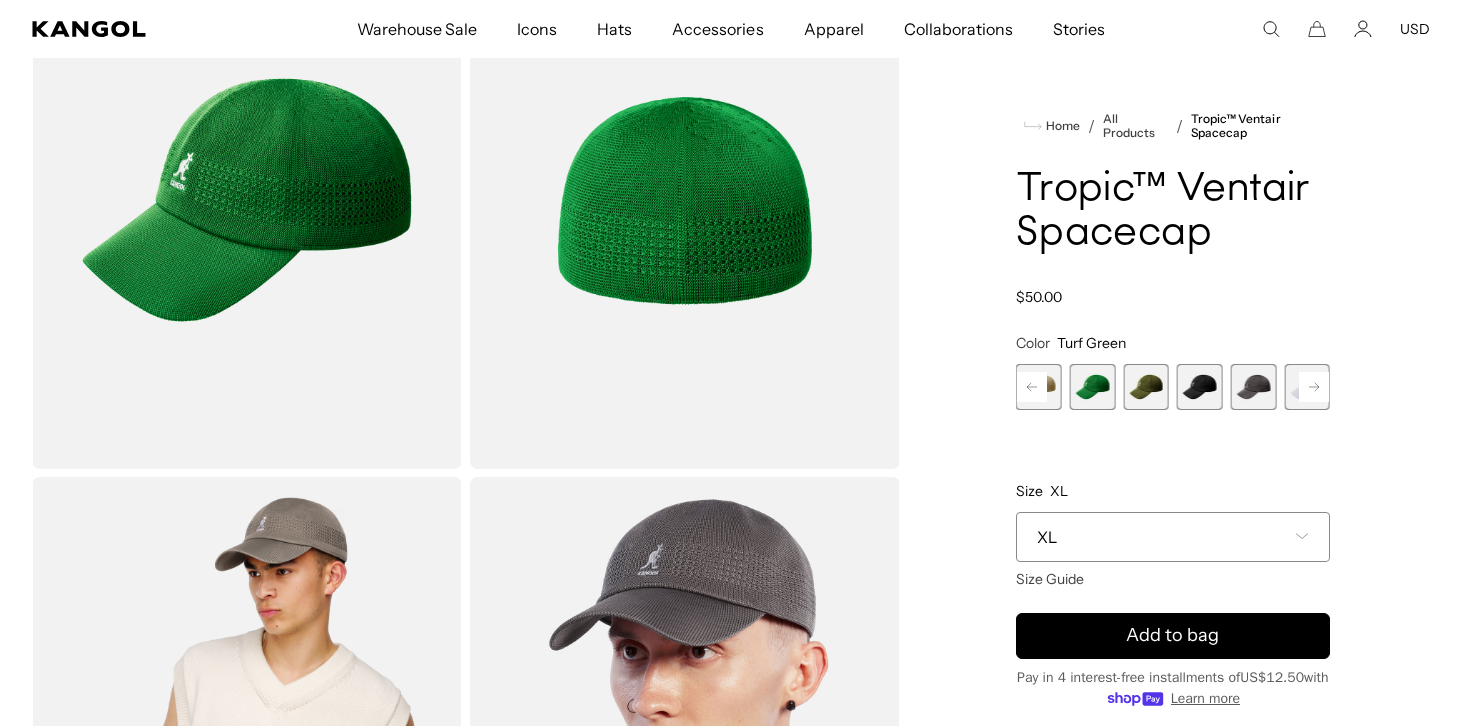 click 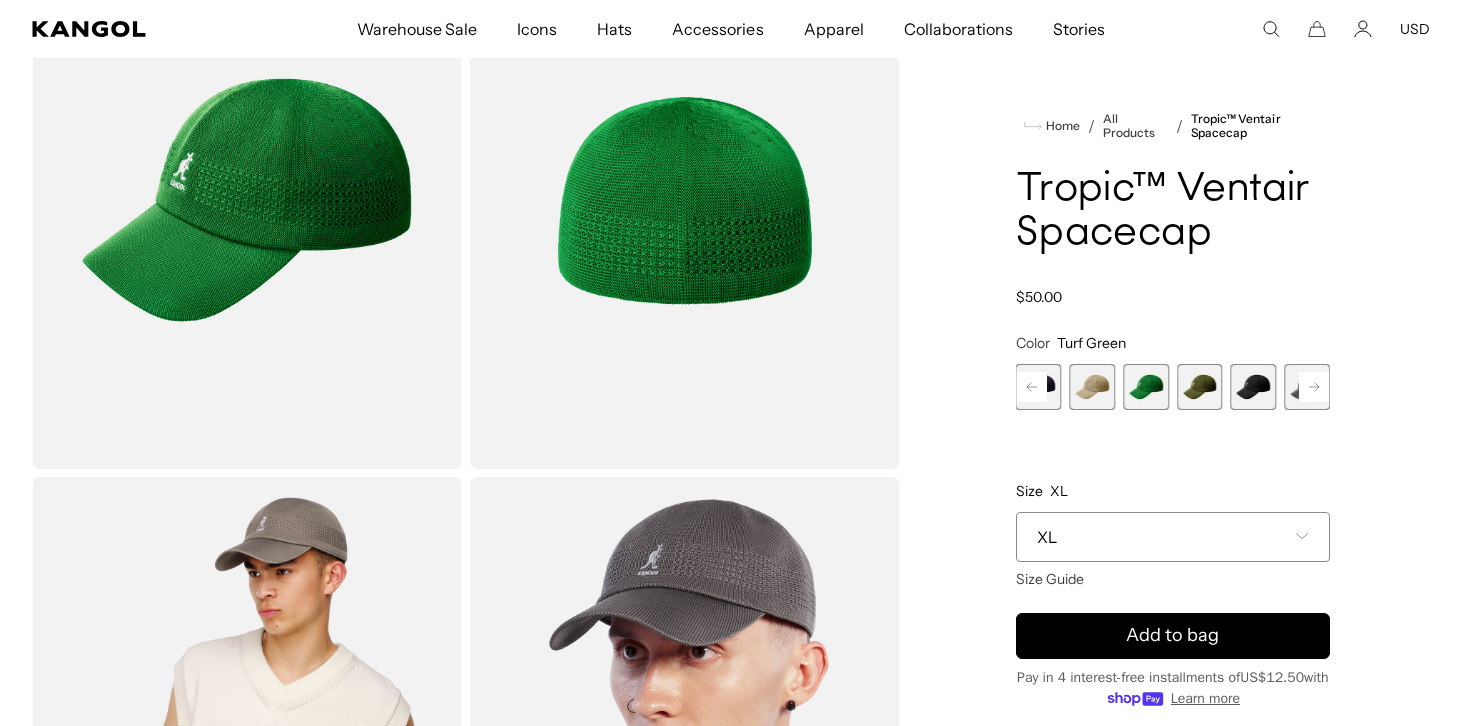 click at bounding box center [1092, 387] 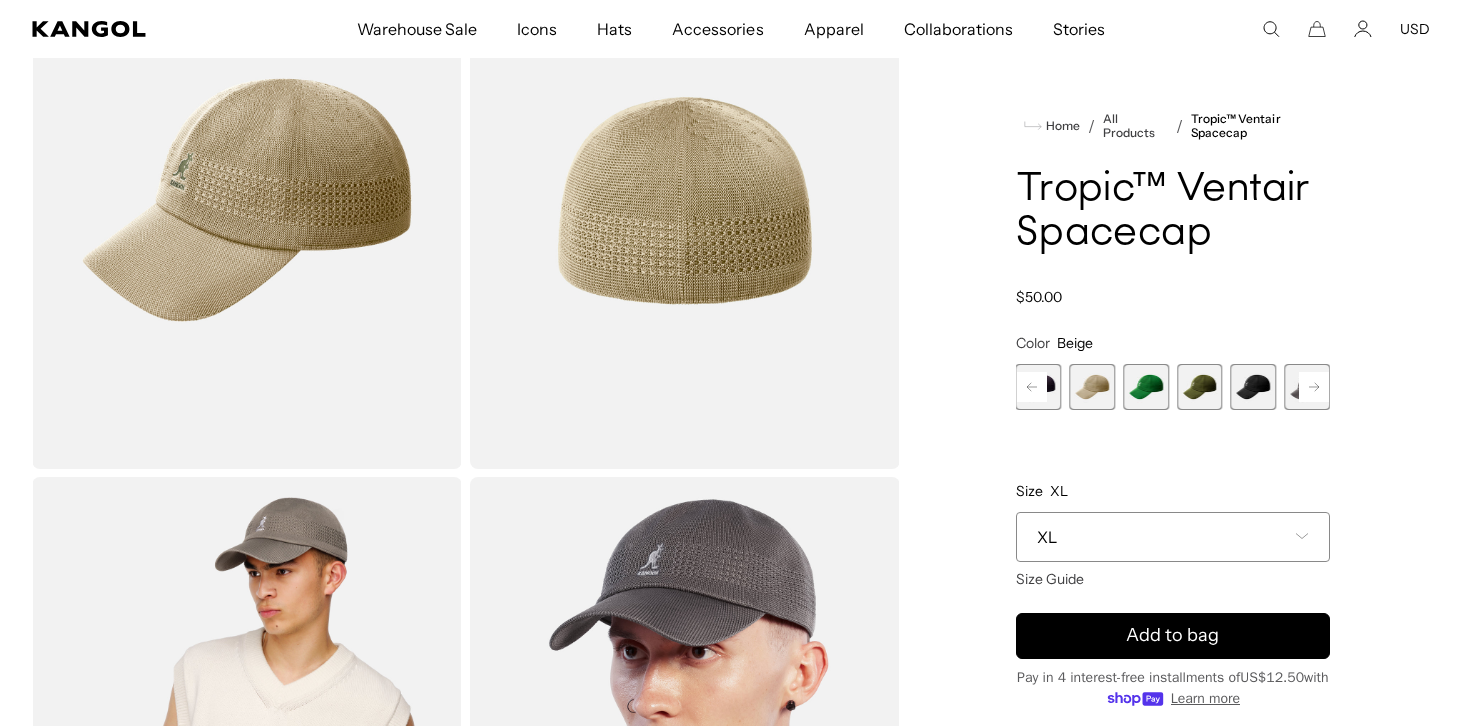 scroll, scrollTop: 0, scrollLeft: 412, axis: horizontal 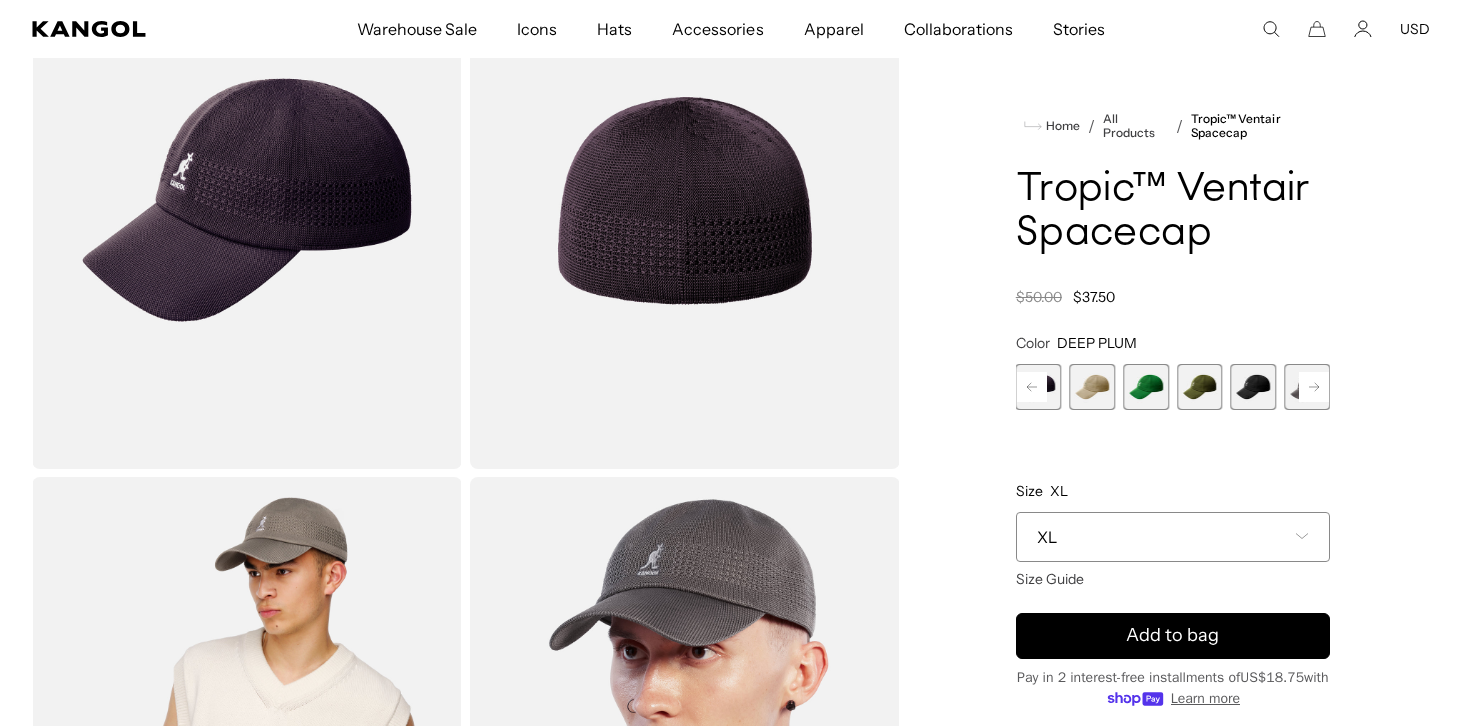 click at bounding box center (685, 200) 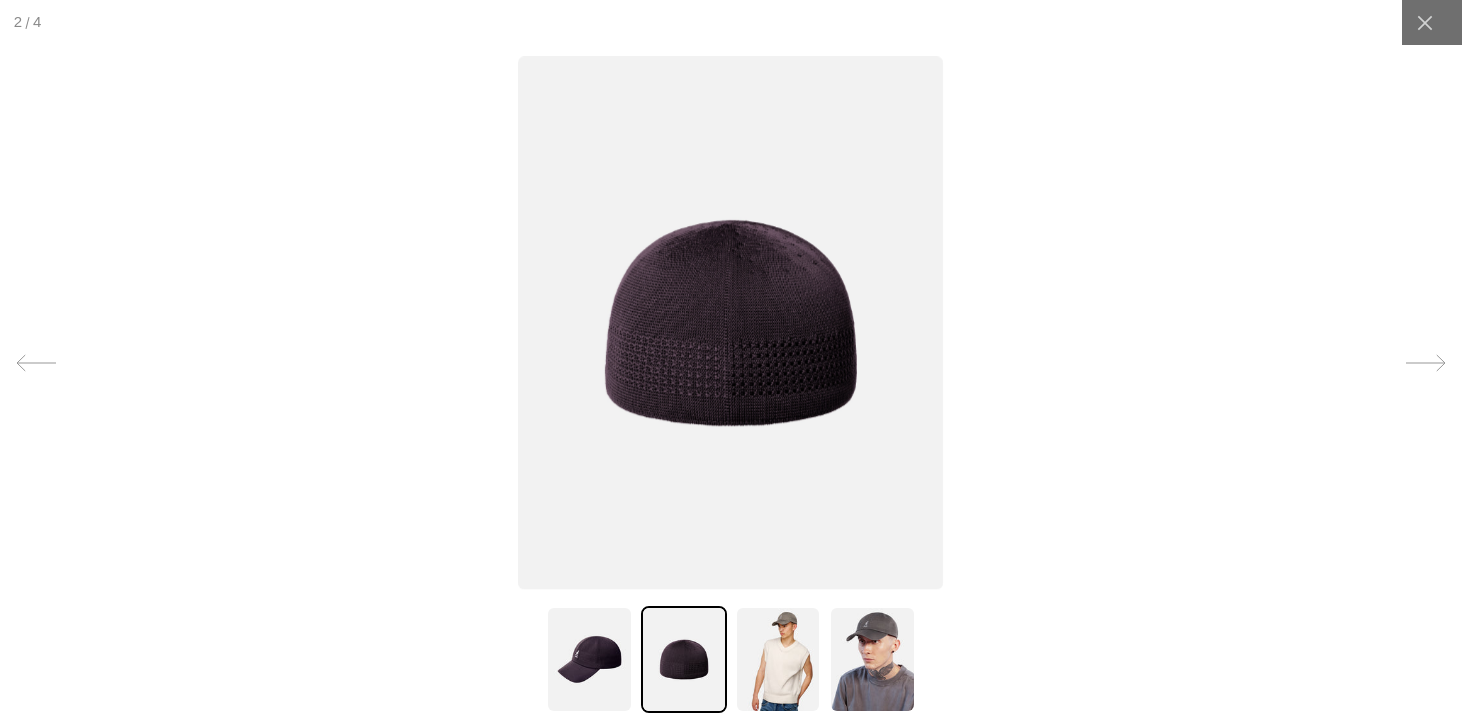 click at bounding box center (731, 323) 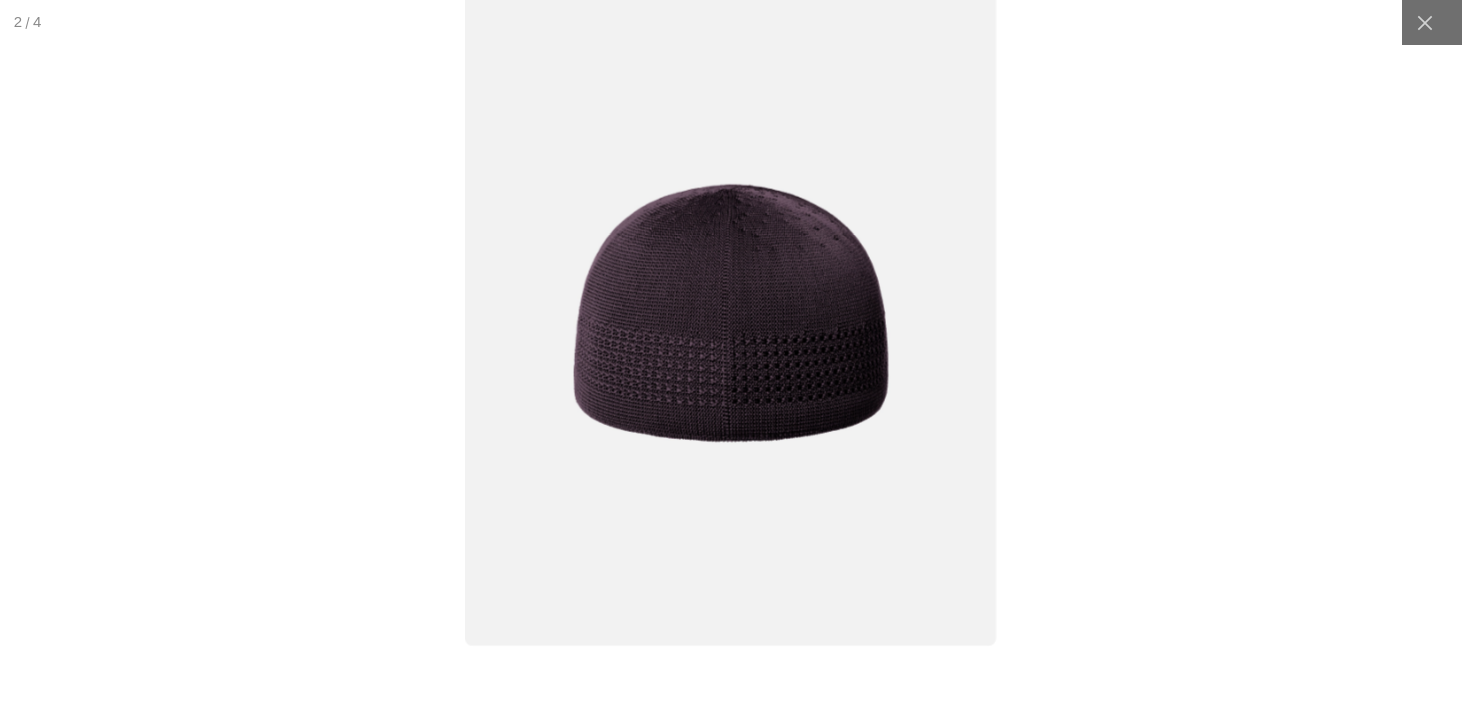 scroll, scrollTop: 0, scrollLeft: 0, axis: both 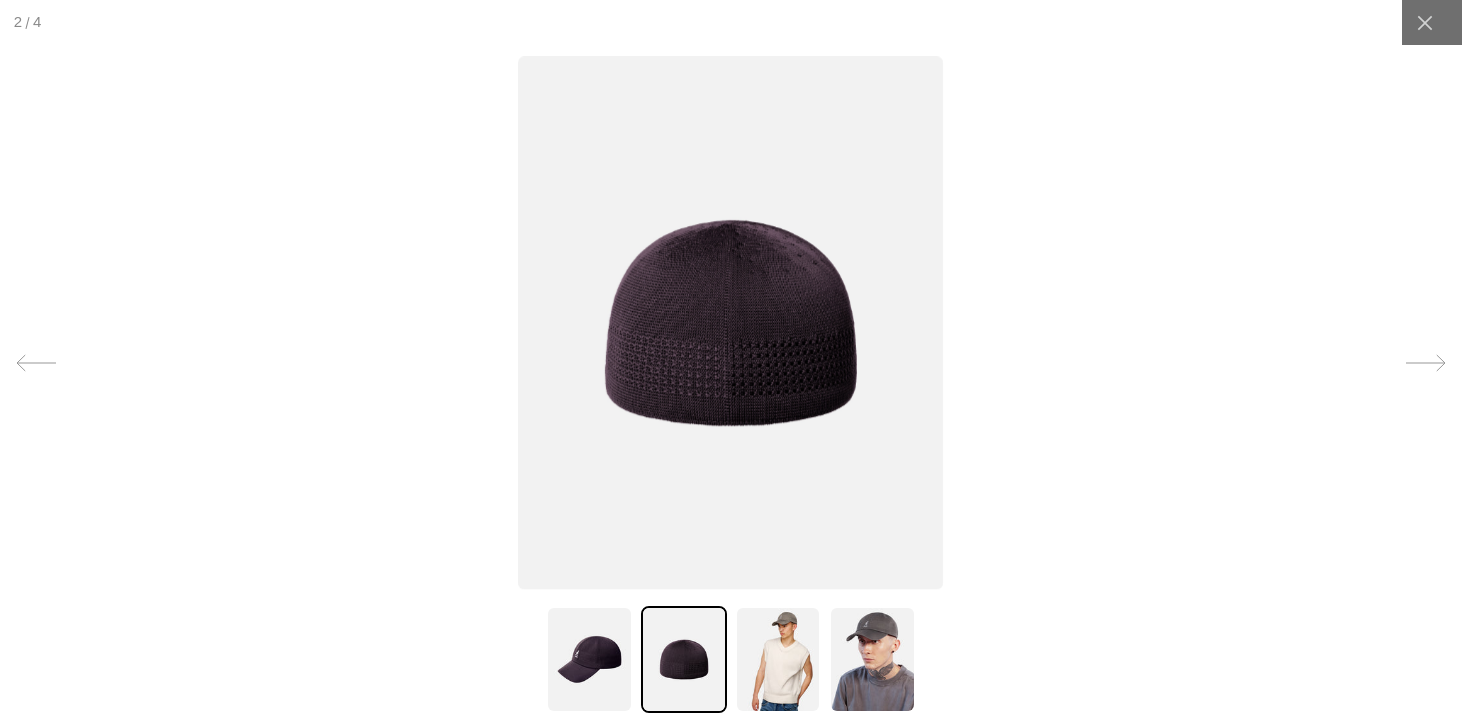 click at bounding box center (872, 659) 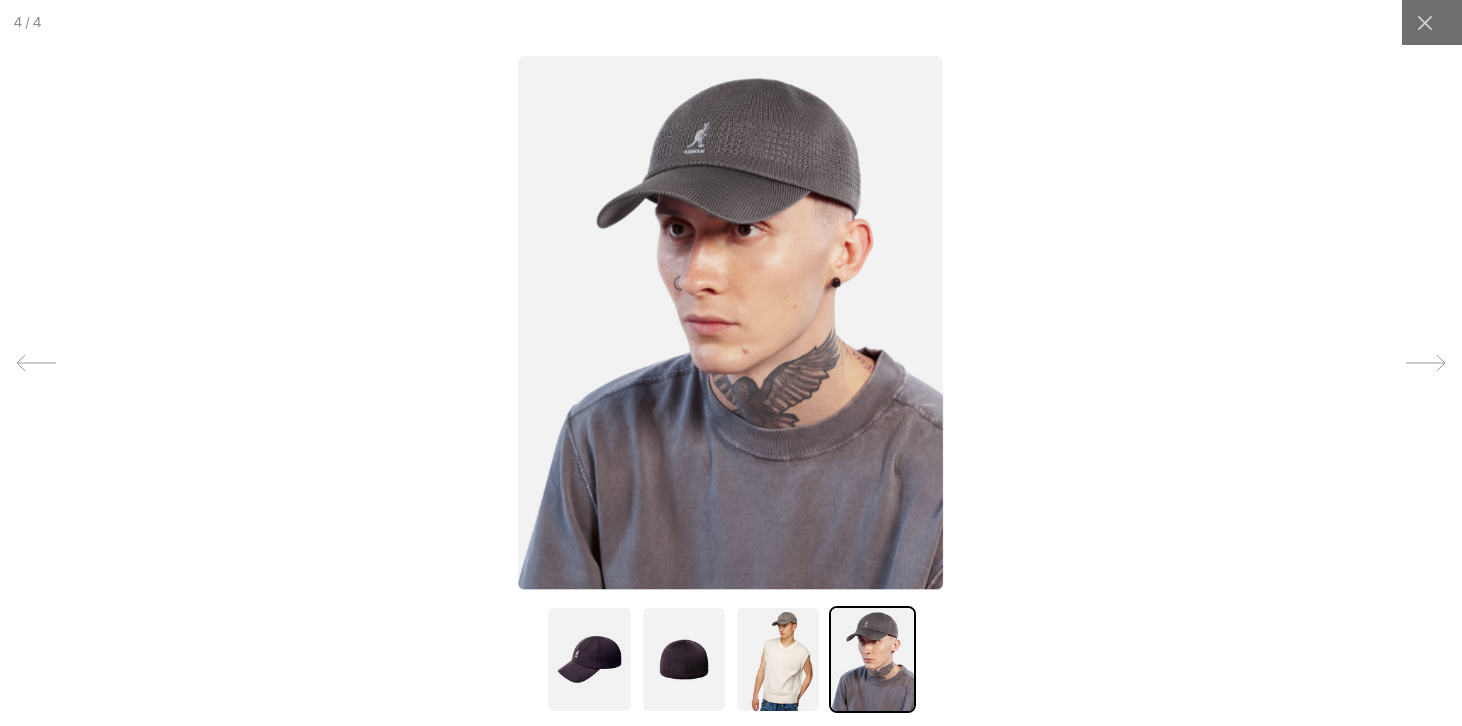 scroll, scrollTop: 0, scrollLeft: 412, axis: horizontal 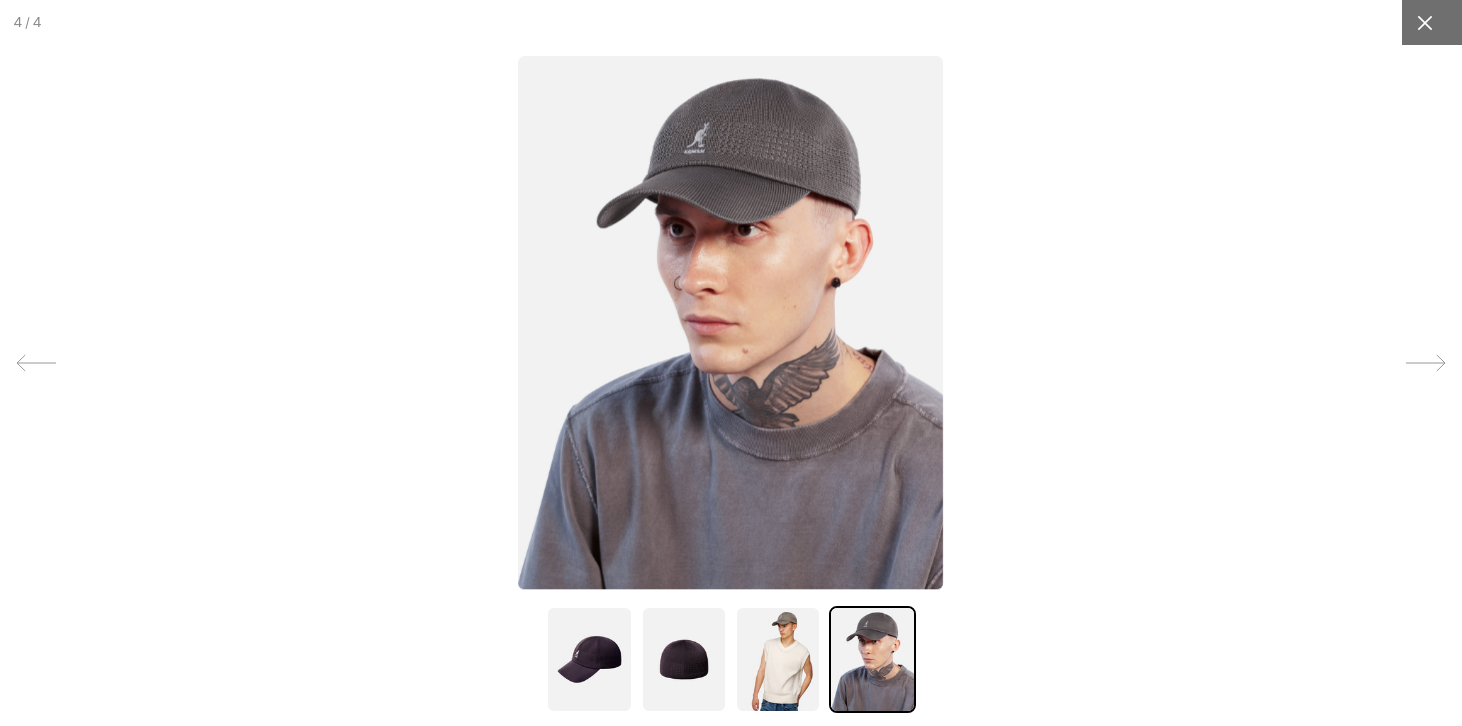click 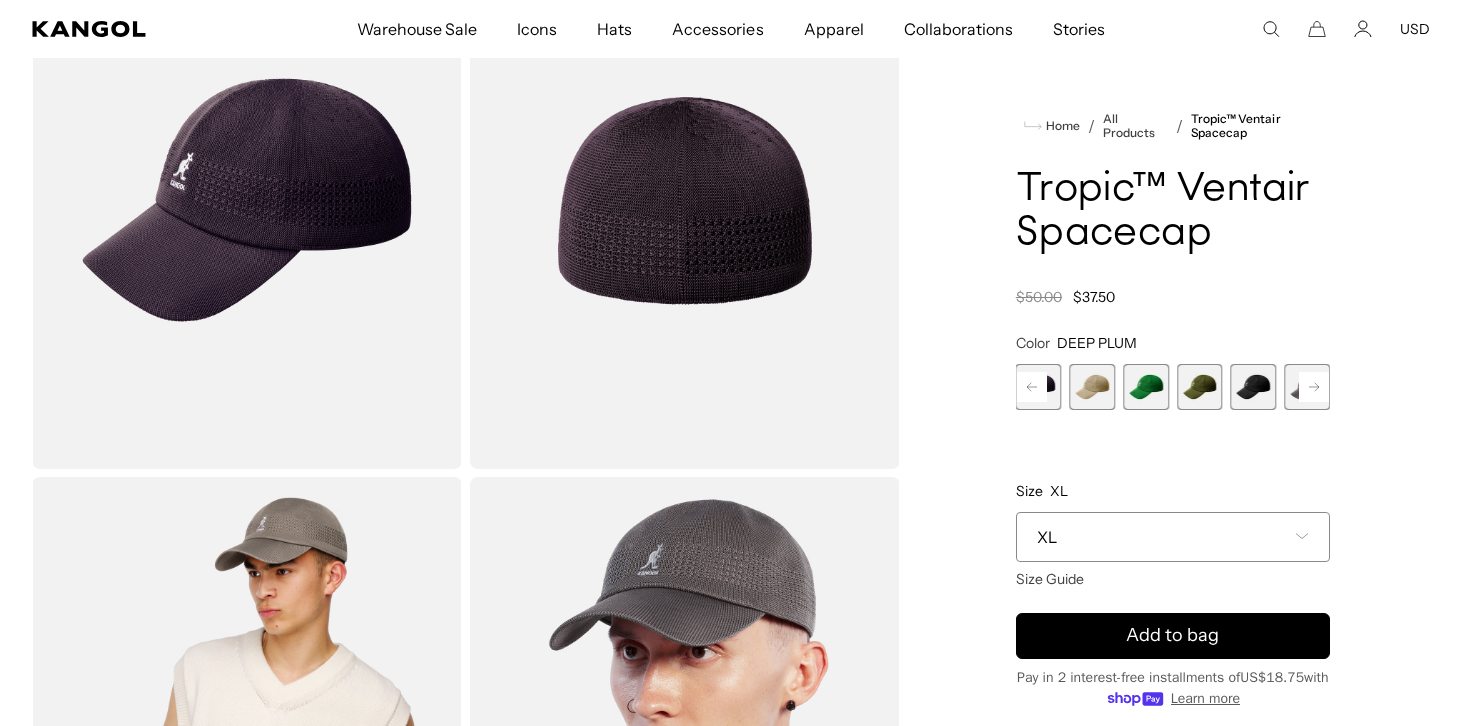 click 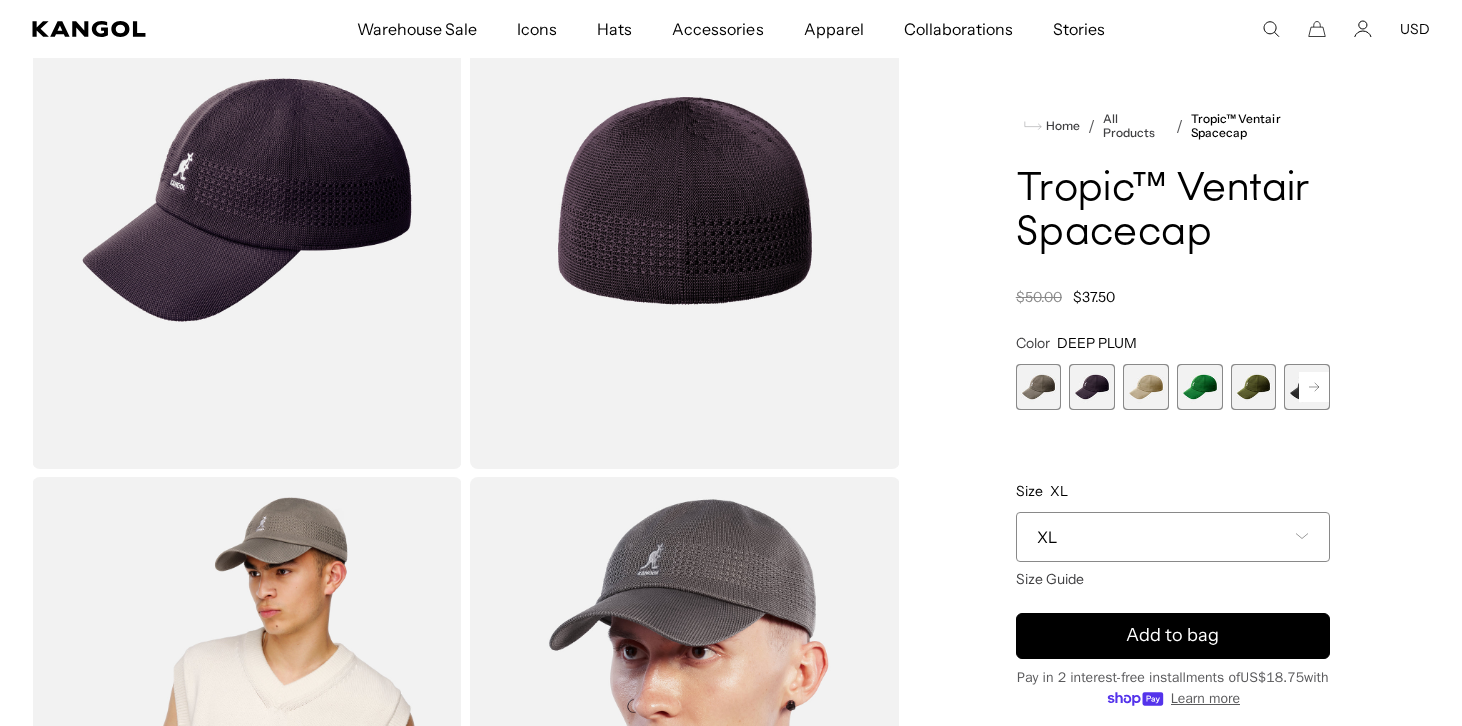 click on "Previous
Next
WARM GREY
Variant sold out or unavailable
DEEP PLUM
Variant sold out or unavailable
Beige
Variant sold out or unavailable
Turf Green
Variant sold out or unavailable
Army Green
Variant sold out or unavailable
Black
Variant sold out or unavailable
Charcoal" at bounding box center (1173, 387) 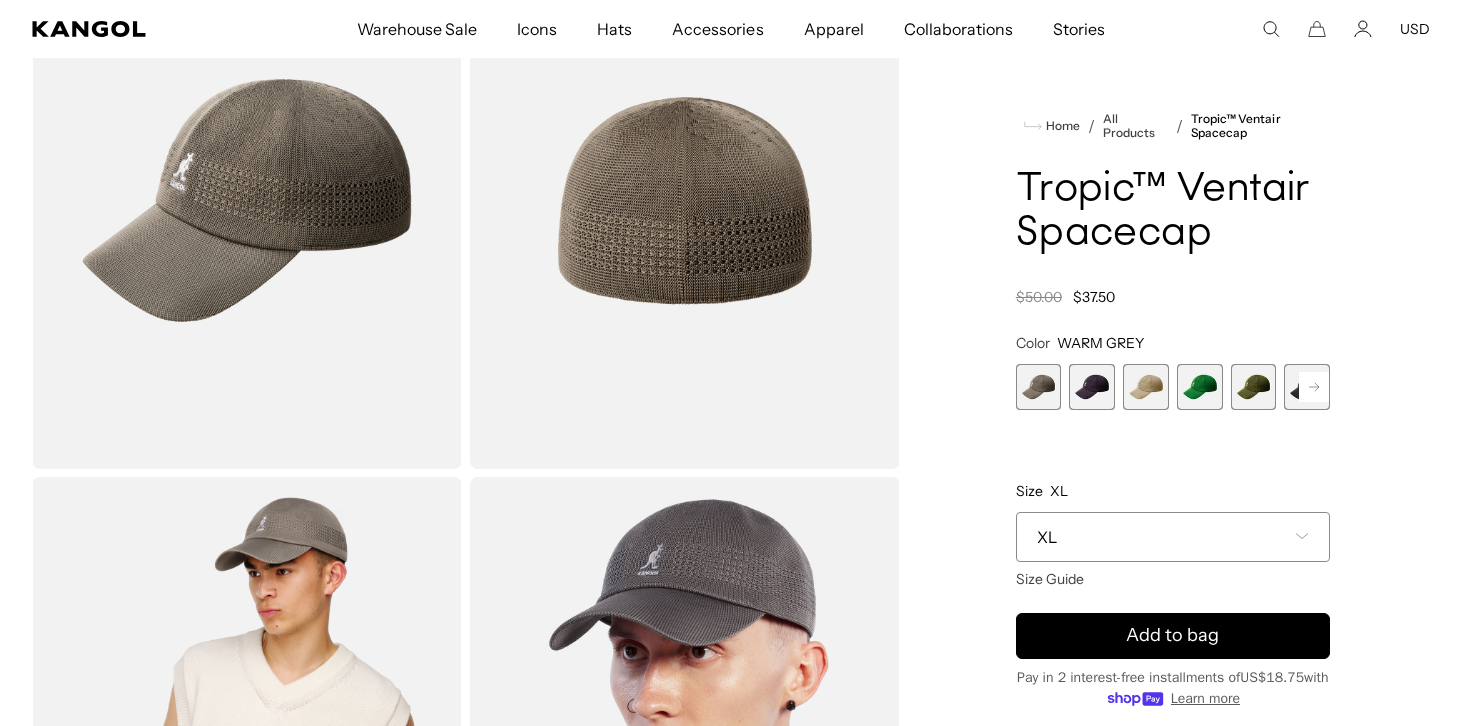 scroll, scrollTop: 0, scrollLeft: 412, axis: horizontal 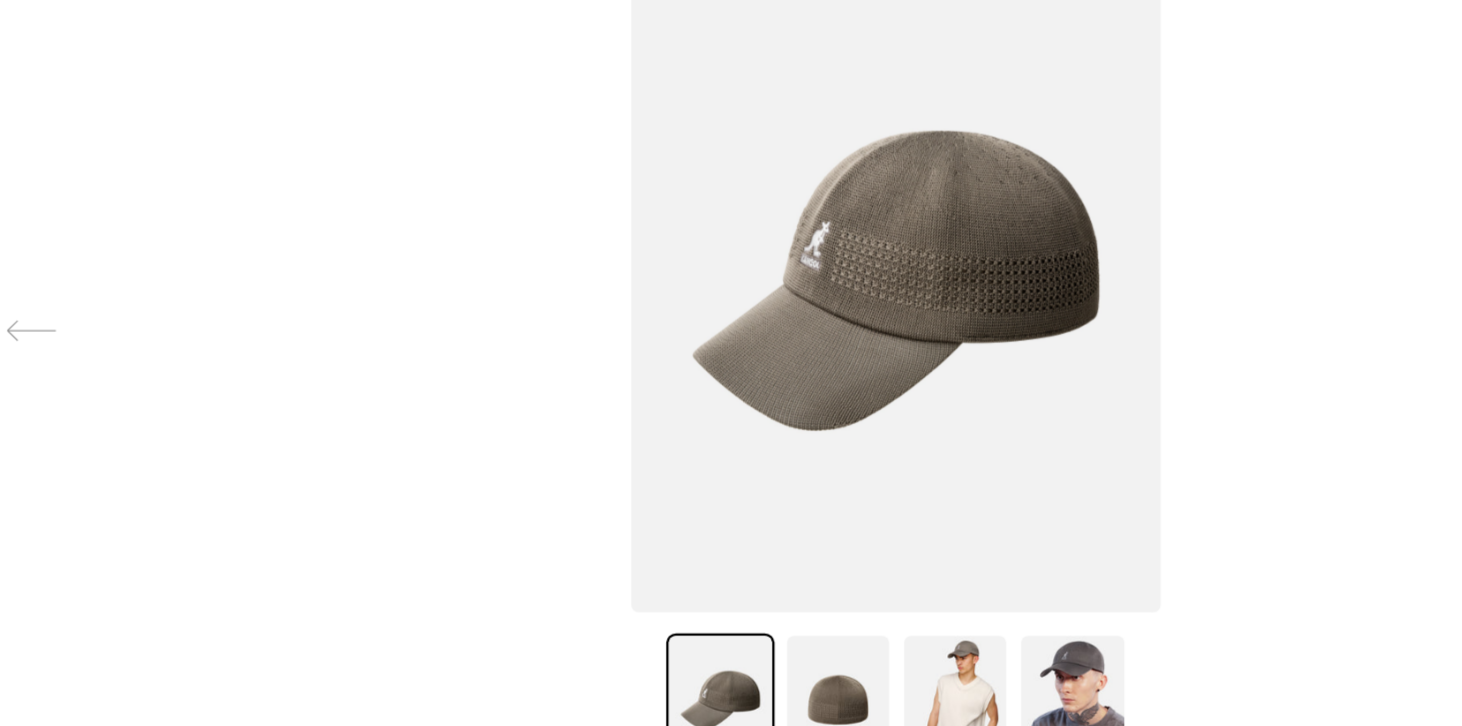click at bounding box center [731, 363] 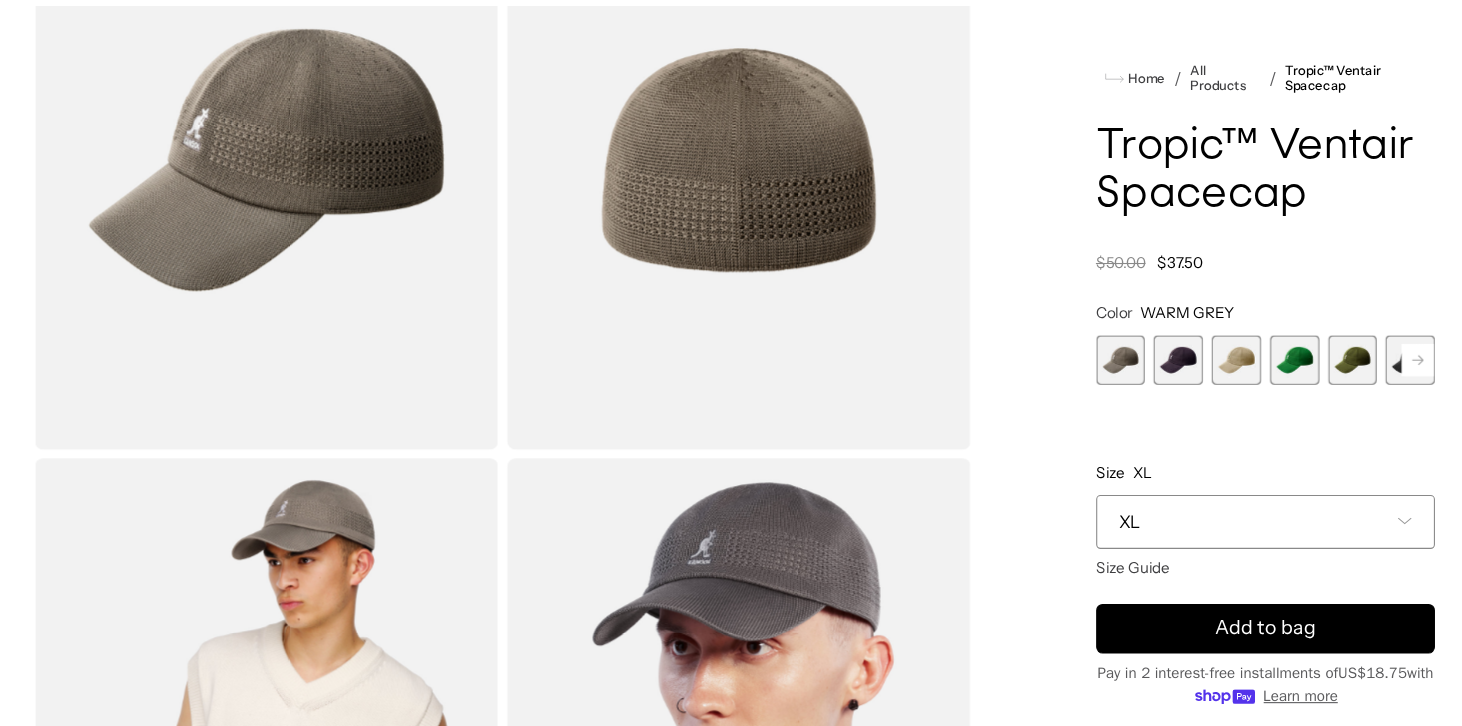 scroll, scrollTop: 196, scrollLeft: 0, axis: vertical 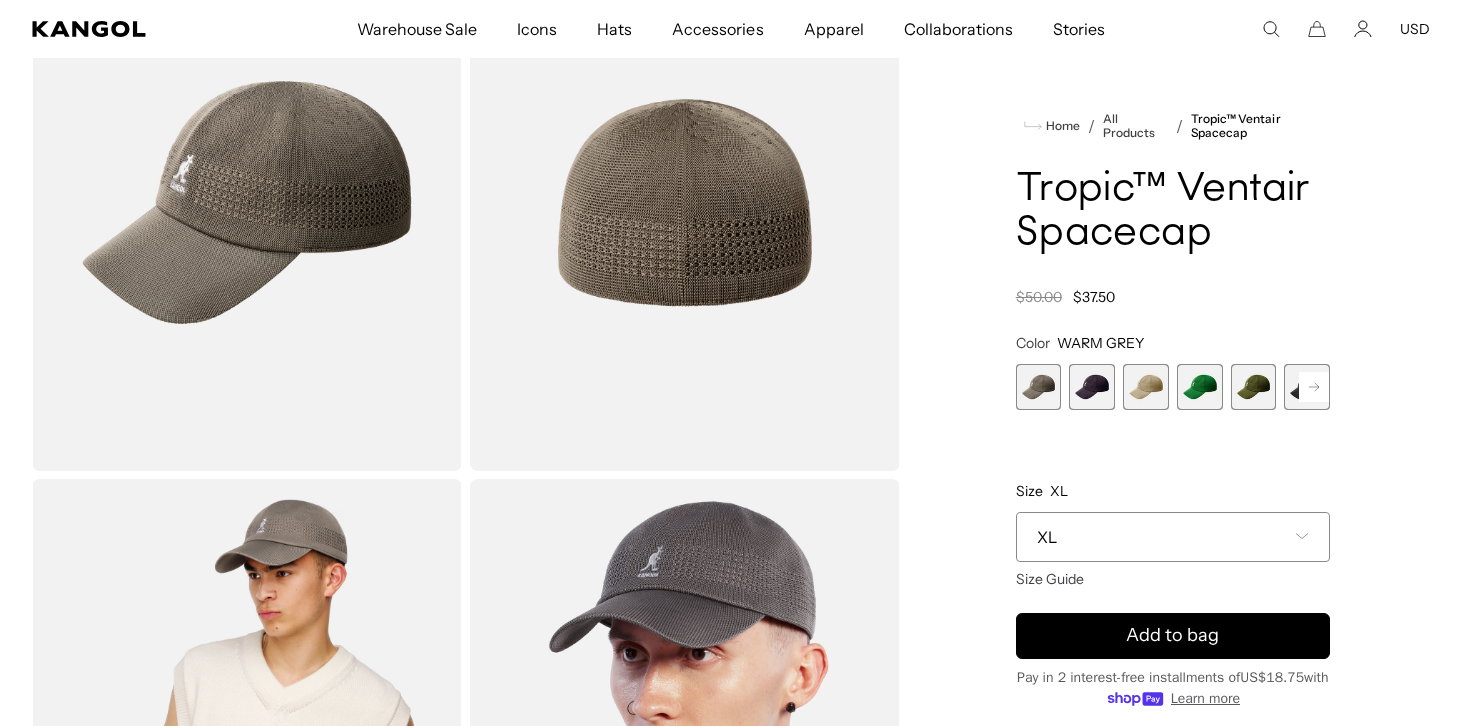 click on "Home
/
All Products
/
Tropic™ Ventair Spacecap
Tropic™ Ventair Spacecap
Regular price
$37.50
Regular price
$50.00
Sale price
$37.50
Color
WARM GREY
Previous
Next
WARM GREY
Variant sold out or unavailable
DEEP PLUM
Variant sold out or unavailable" at bounding box center (1173, 475) 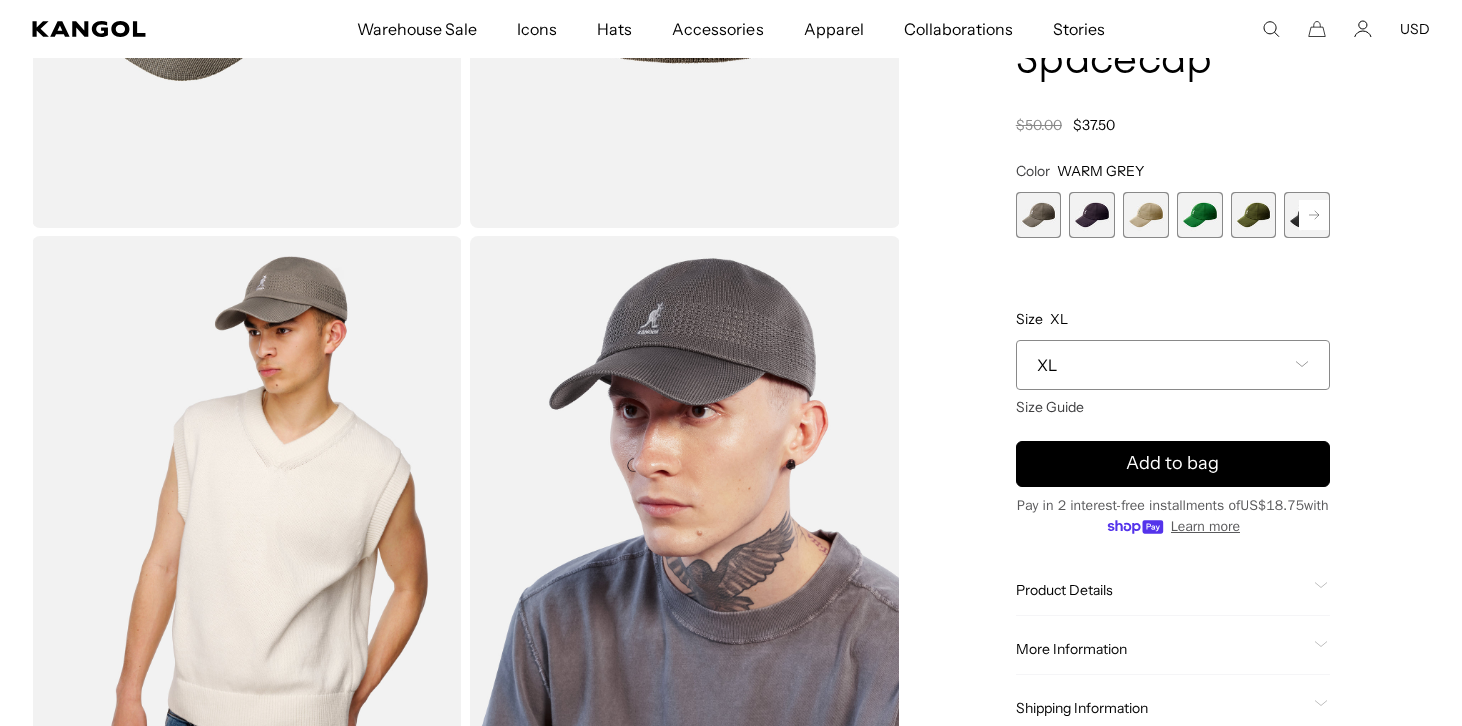 scroll, scrollTop: 442, scrollLeft: 0, axis: vertical 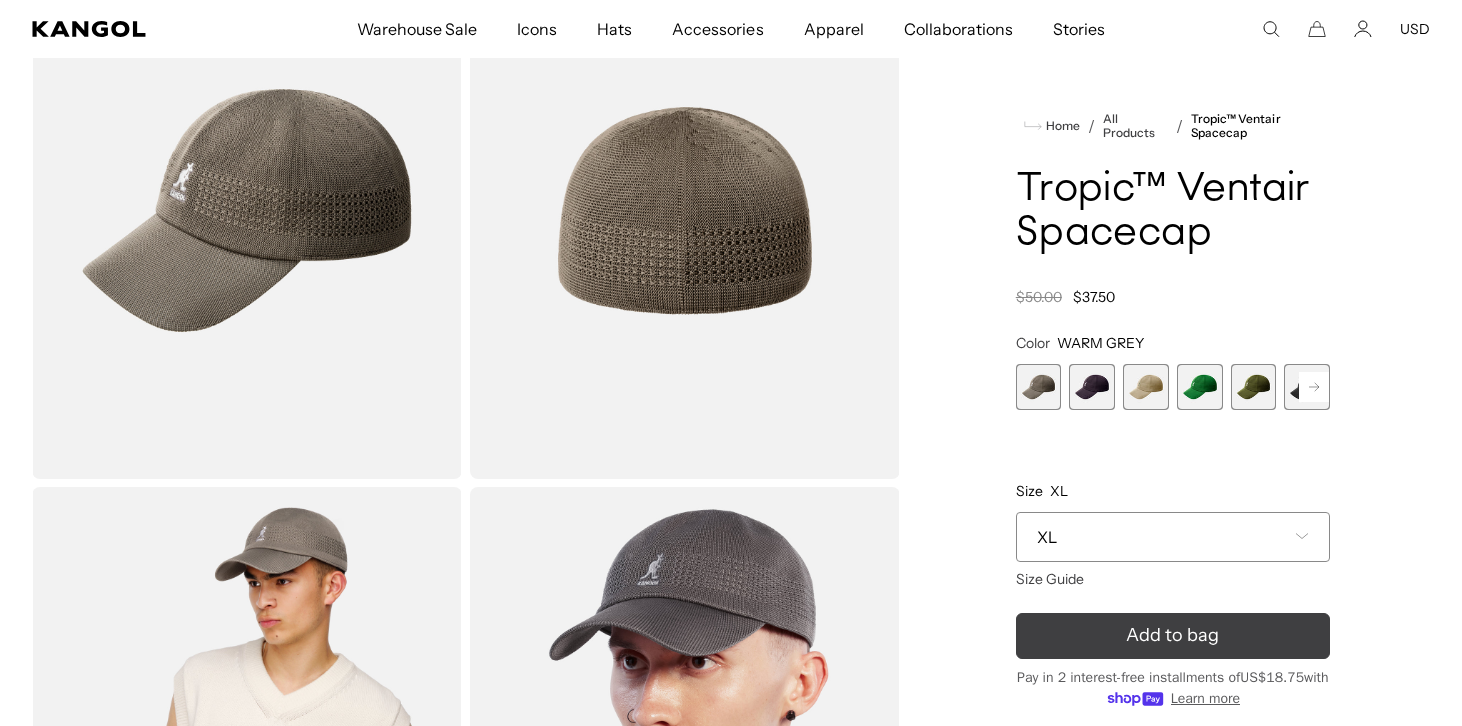 click on "Add to bag" at bounding box center [1173, 636] 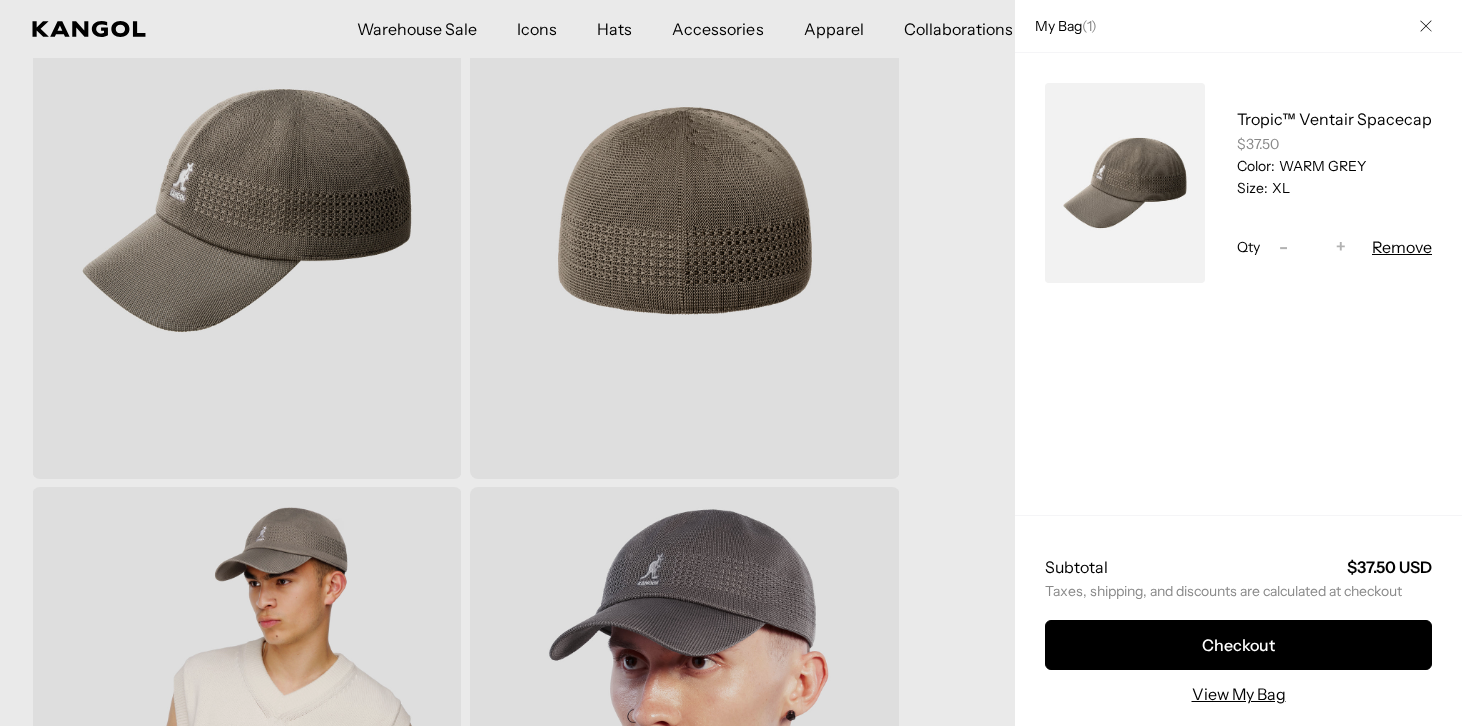 scroll, scrollTop: 0, scrollLeft: 0, axis: both 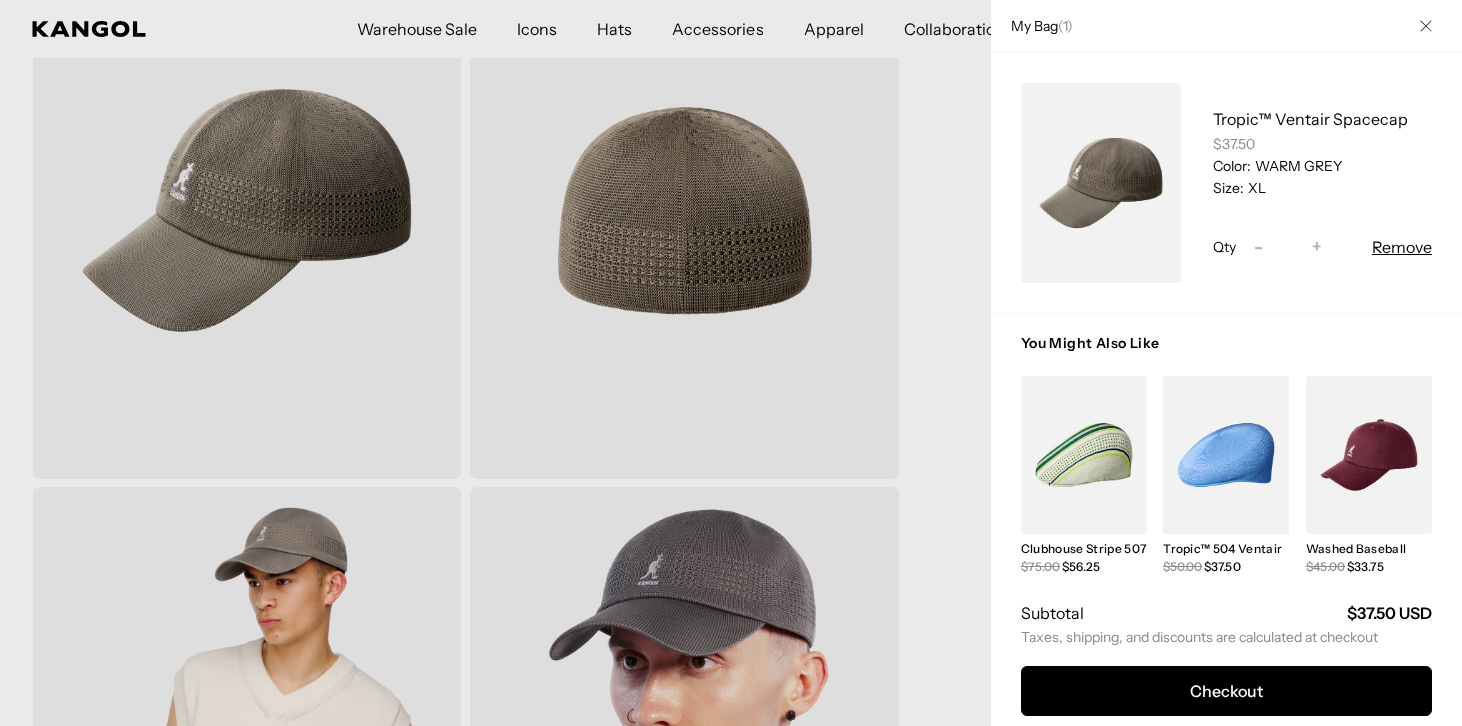 click at bounding box center (1084, 455) 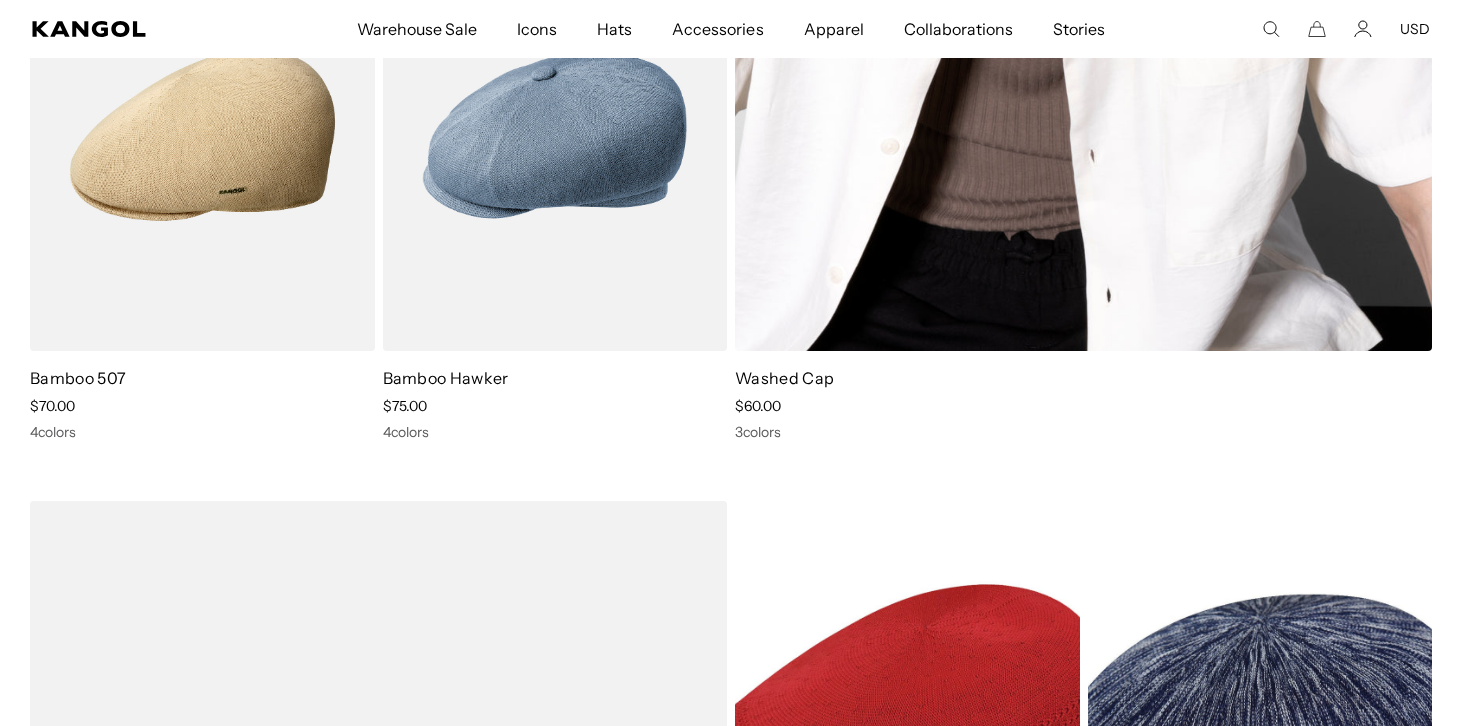 scroll, scrollTop: 1067, scrollLeft: 0, axis: vertical 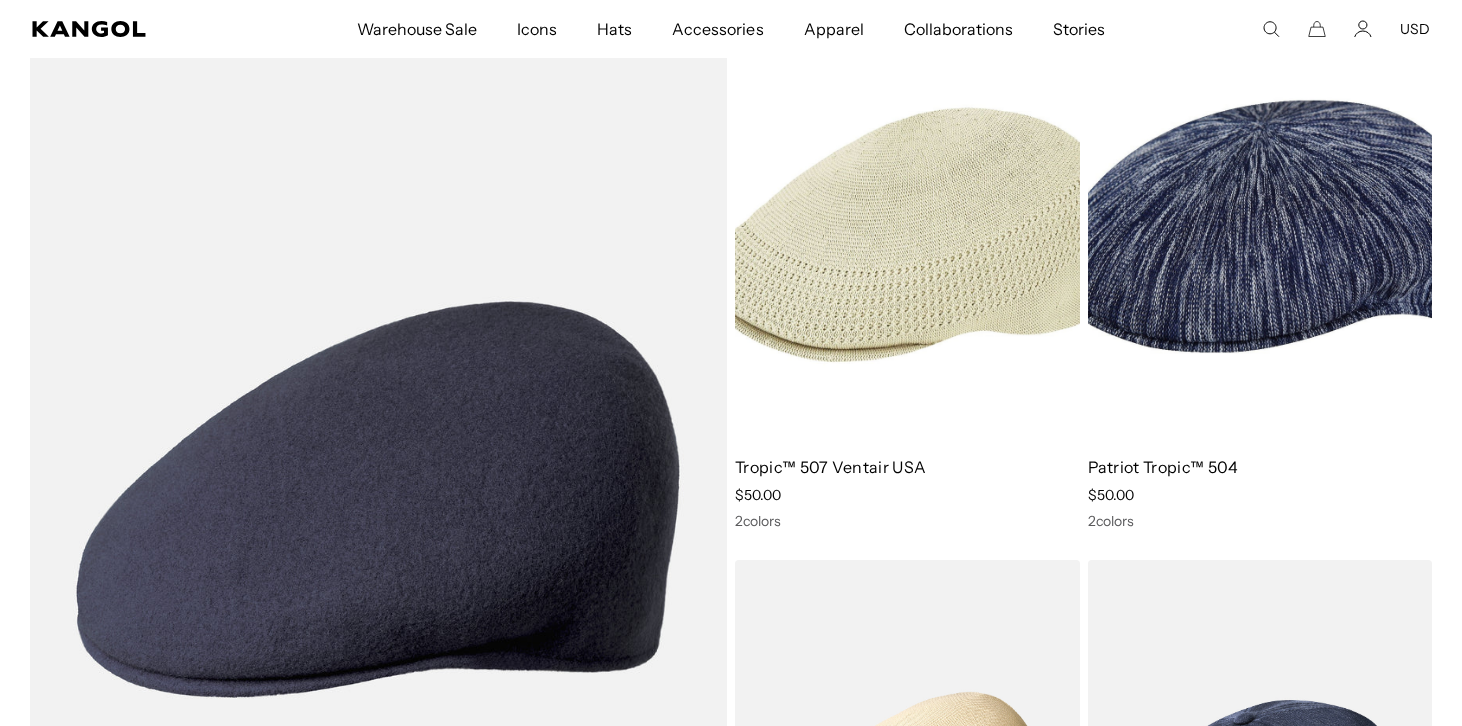 click at bounding box center [907, 223] 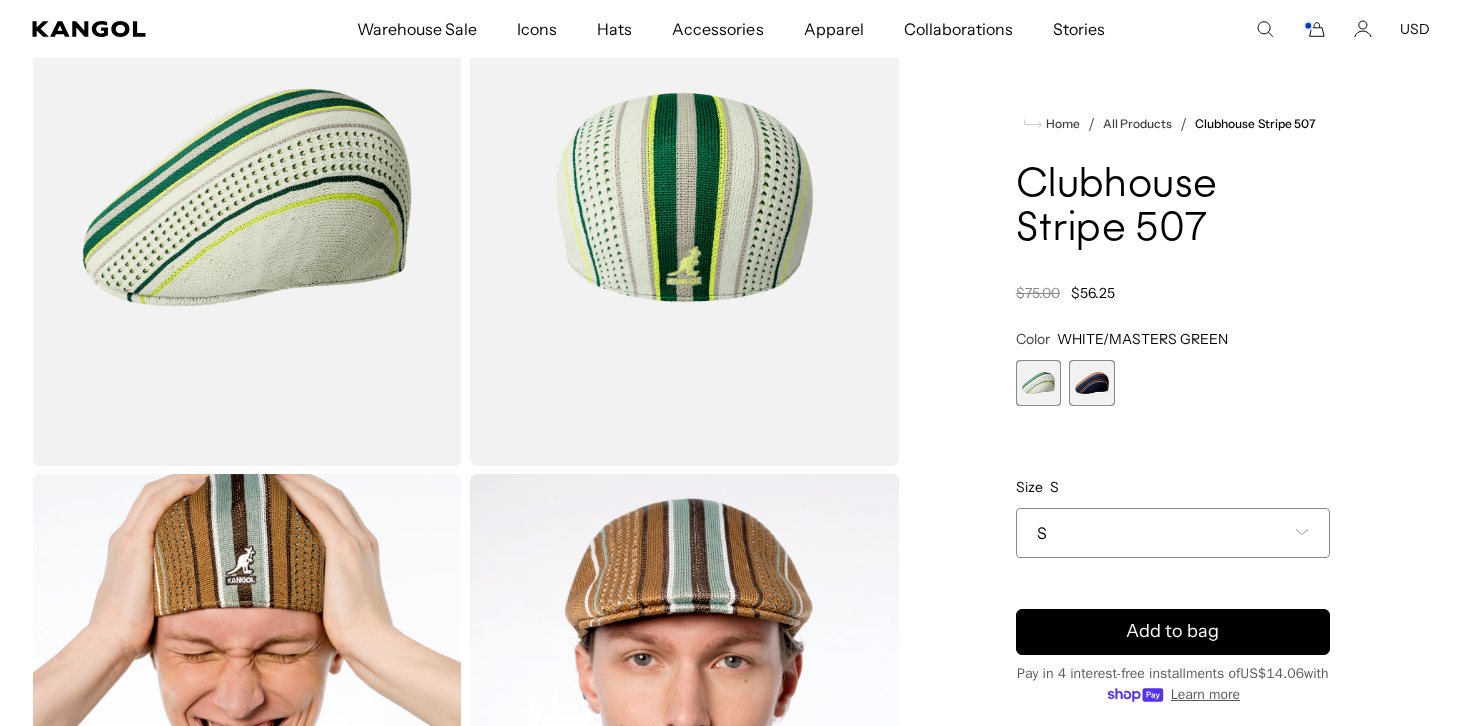 scroll, scrollTop: 253, scrollLeft: 0, axis: vertical 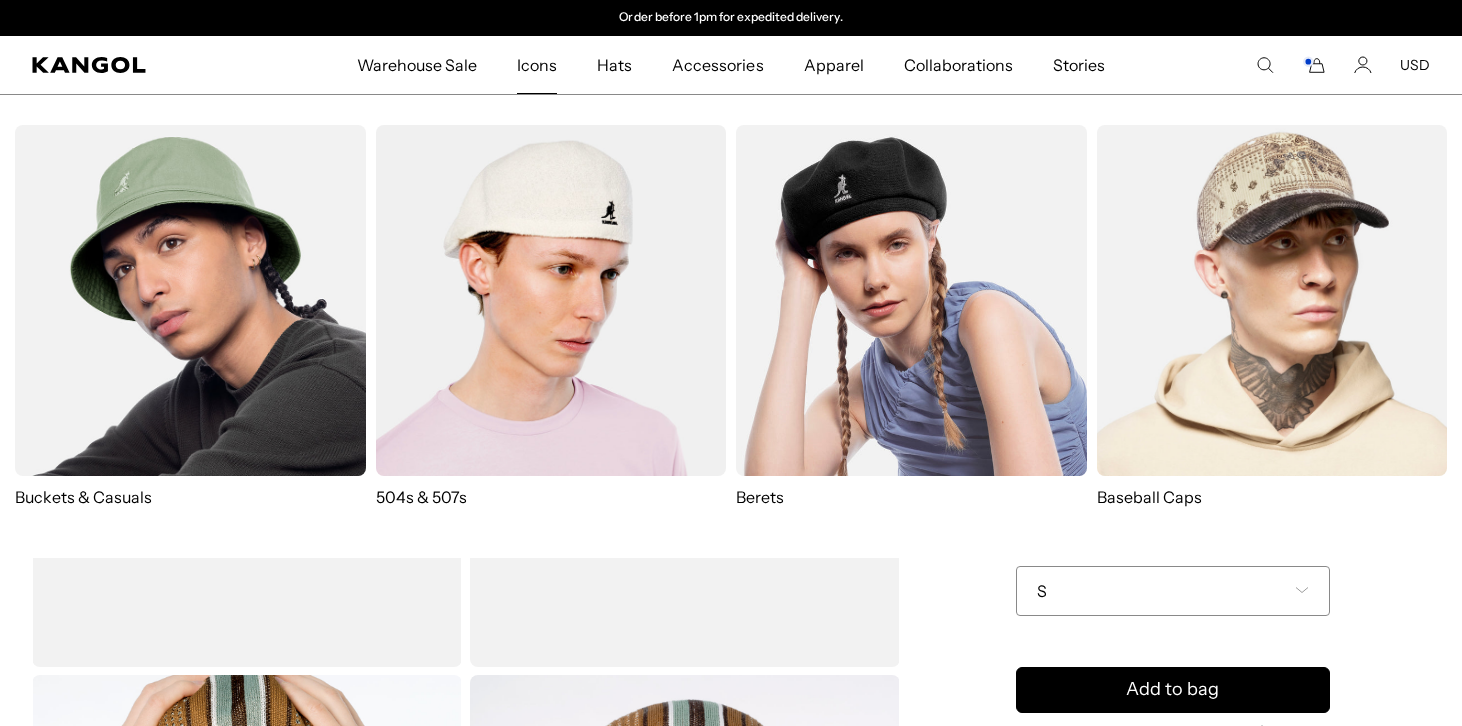 click at bounding box center (551, 300) 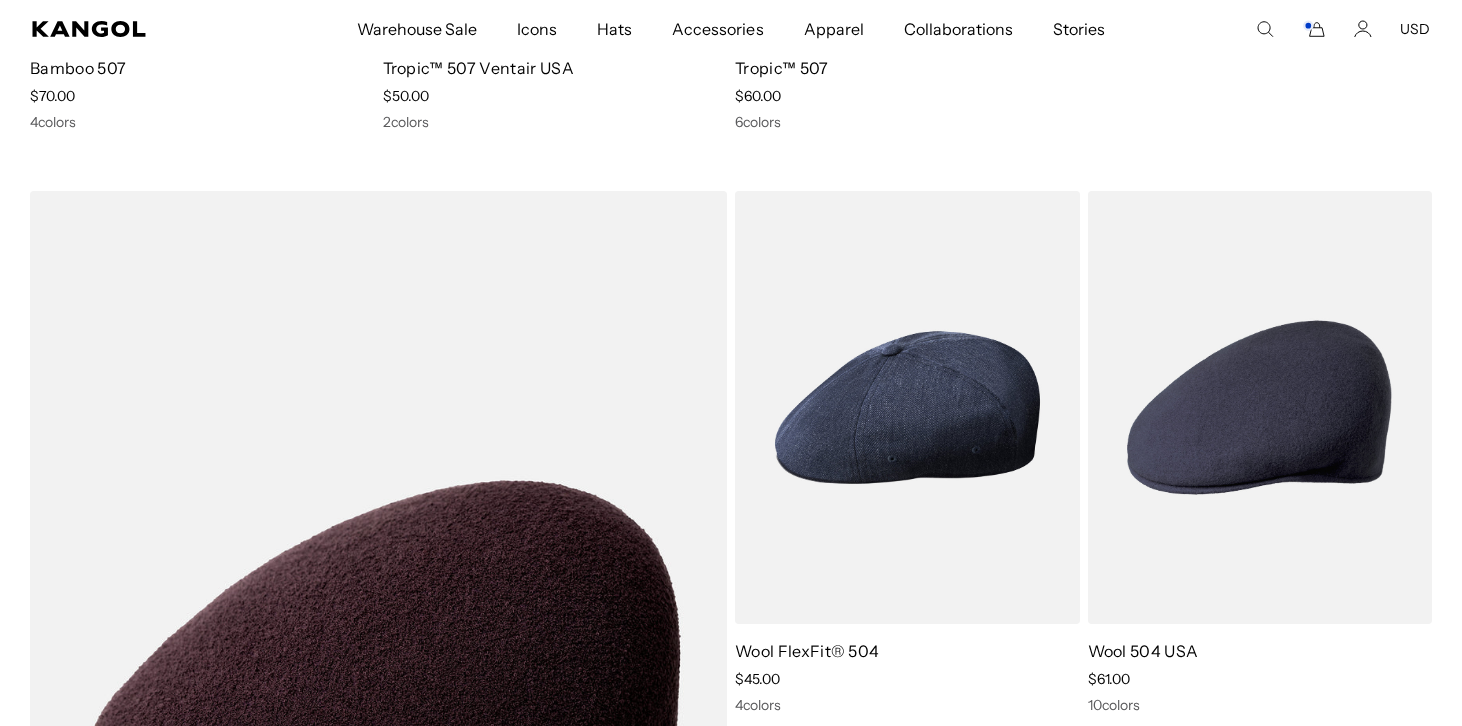 scroll, scrollTop: 1237, scrollLeft: 0, axis: vertical 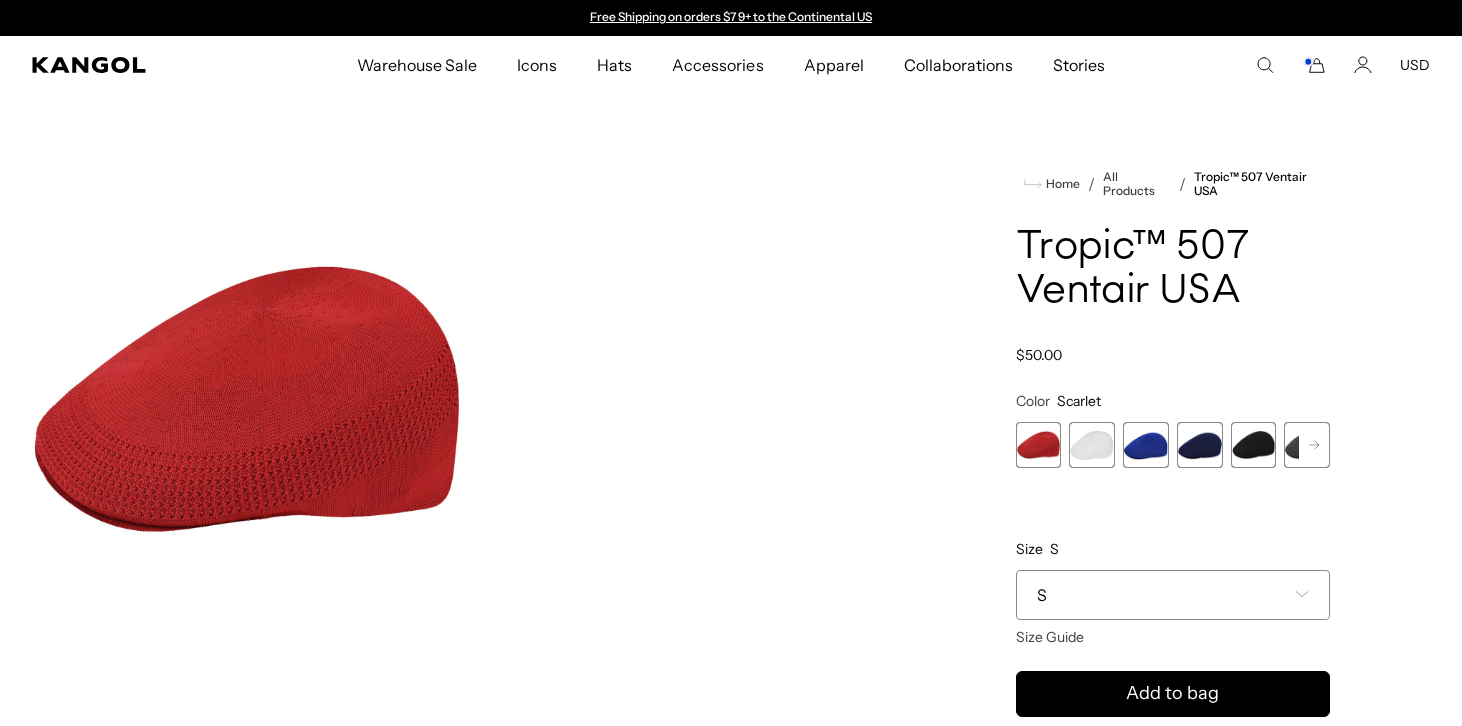 click at bounding box center (1092, 445) 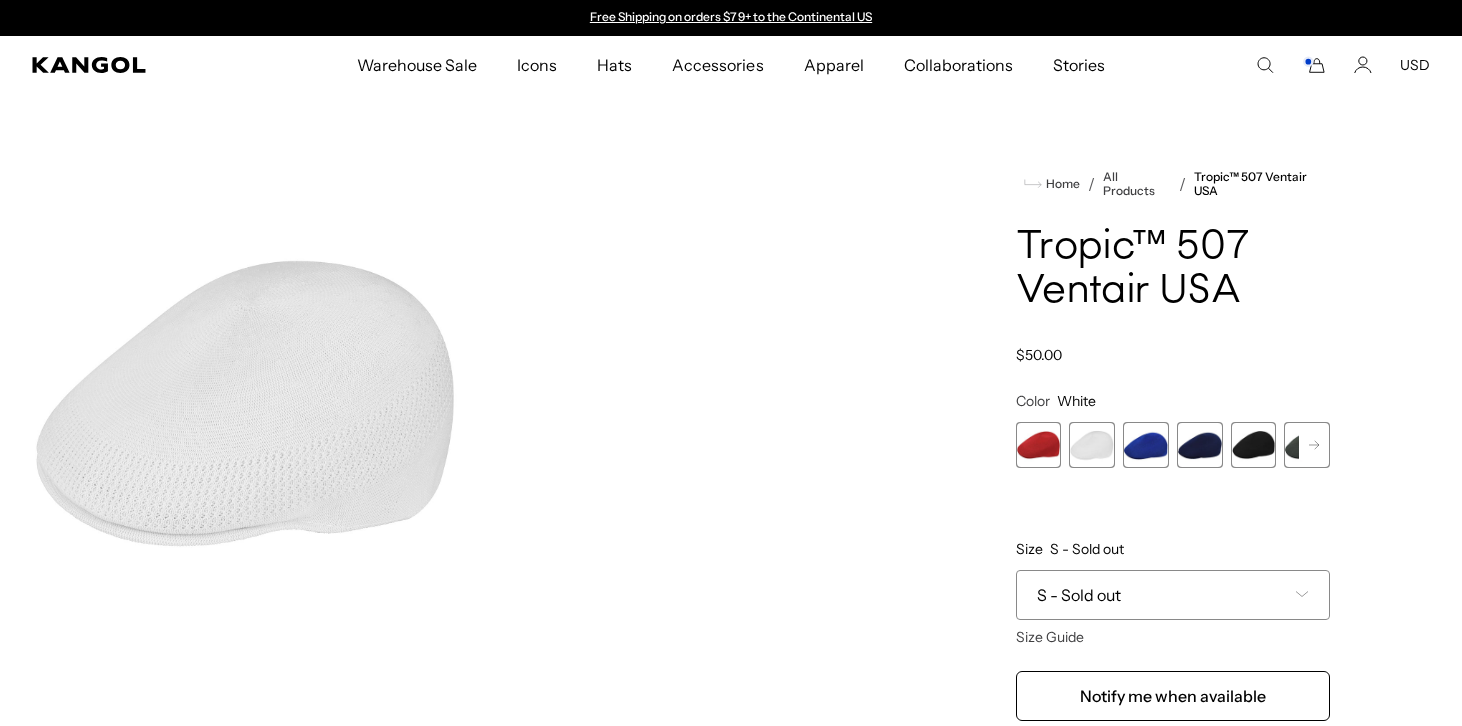 click at bounding box center [1146, 445] 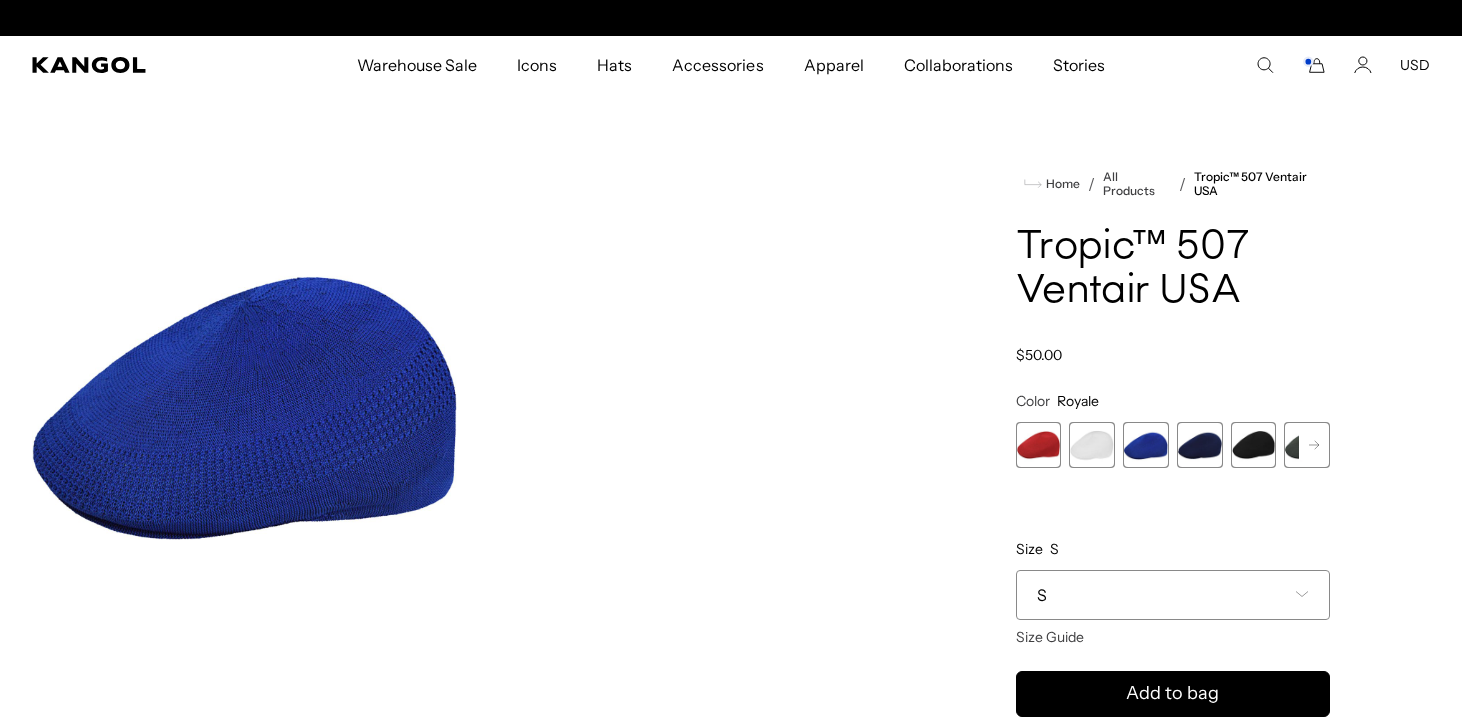 scroll, scrollTop: 0, scrollLeft: 412, axis: horizontal 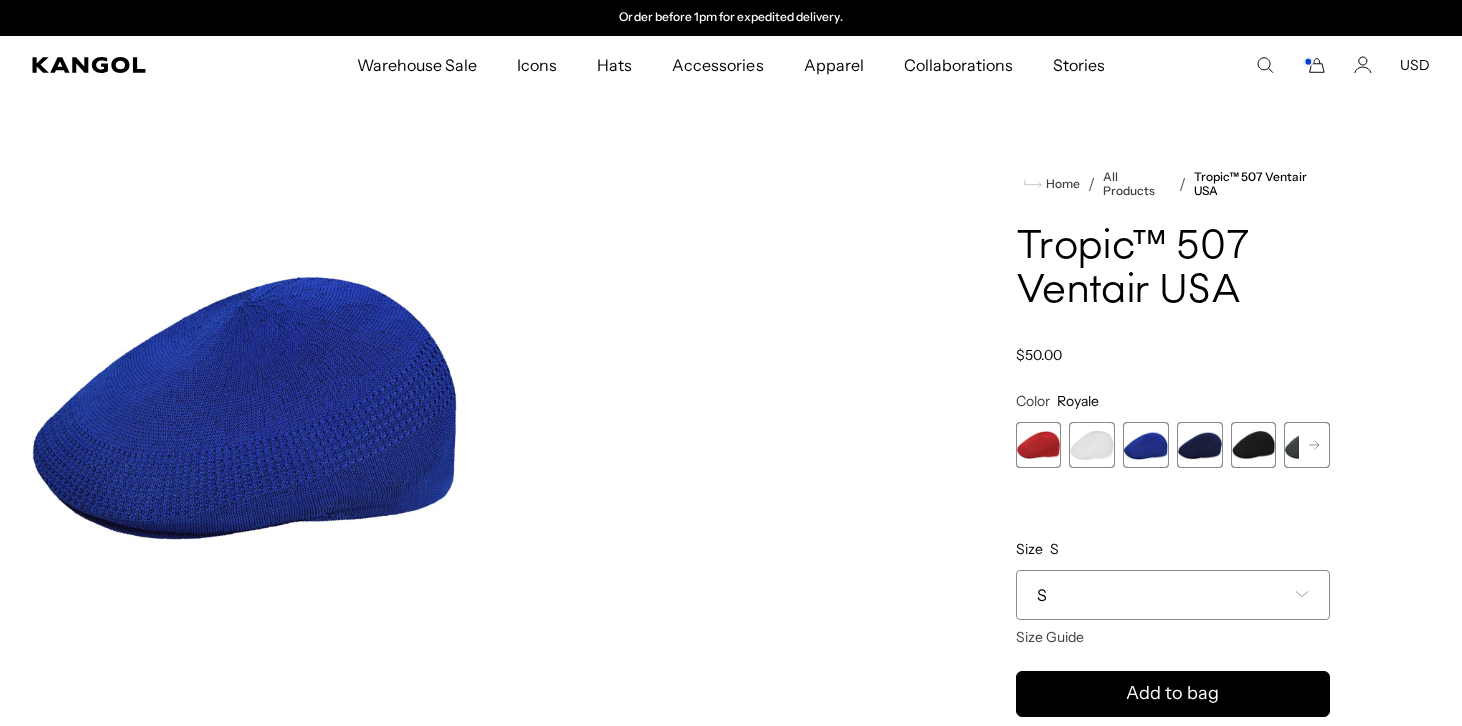 click at bounding box center [1200, 445] 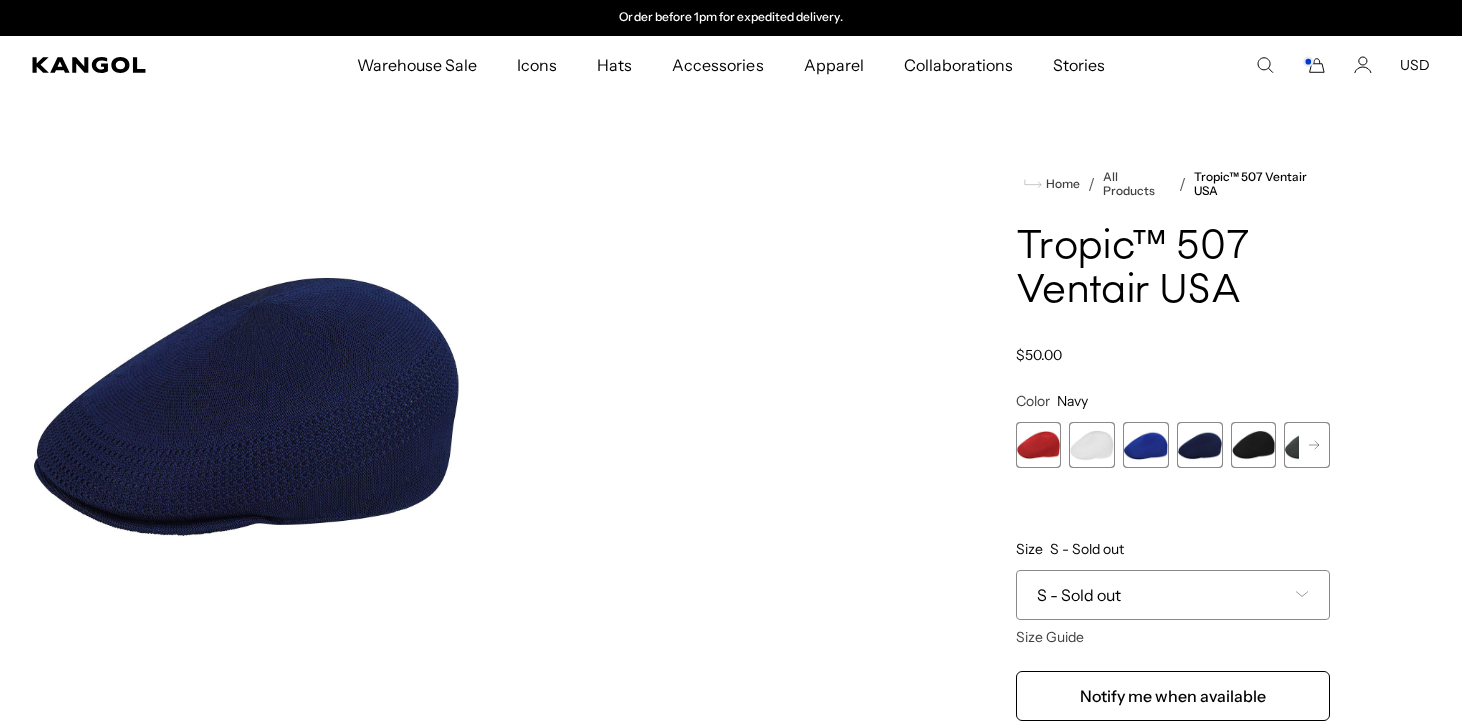 click at bounding box center (1254, 445) 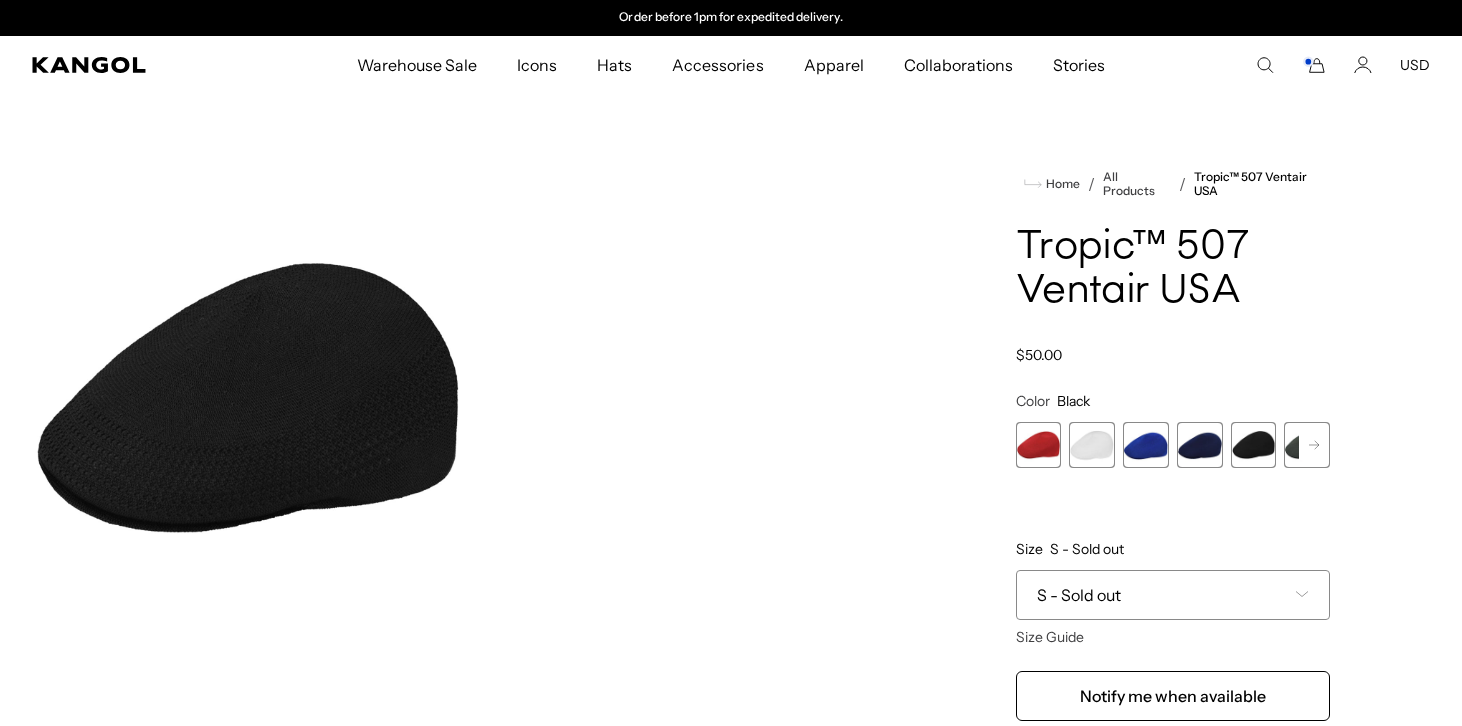 click at bounding box center (1307, 445) 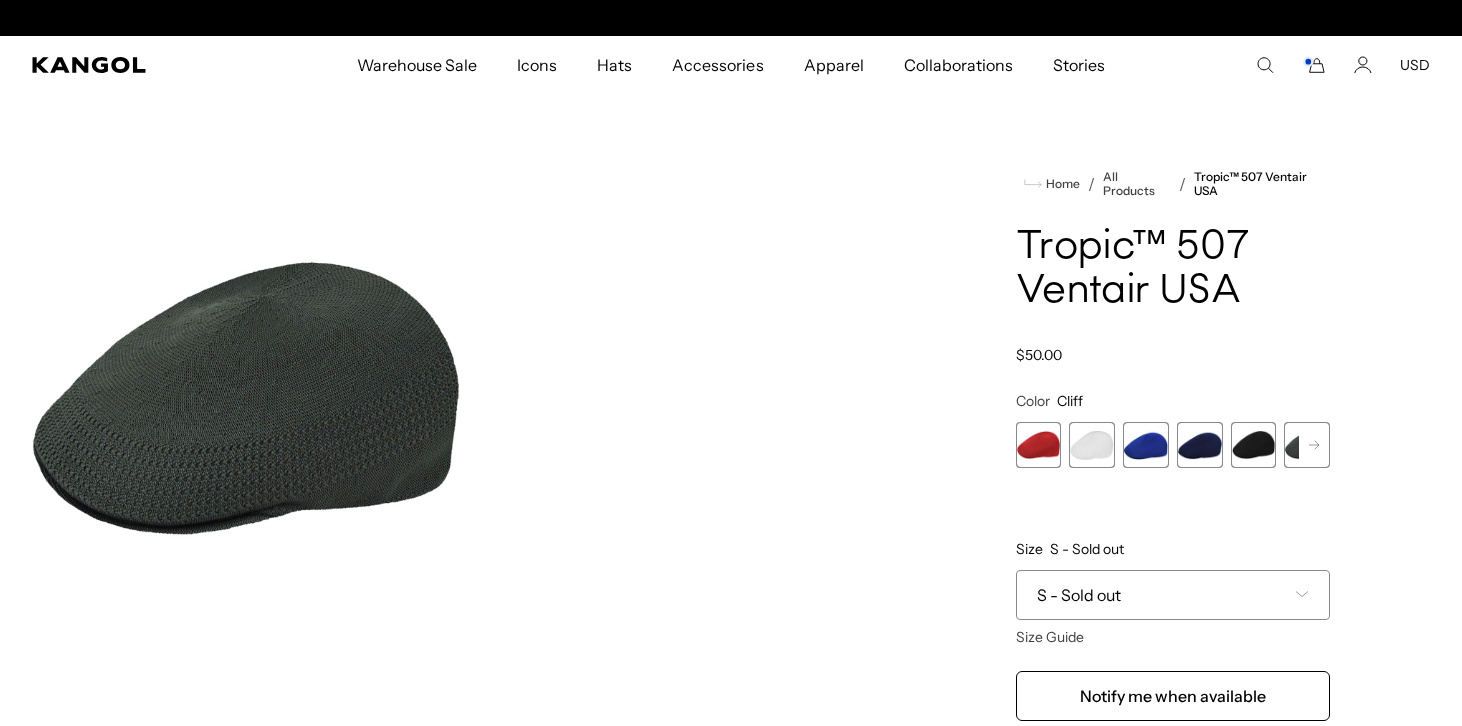 scroll, scrollTop: 0, scrollLeft: 0, axis: both 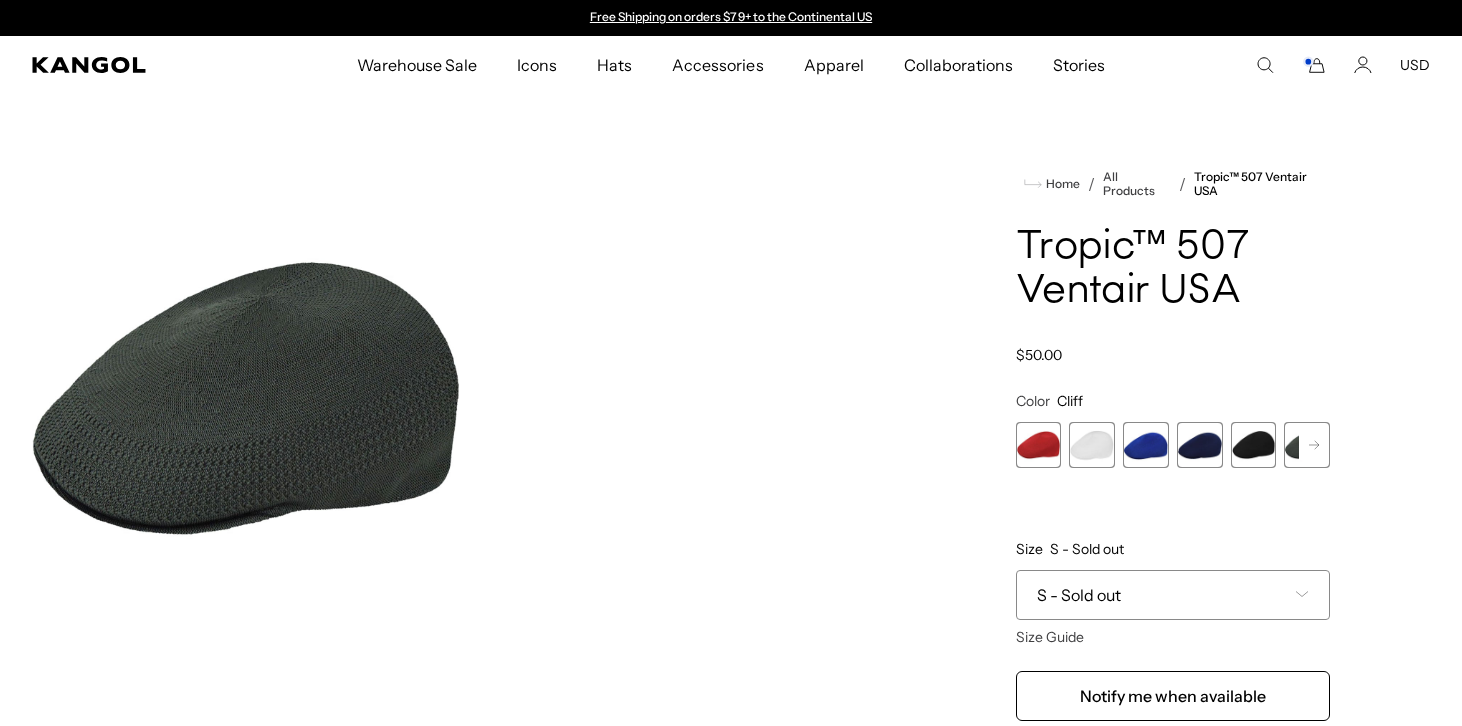 click 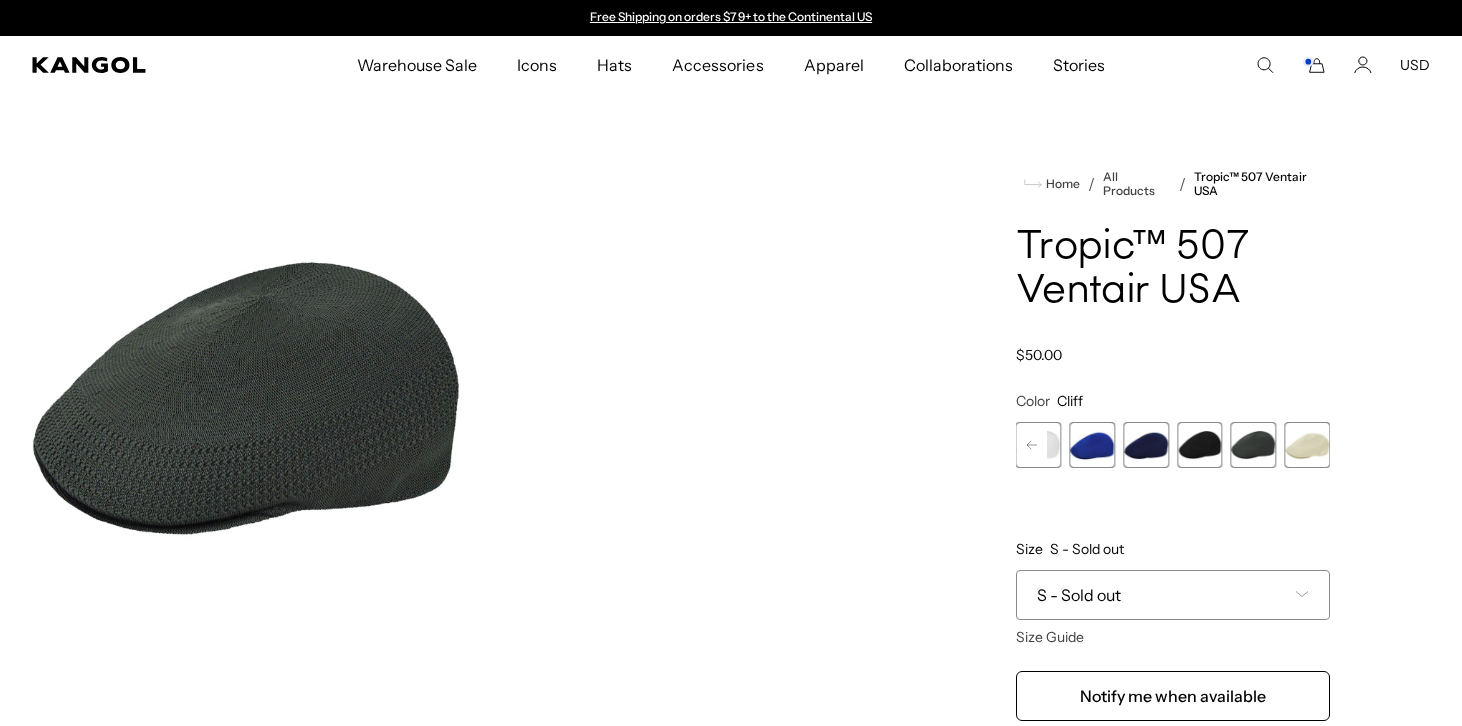 click at bounding box center (1307, 445) 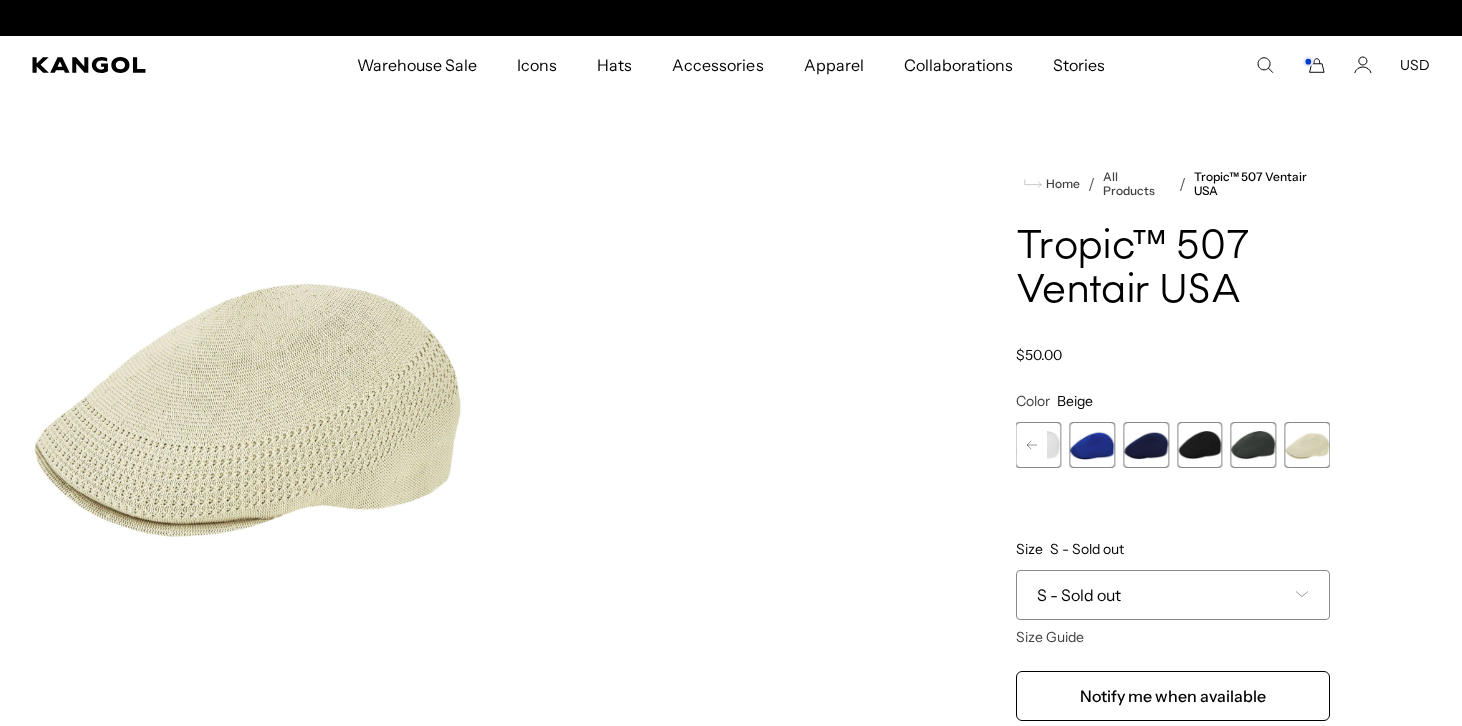 scroll, scrollTop: 0, scrollLeft: 412, axis: horizontal 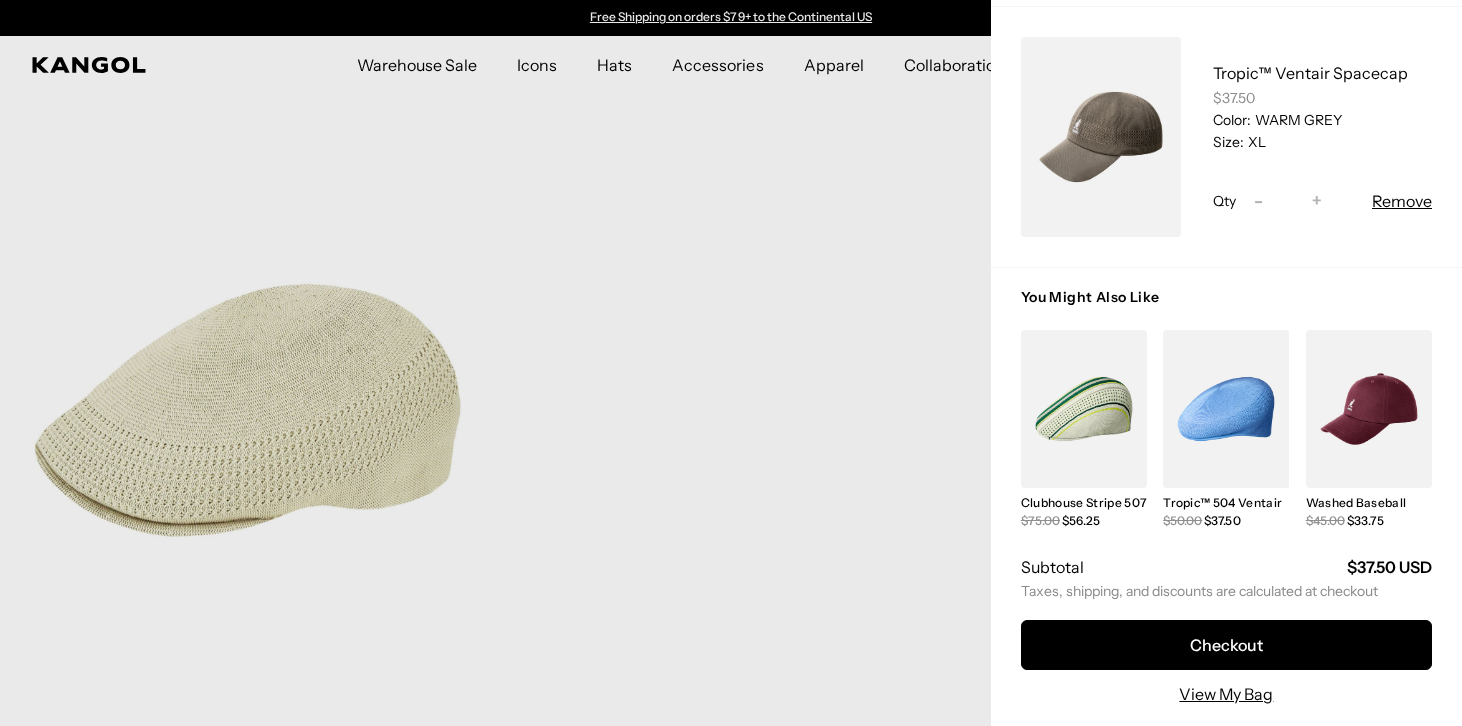 click on "You Might Also Like
Clubhouse Stripe 507
Regular Price
$75.00
Sale Price
$56.25
Tropic™ 504 Ventair
Regular Price
$50.00 Sale Price $37.50" at bounding box center [1226, 496] 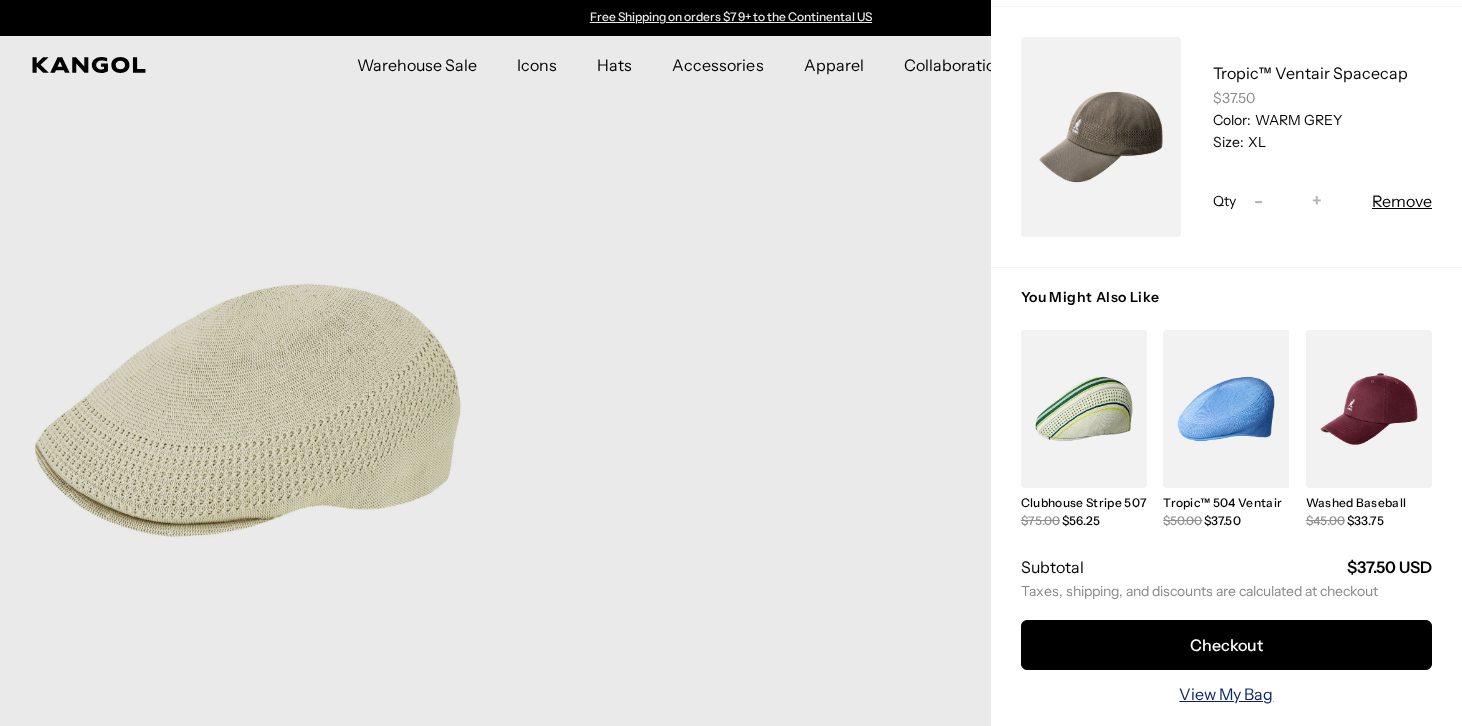 click on "View My Bag" at bounding box center [1226, 694] 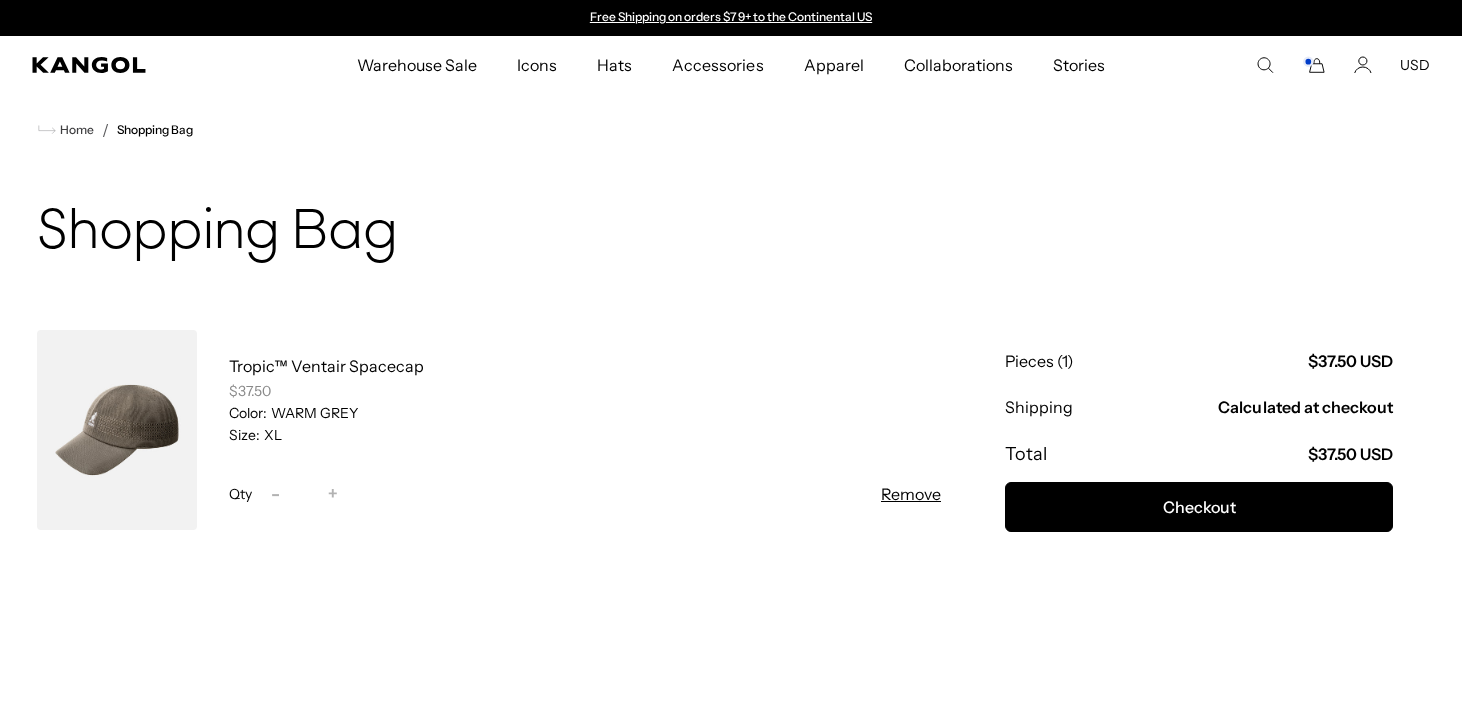 scroll, scrollTop: 0, scrollLeft: 0, axis: both 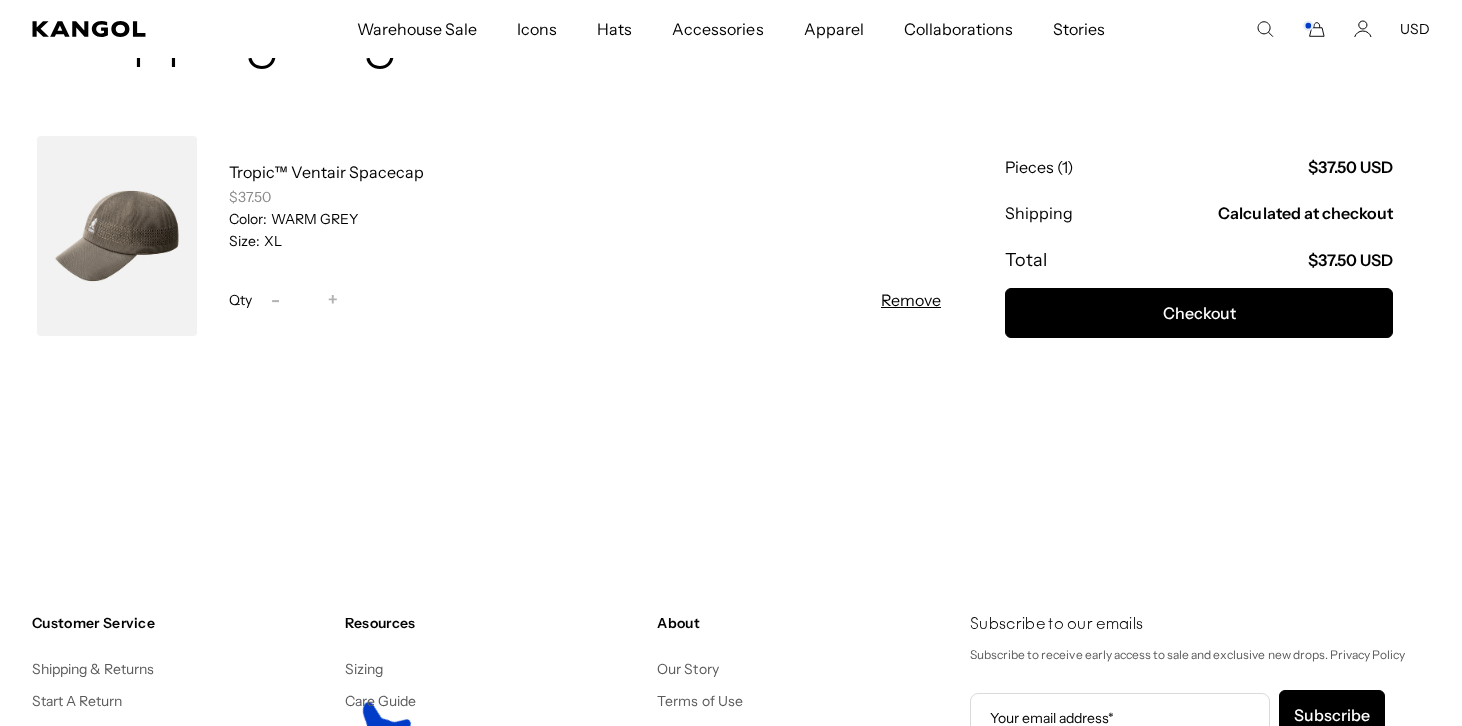 click at bounding box center [1006, 366] 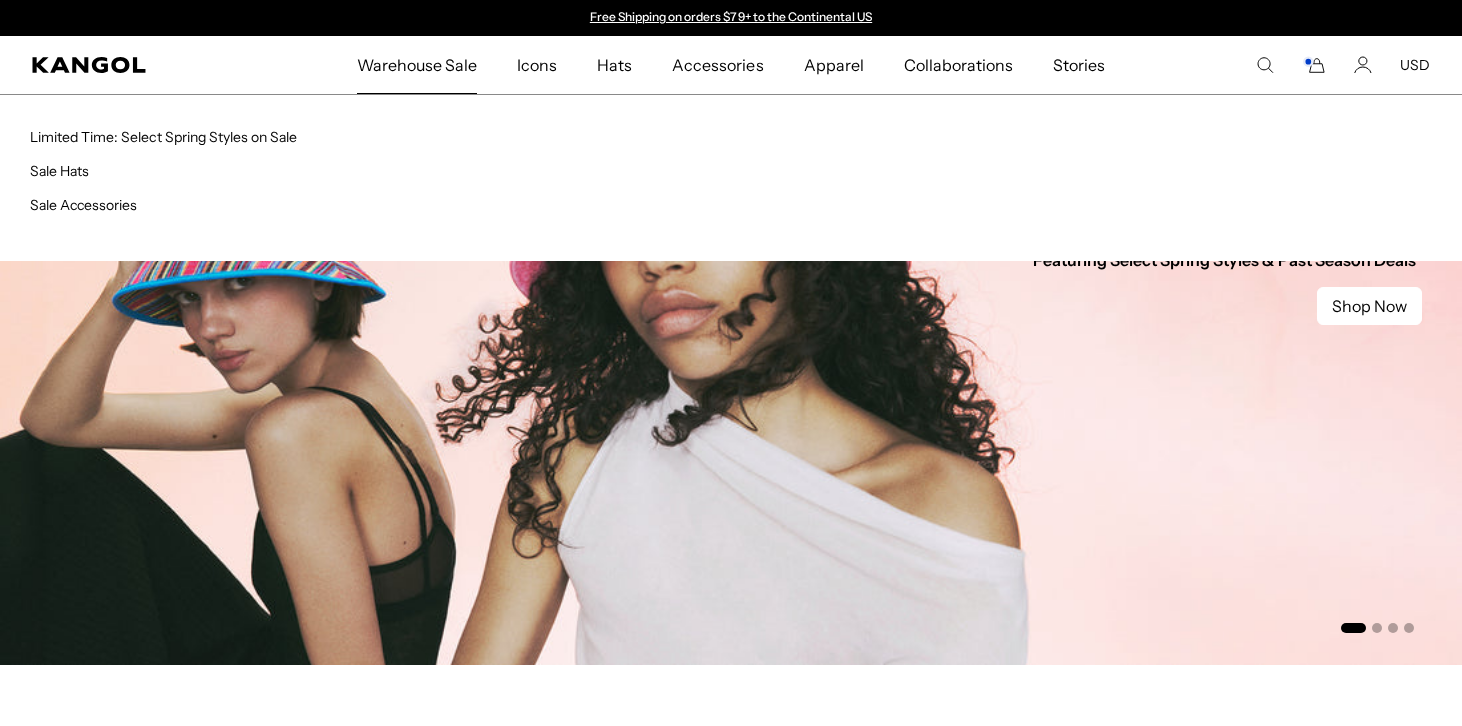 scroll, scrollTop: 0, scrollLeft: 0, axis: both 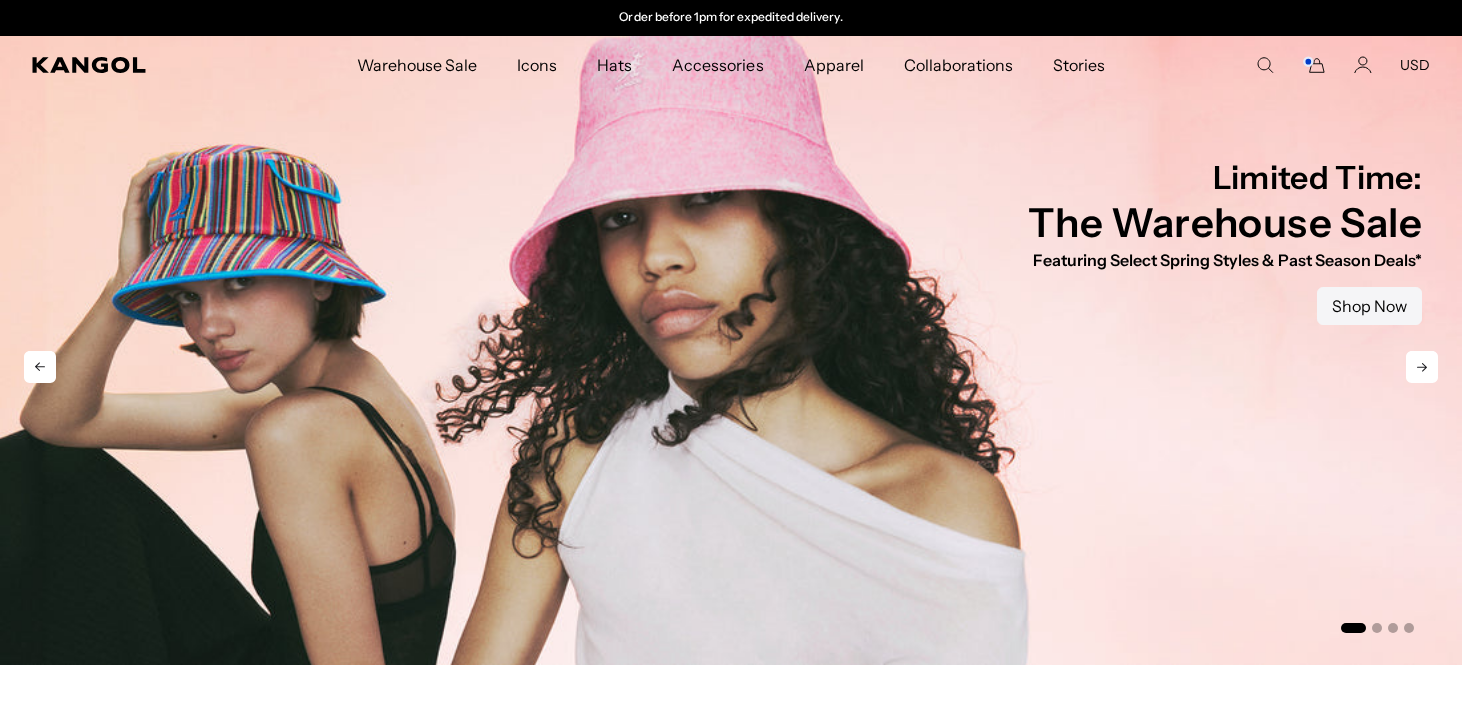 click on "Shop Now" at bounding box center (1369, 306) 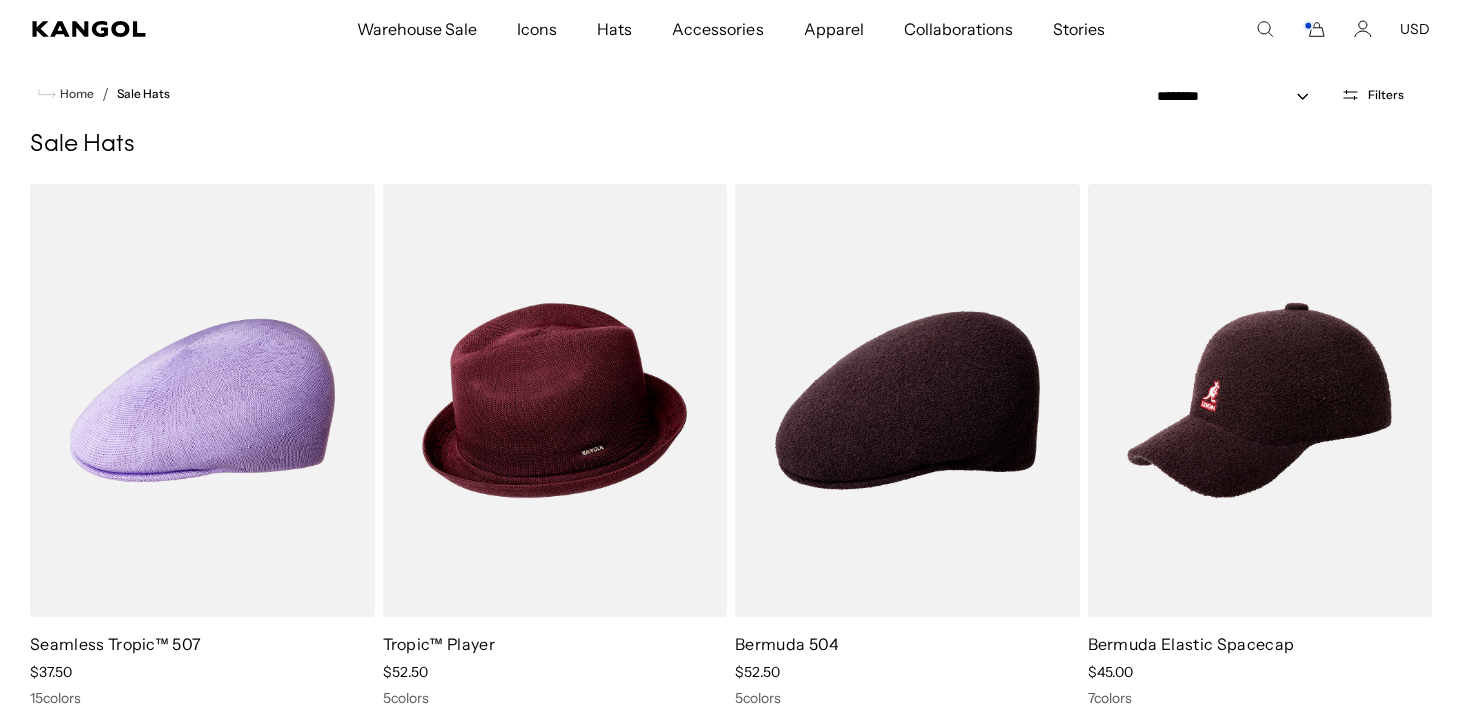 scroll, scrollTop: 41, scrollLeft: 0, axis: vertical 